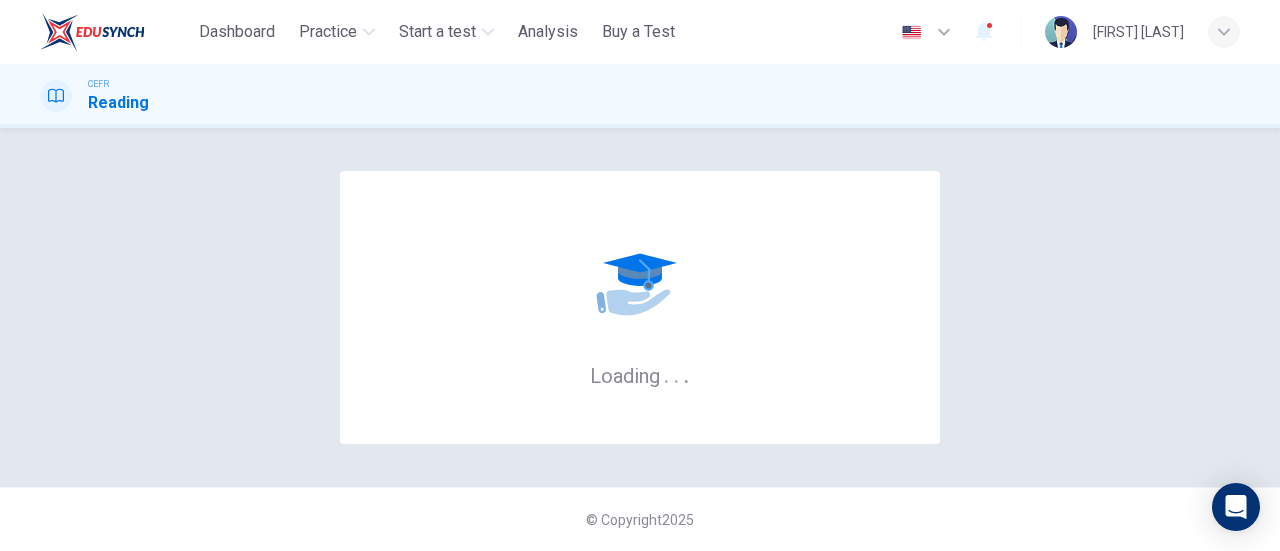 scroll, scrollTop: 0, scrollLeft: 0, axis: both 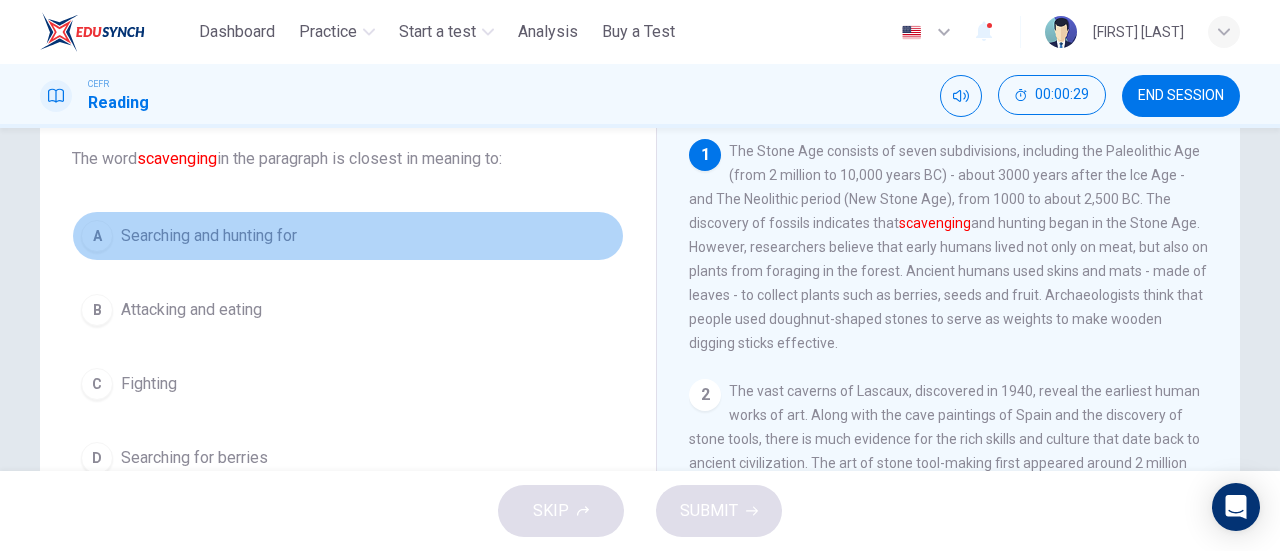 click on "A Searching and hunting for" at bounding box center [348, 236] 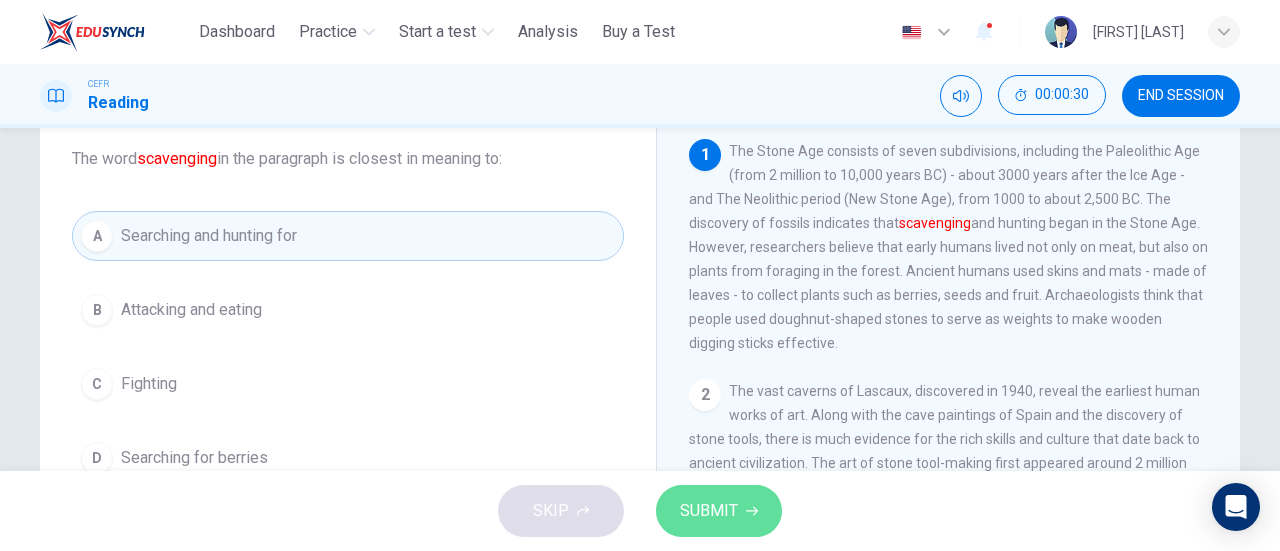 click on "SUBMIT" at bounding box center [709, 511] 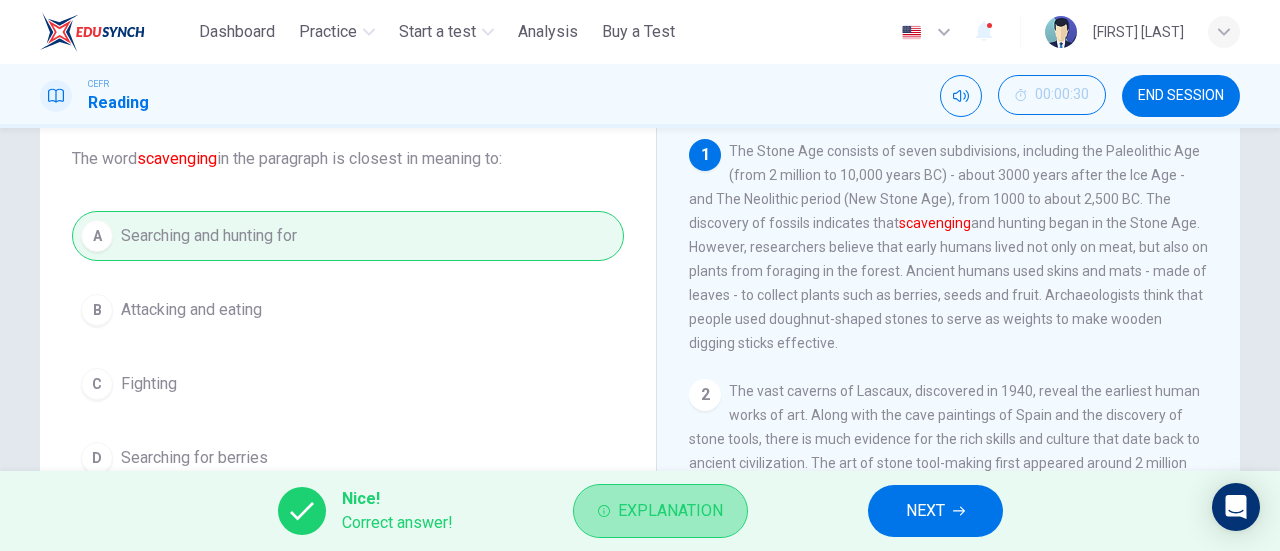 click on "Explanation" at bounding box center [670, 511] 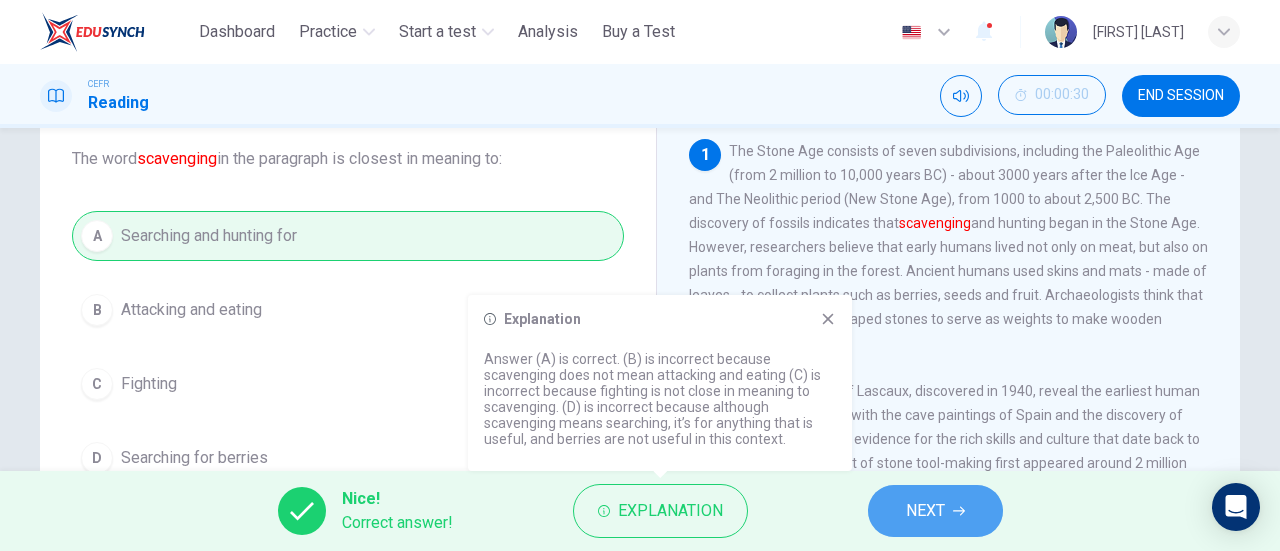 click on "NEXT" at bounding box center (925, 511) 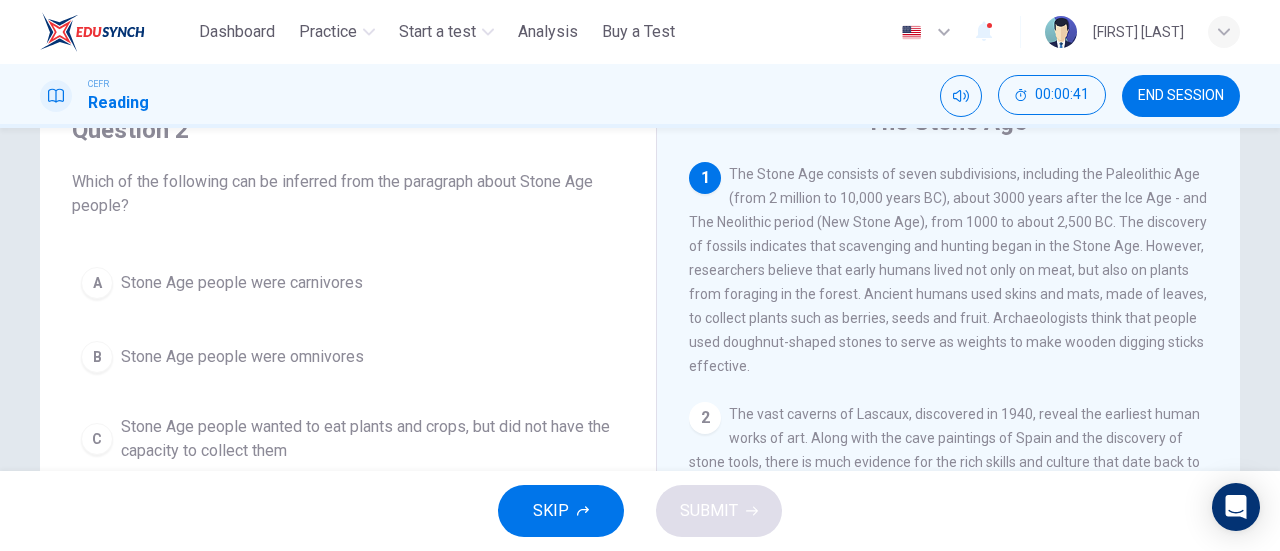 scroll, scrollTop: 82, scrollLeft: 0, axis: vertical 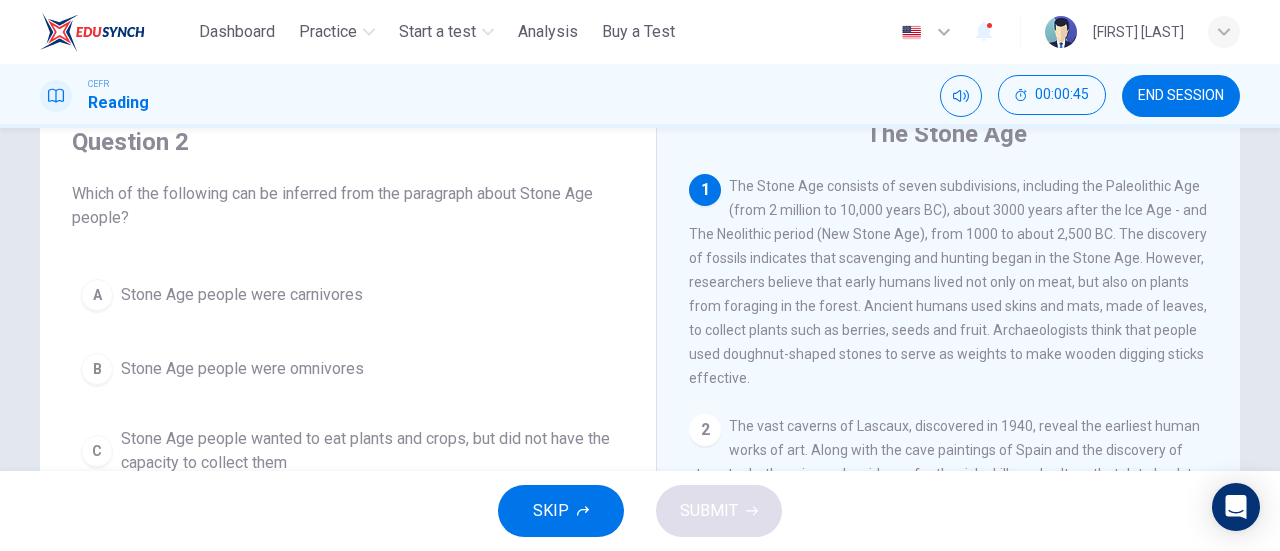 click on "Question 2 Which of the following can be inferred from the paragraph about Stone Age people? A Stone Age people were carnivores B Stone Age people were omnivores C Stone Age people wanted to eat plants and crops, but did not have the capacity to collect them D Stone Age people stopped hunting and became vegetarians The Stone Age 1 The Stone Age consists of seven subdivisions, including the Paleolithic Age (from 2 million to 10,000 years BC), about 3000 years after the Ice Age - and The Neolithic period (New Stone Age), from 1000 to about 2,500 BC. The discovery of fossils indicates that scavenging and hunting began in the Stone Age. However, researchers believe that early humans lived not only on meat, but also on plants from foraging in the forest. Ancient humans used skins and mats, made of leaves, to collect plants such as berries, seeds and fruit. Archaeologists think that people used doughnut-shaped stones to serve as weights to make wooden digging sticks effective. 2 3 4 5 6" at bounding box center [640, 433] 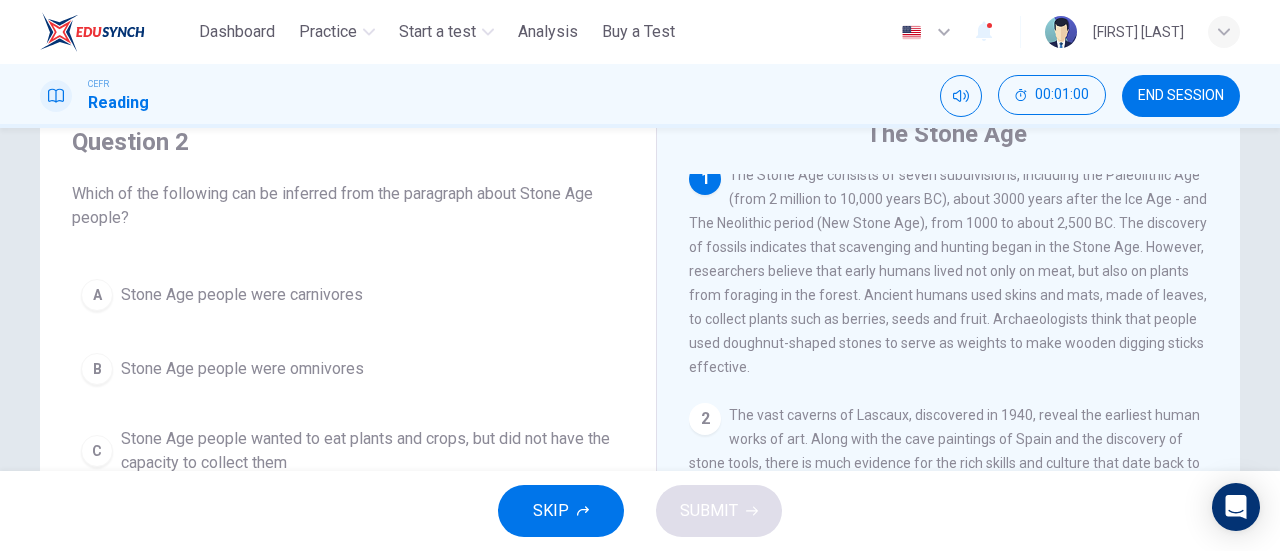 scroll, scrollTop: 23, scrollLeft: 0, axis: vertical 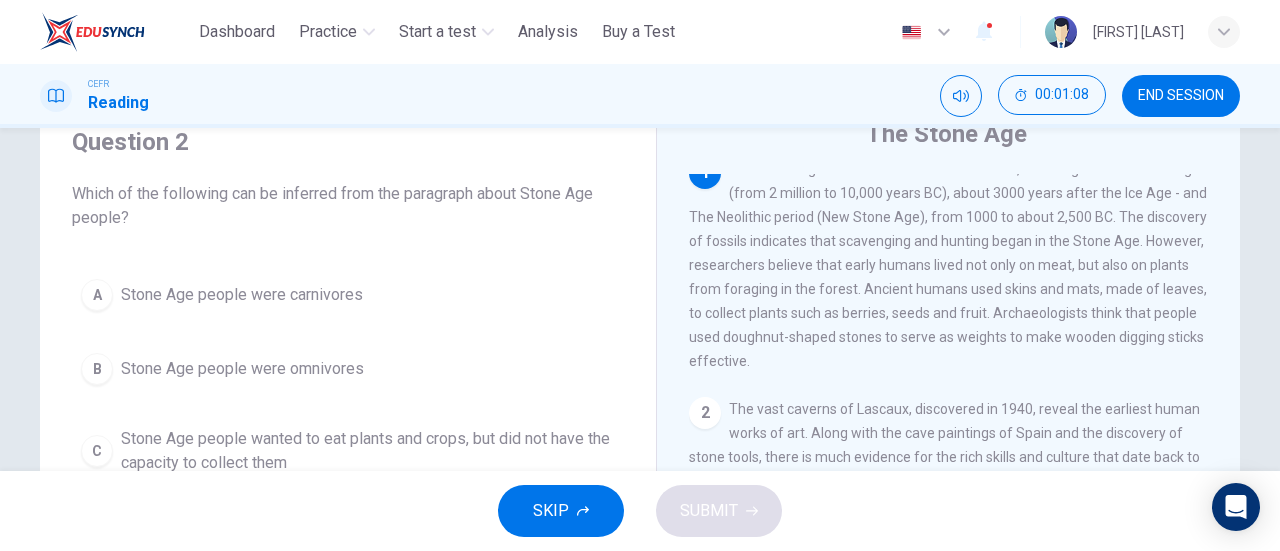 drag, startPoint x: 1233, startPoint y: 281, endPoint x: 1238, endPoint y: 314, distance: 33.37664 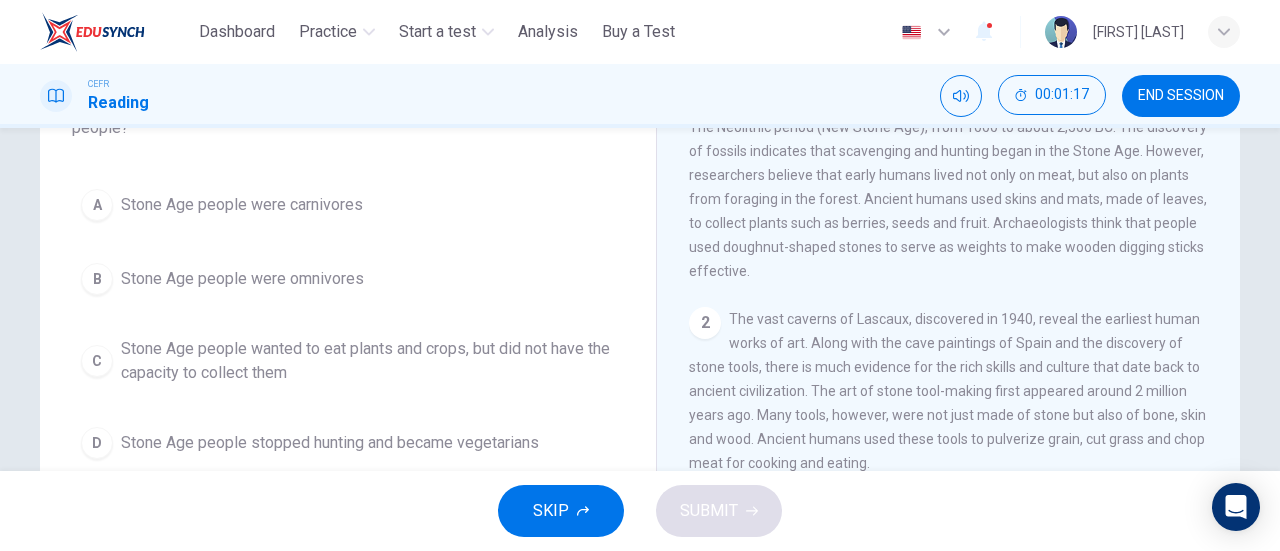 scroll, scrollTop: 169, scrollLeft: 0, axis: vertical 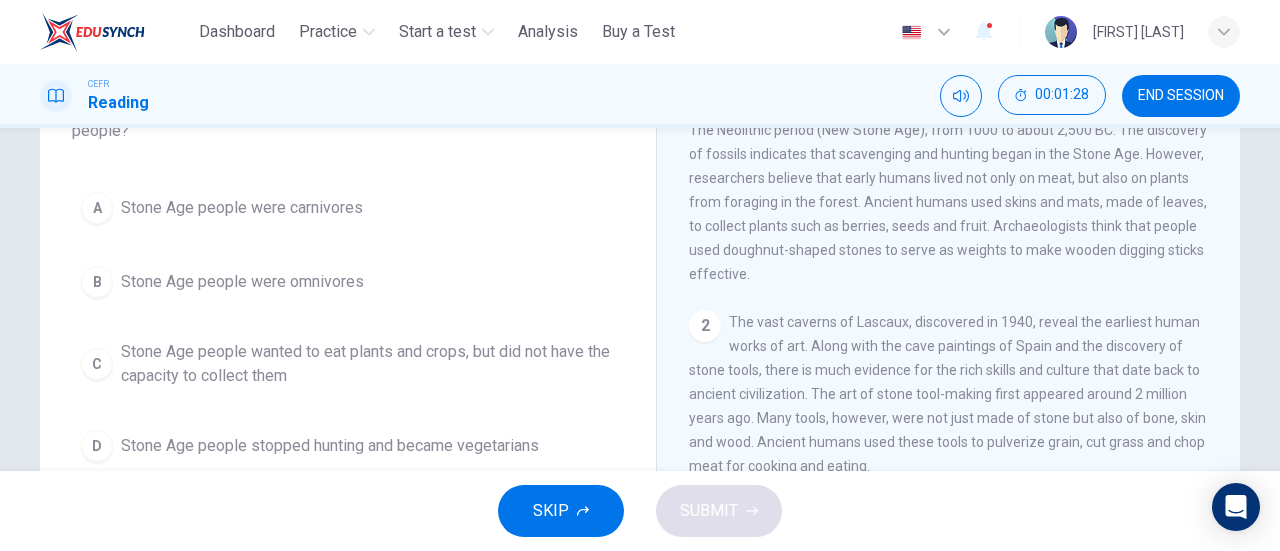 click on "A" at bounding box center [97, 208] 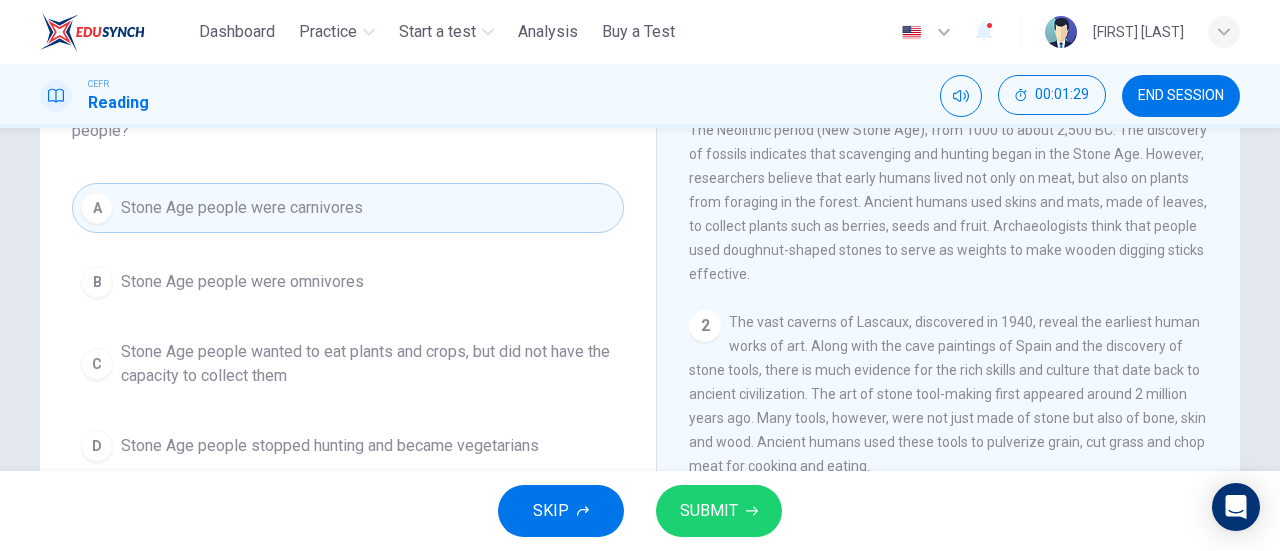 click on "SUBMIT" at bounding box center (709, 511) 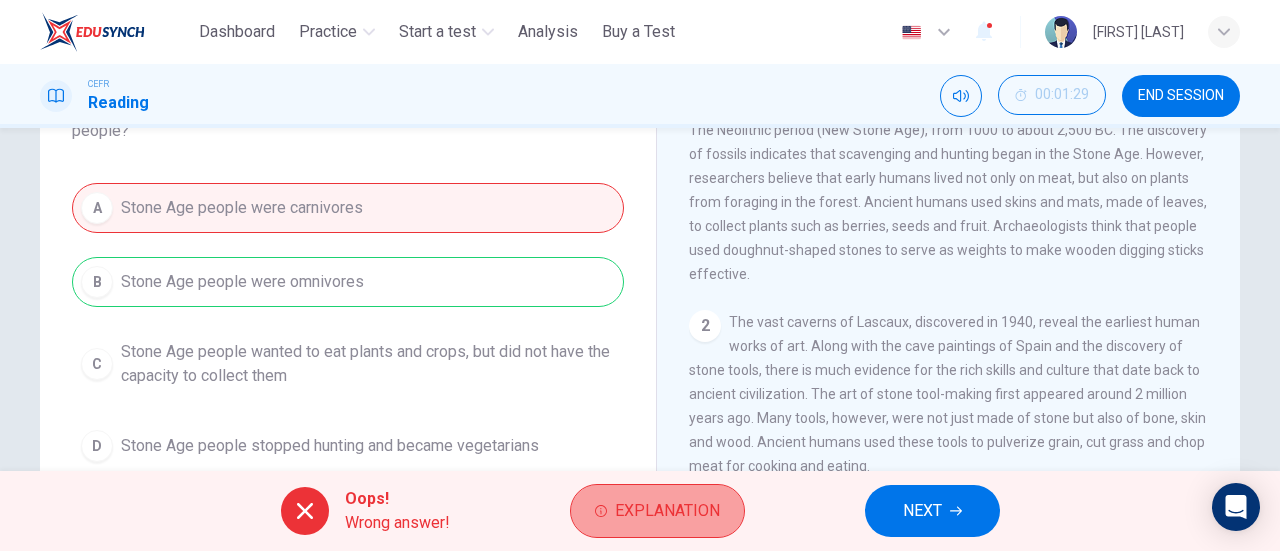 click on "Explanation" at bounding box center (667, 511) 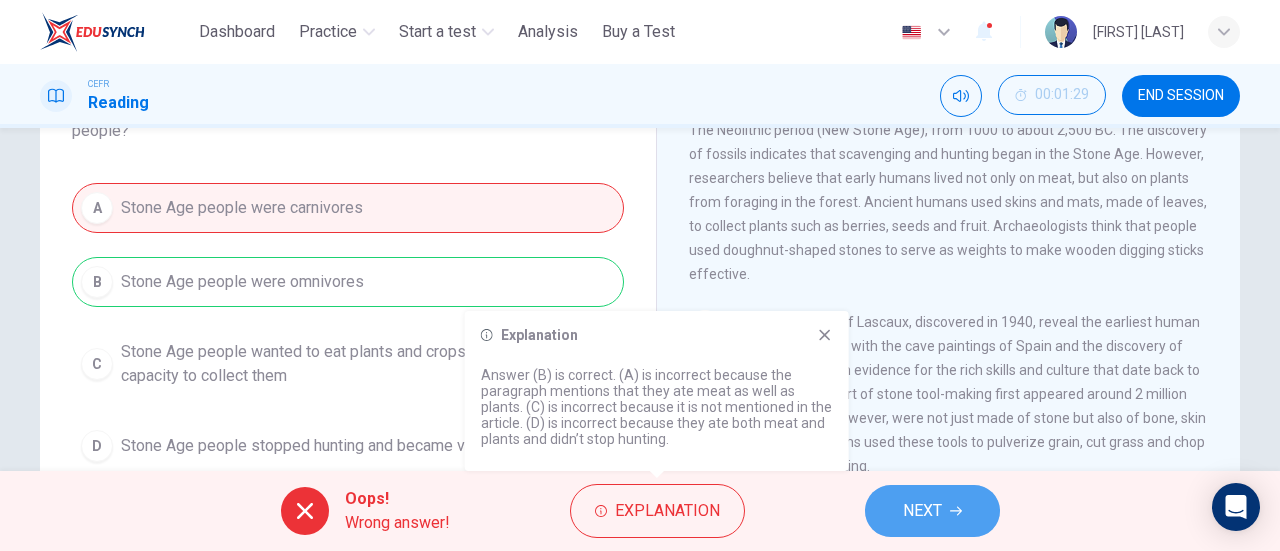 click on "NEXT" at bounding box center (932, 511) 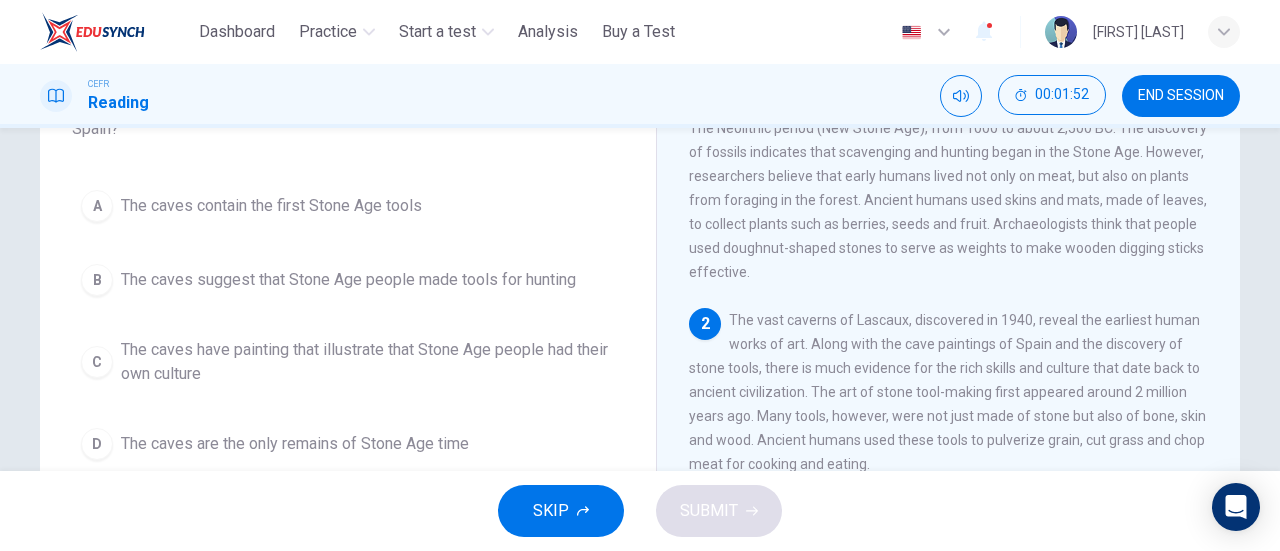 scroll, scrollTop: 173, scrollLeft: 0, axis: vertical 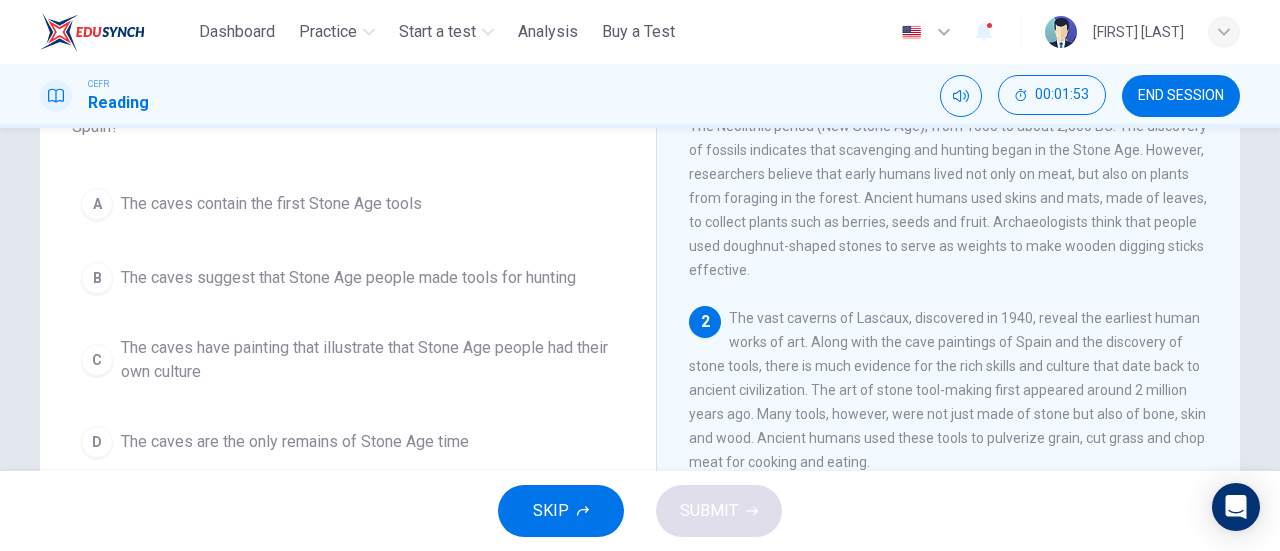 click on "C" at bounding box center (97, 360) 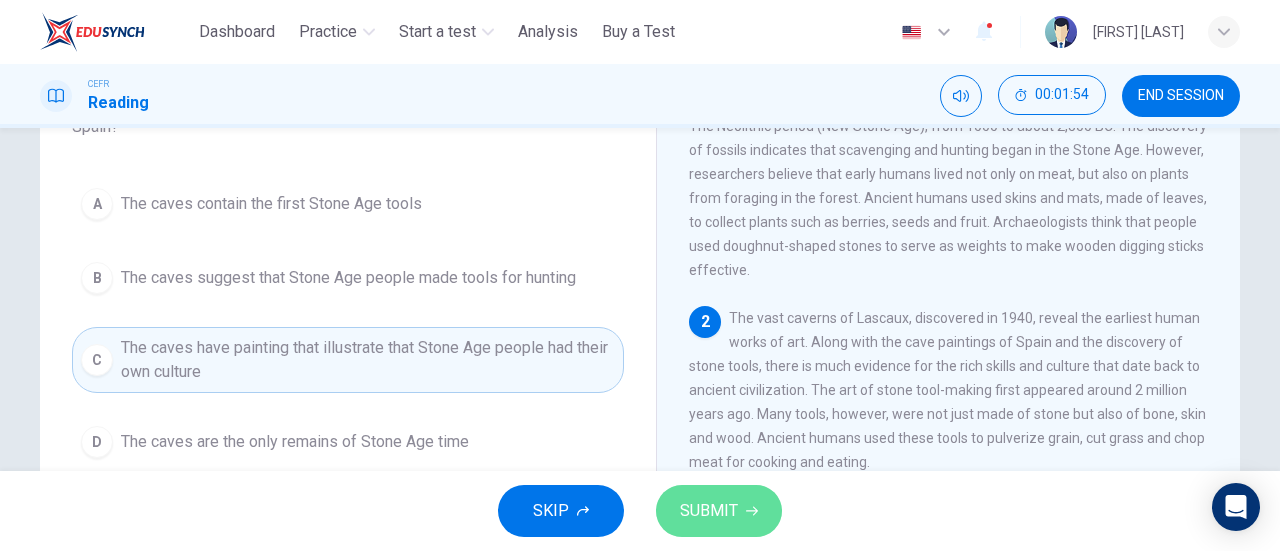 click on "SUBMIT" at bounding box center [719, 511] 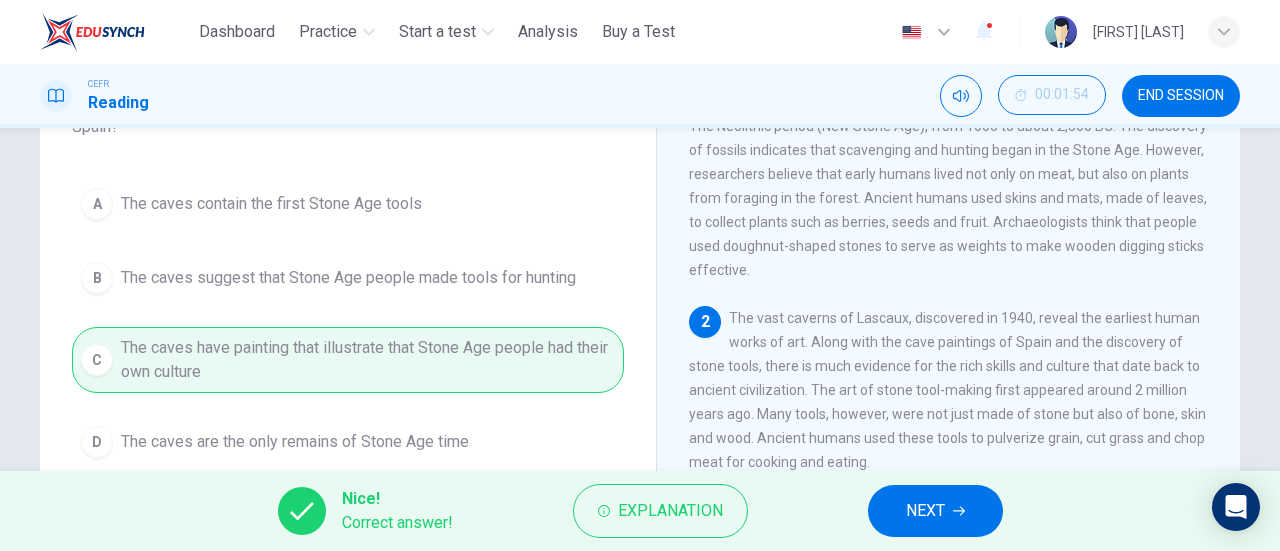 click on "NEXT" at bounding box center [925, 511] 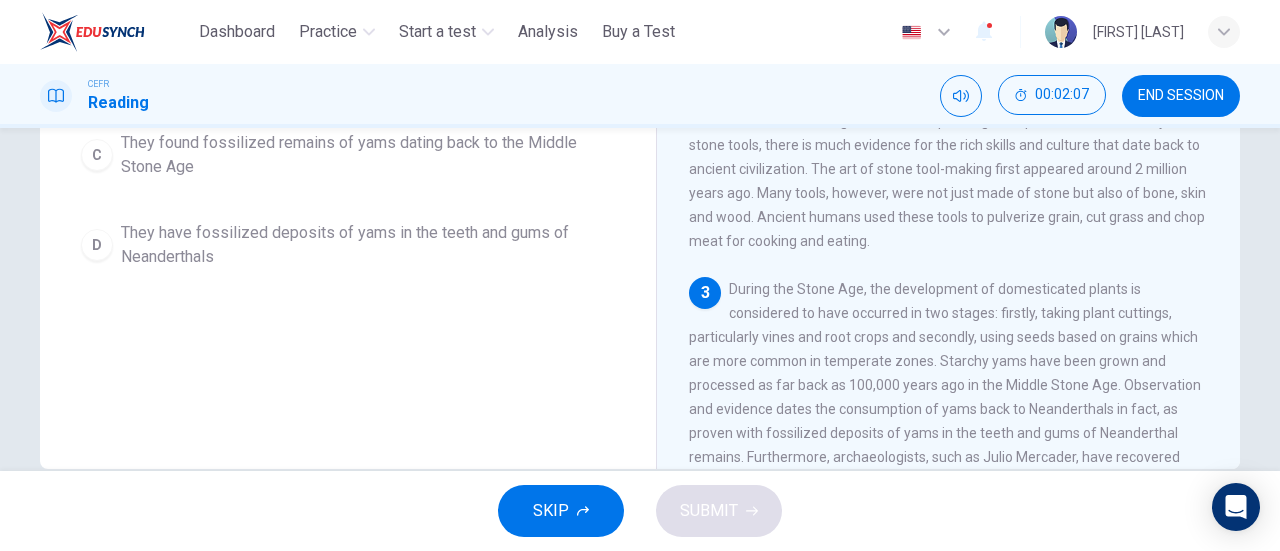 scroll, scrollTop: 432, scrollLeft: 0, axis: vertical 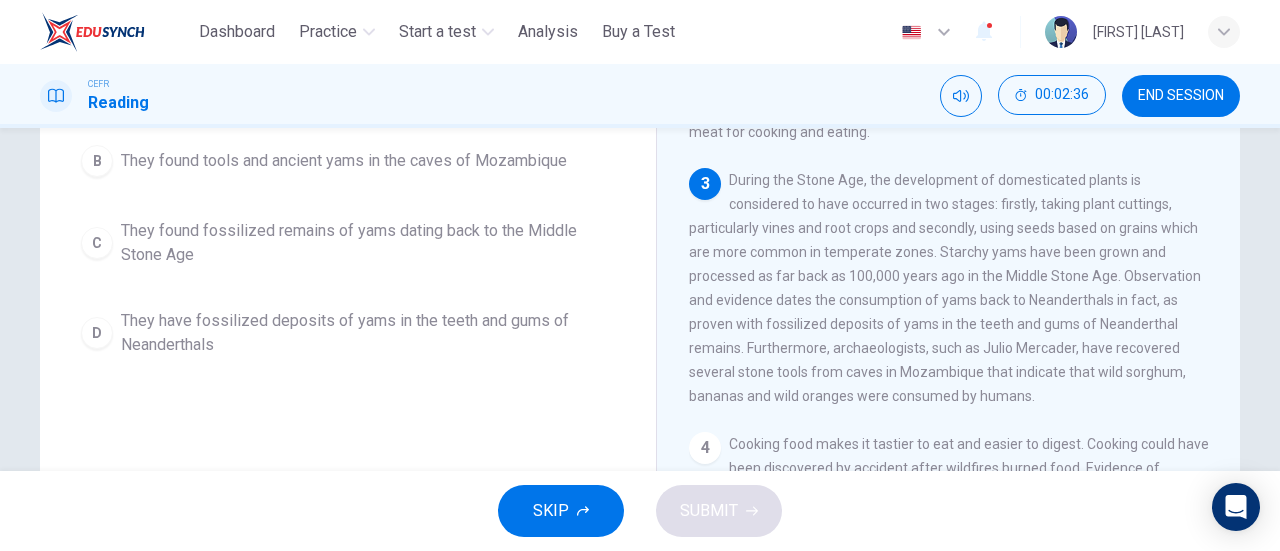 click on "They have fossilized deposits of yams in the teeth and gums of Neanderthals" at bounding box center (368, 333) 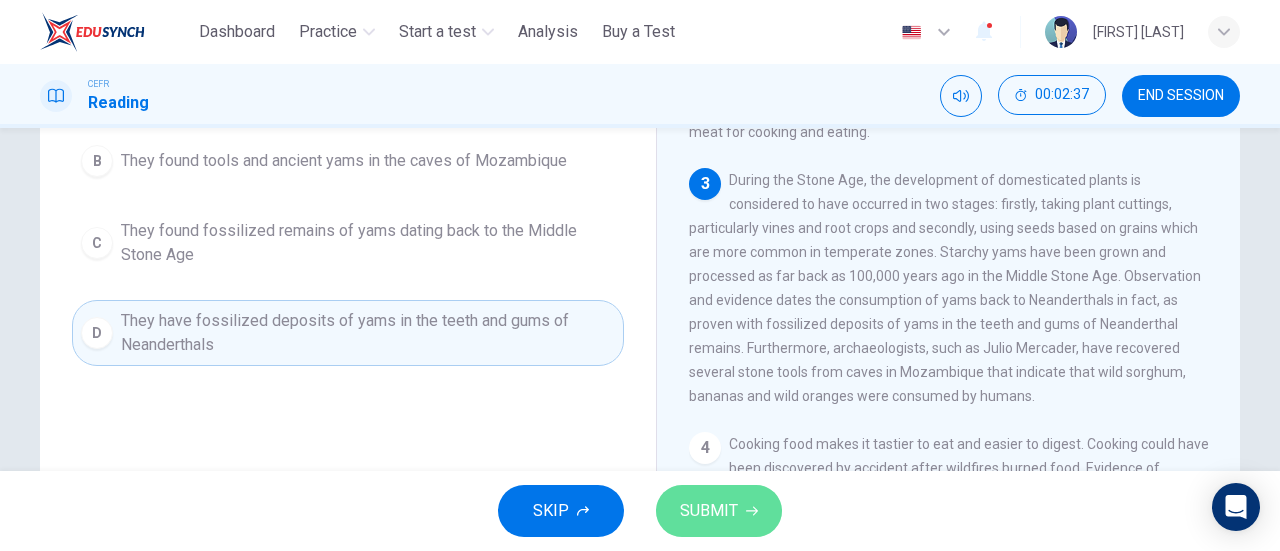 click on "SUBMIT" at bounding box center (719, 511) 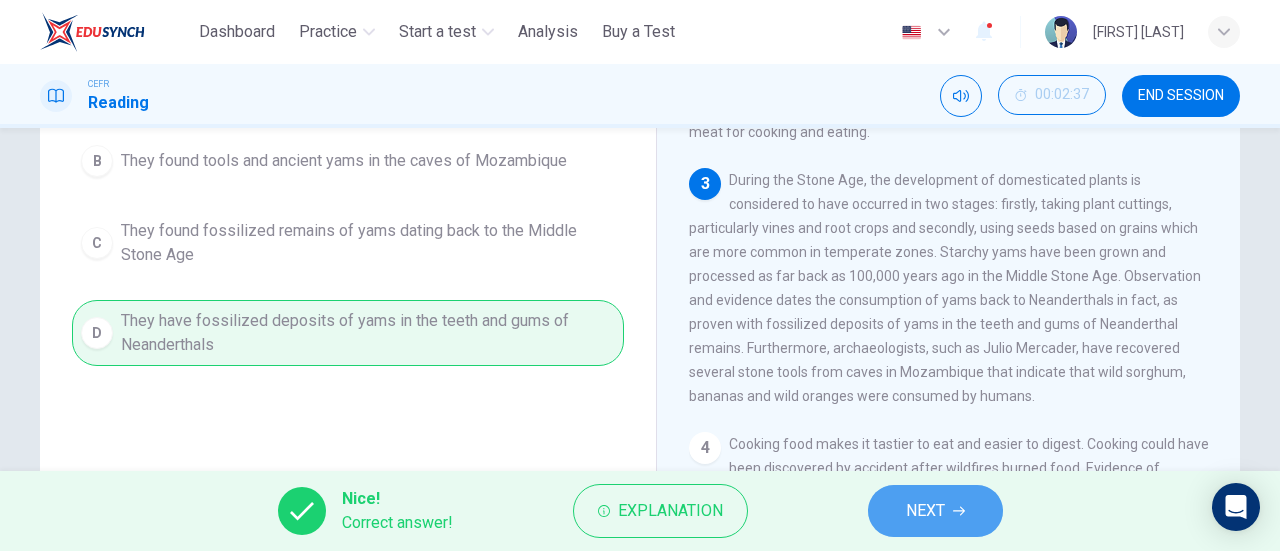 click on "NEXT" at bounding box center [935, 511] 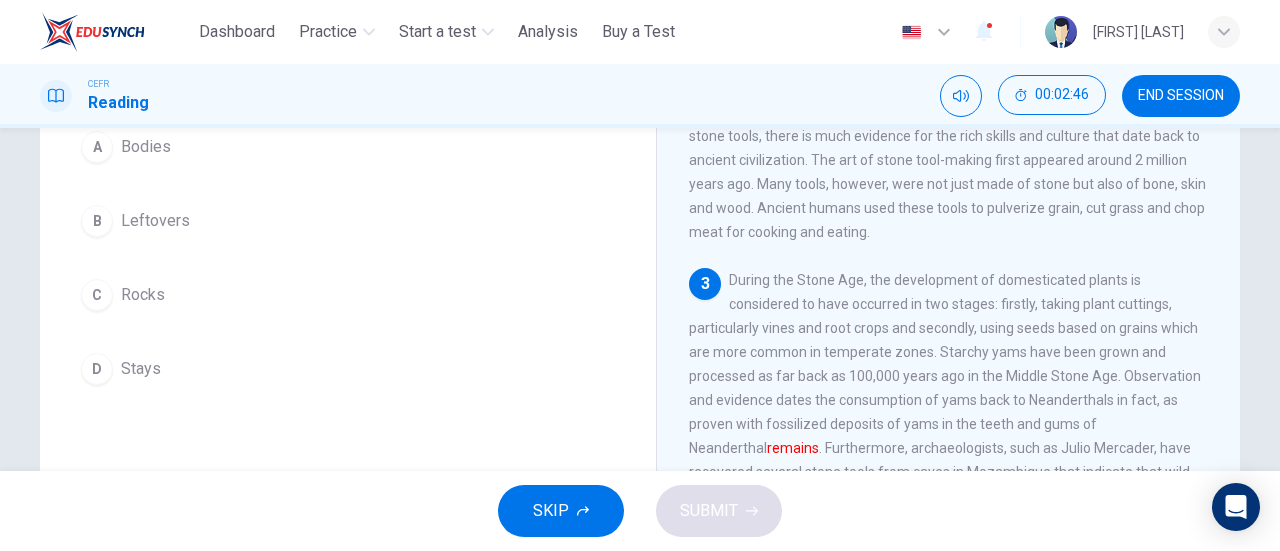 scroll, scrollTop: 202, scrollLeft: 0, axis: vertical 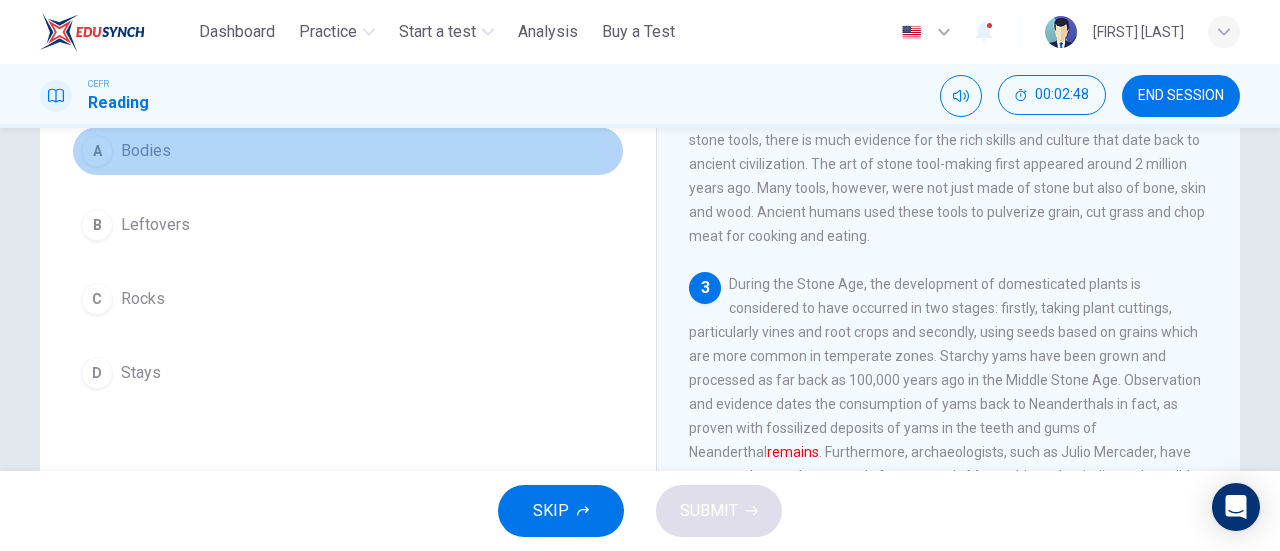 click on "A" at bounding box center (97, 151) 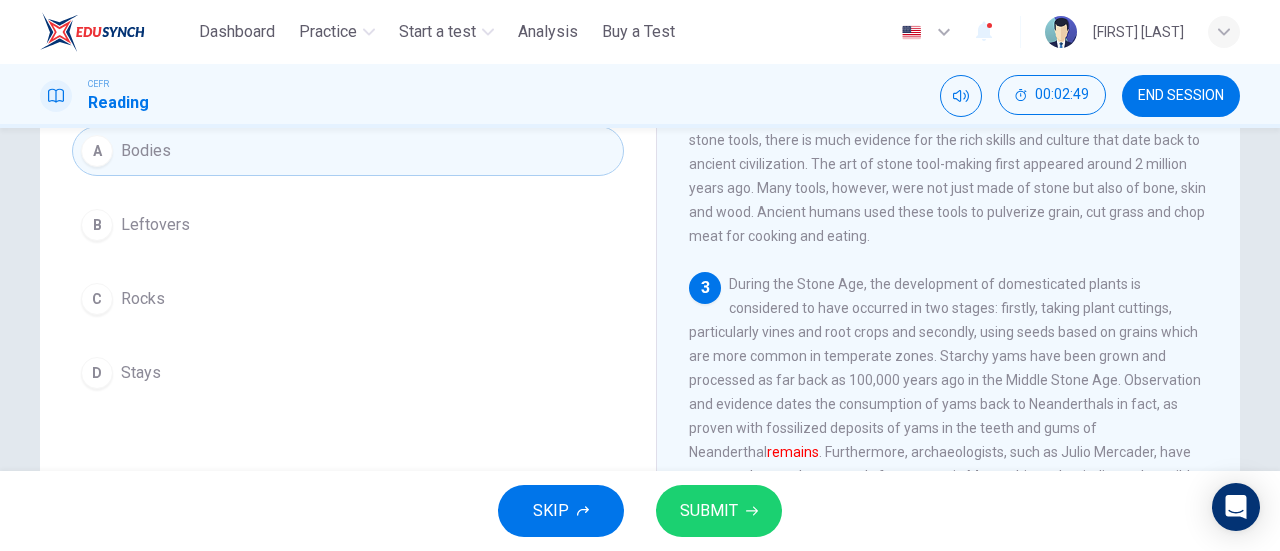 click on "SUBMIT" at bounding box center (709, 511) 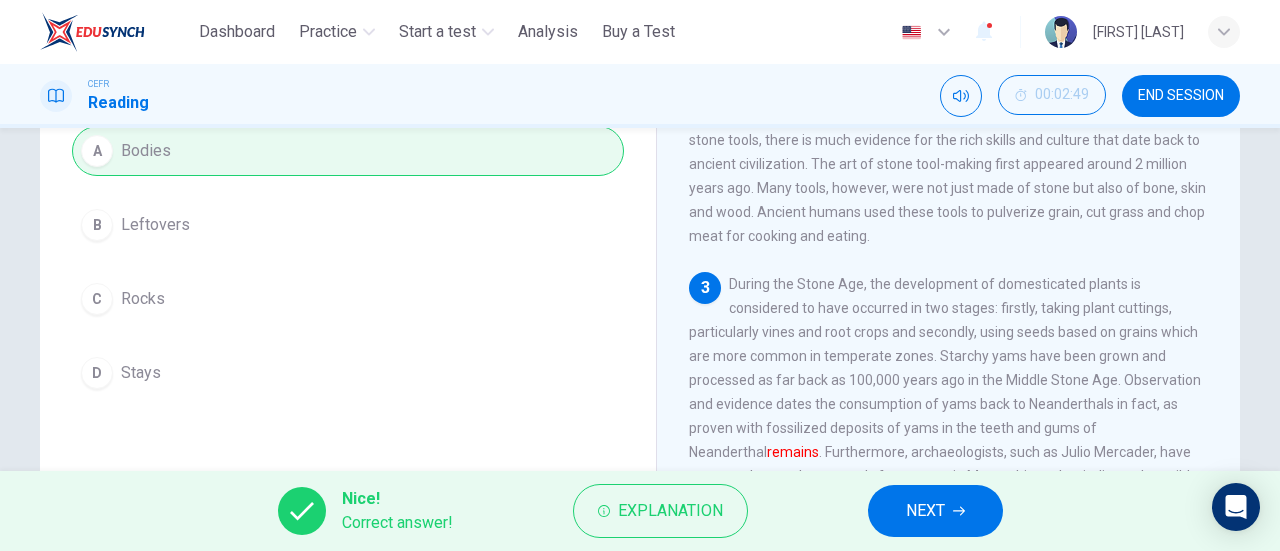 click on "NEXT" at bounding box center (925, 511) 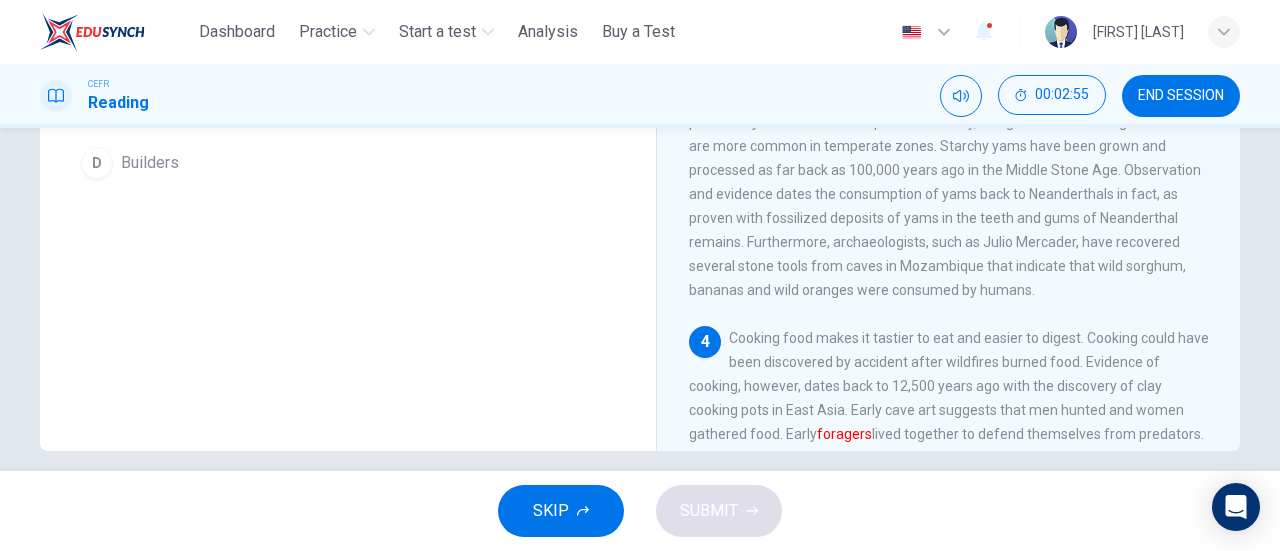 scroll, scrollTop: 432, scrollLeft: 0, axis: vertical 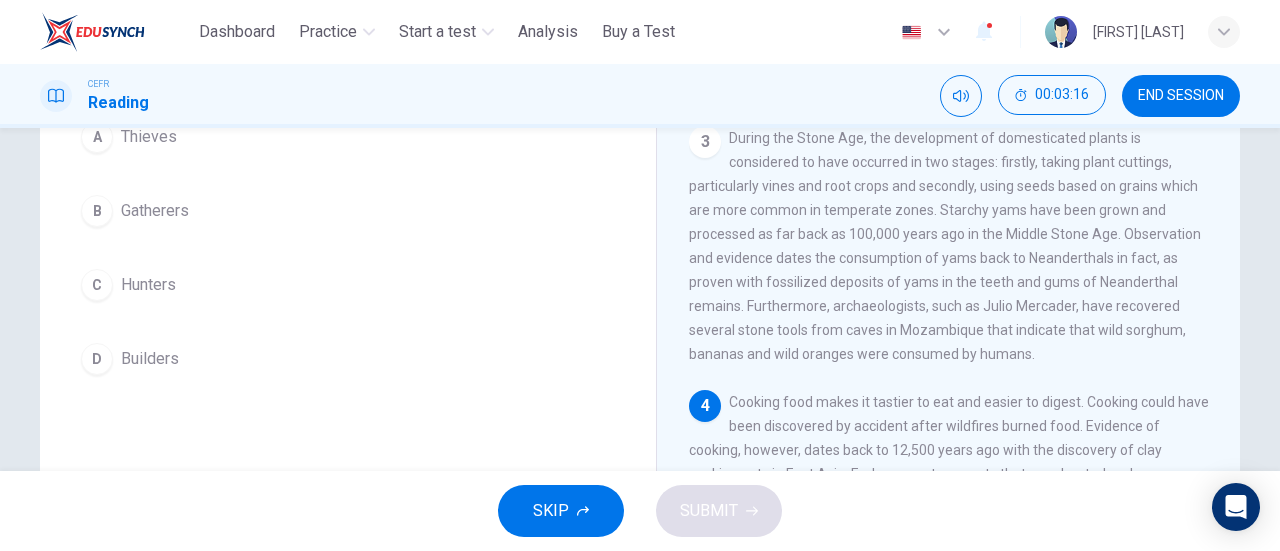 click on "C" at bounding box center [97, 285] 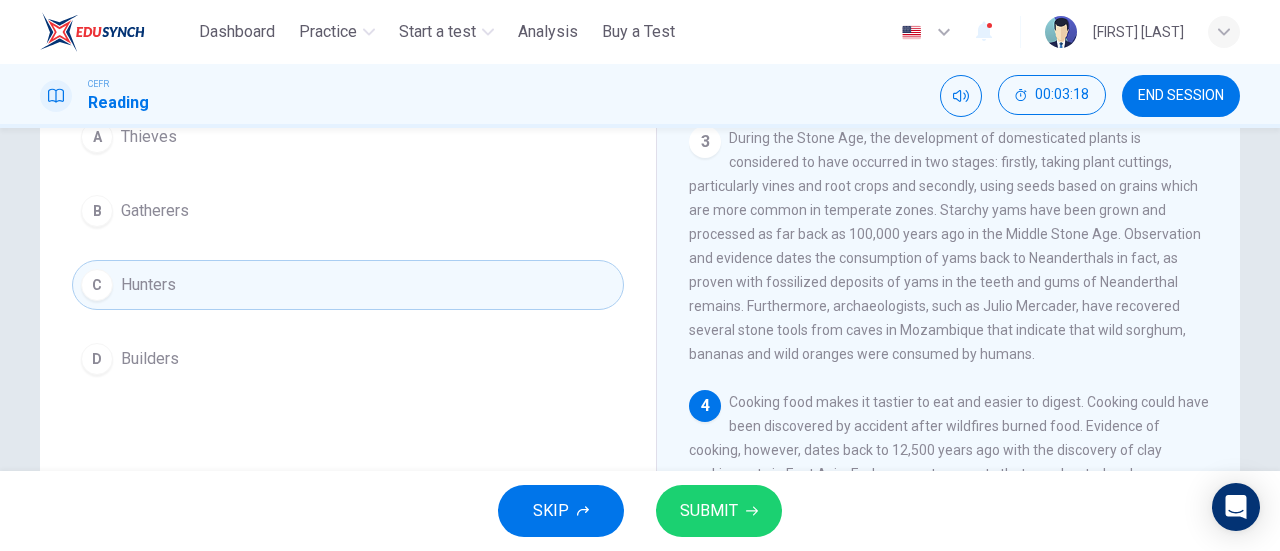 click on "SUBMIT" at bounding box center (709, 511) 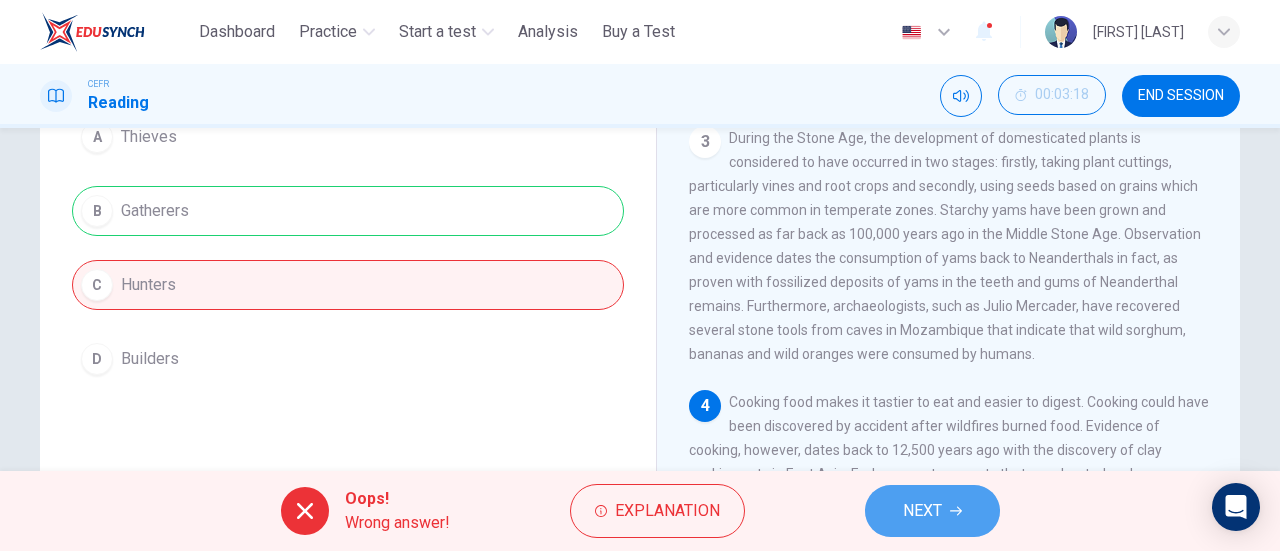 click on "NEXT" at bounding box center (932, 511) 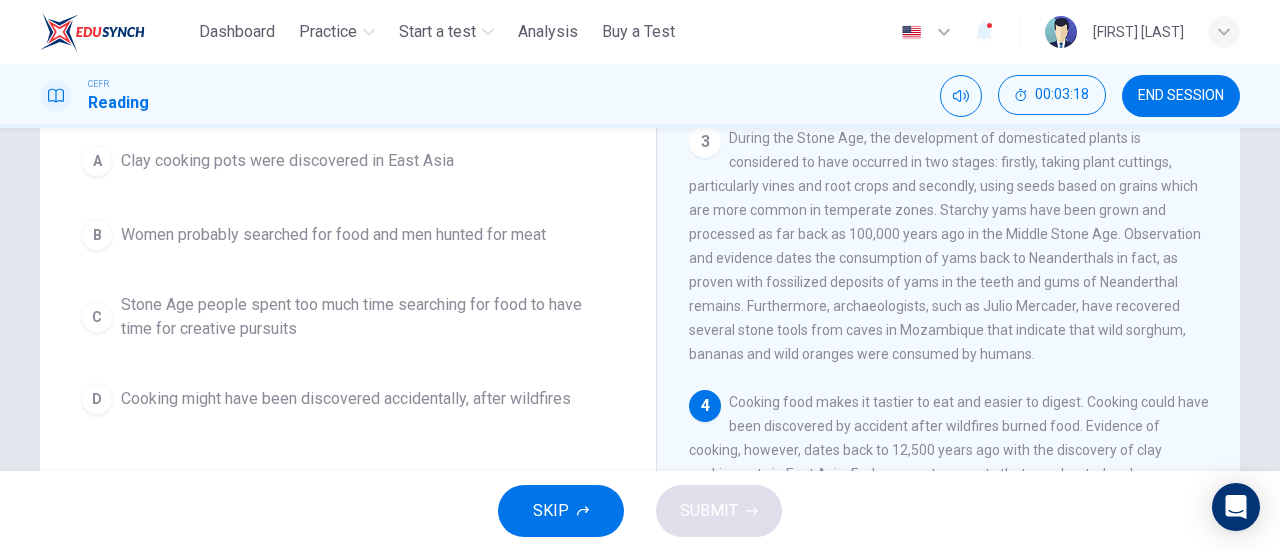 scroll, scrollTop: 240, scrollLeft: 0, axis: vertical 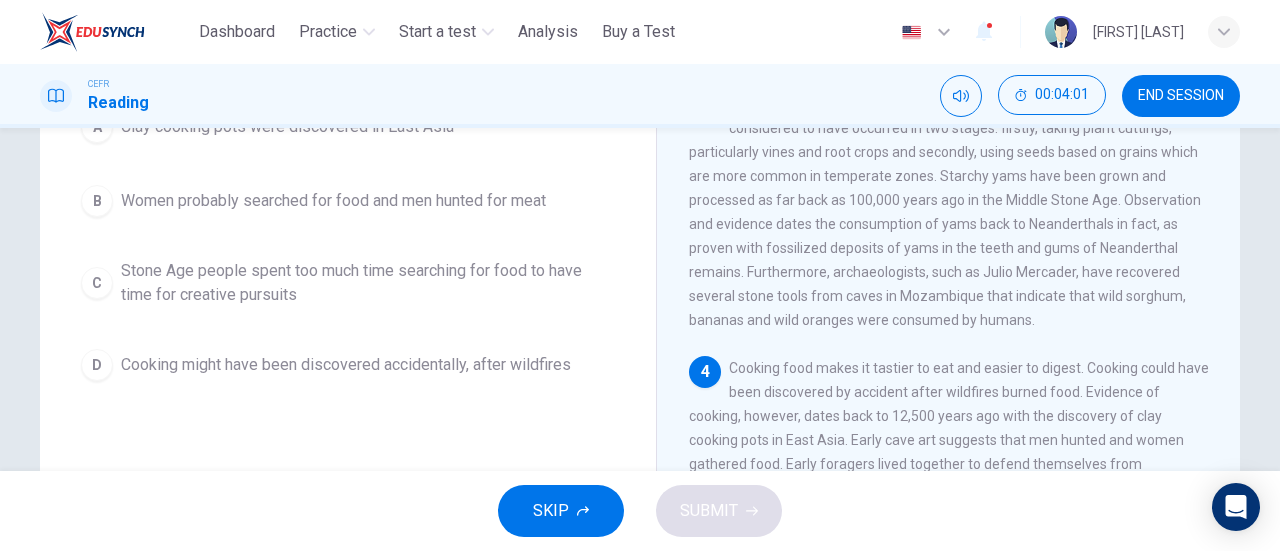 click on "C Stone Age people spent too much time searching for food to have time for creative pursuits" at bounding box center [348, 283] 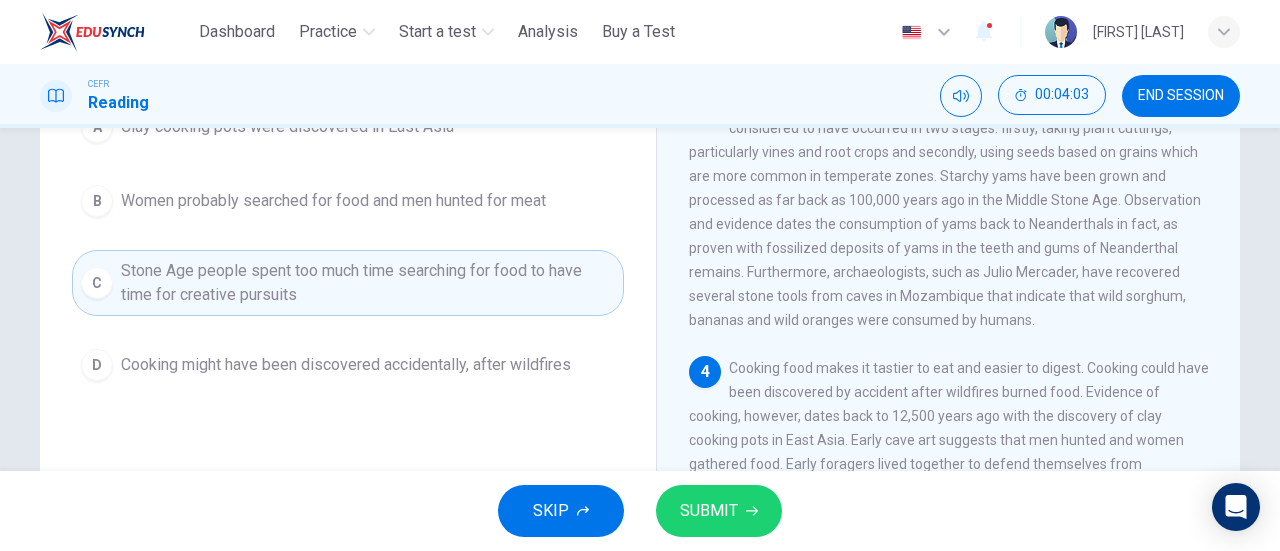 click on "SUBMIT" at bounding box center (709, 511) 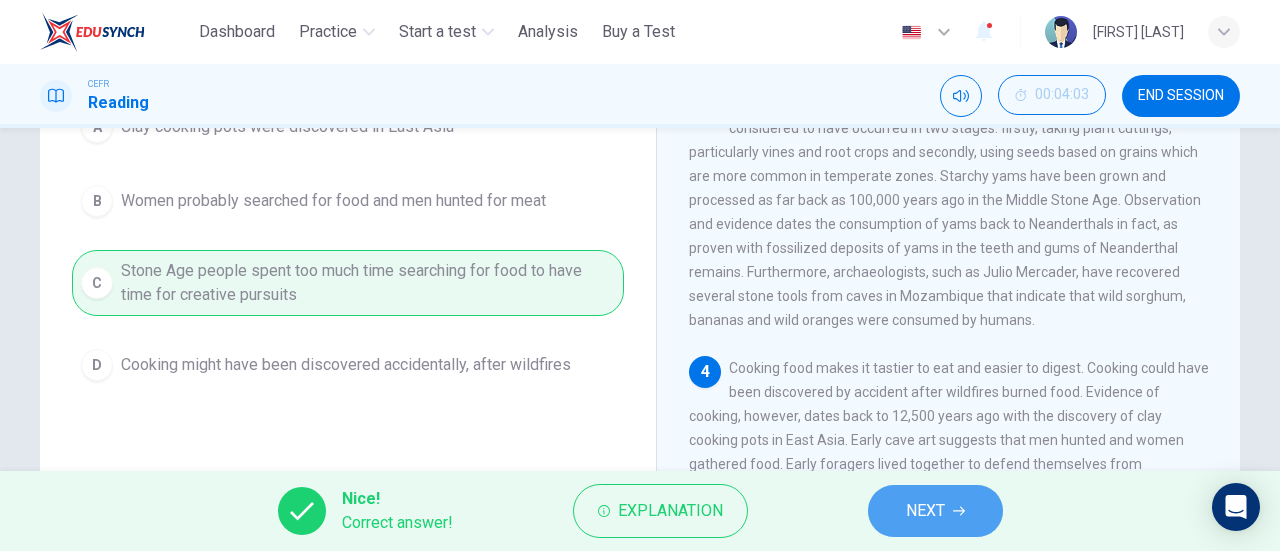 click on "NEXT" at bounding box center (925, 511) 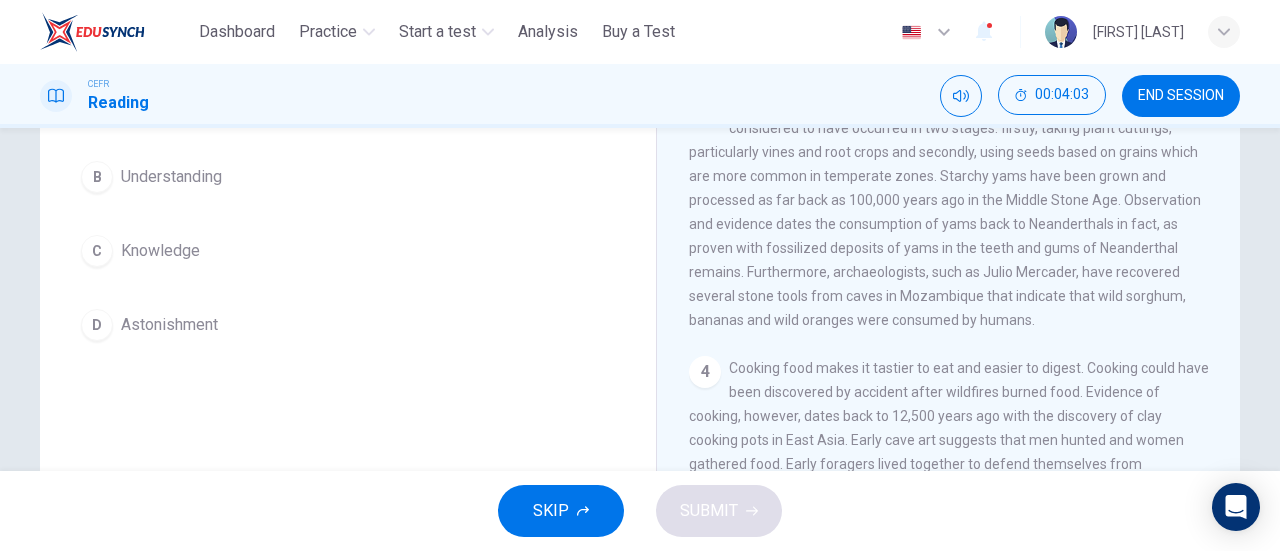 scroll, scrollTop: 226, scrollLeft: 0, axis: vertical 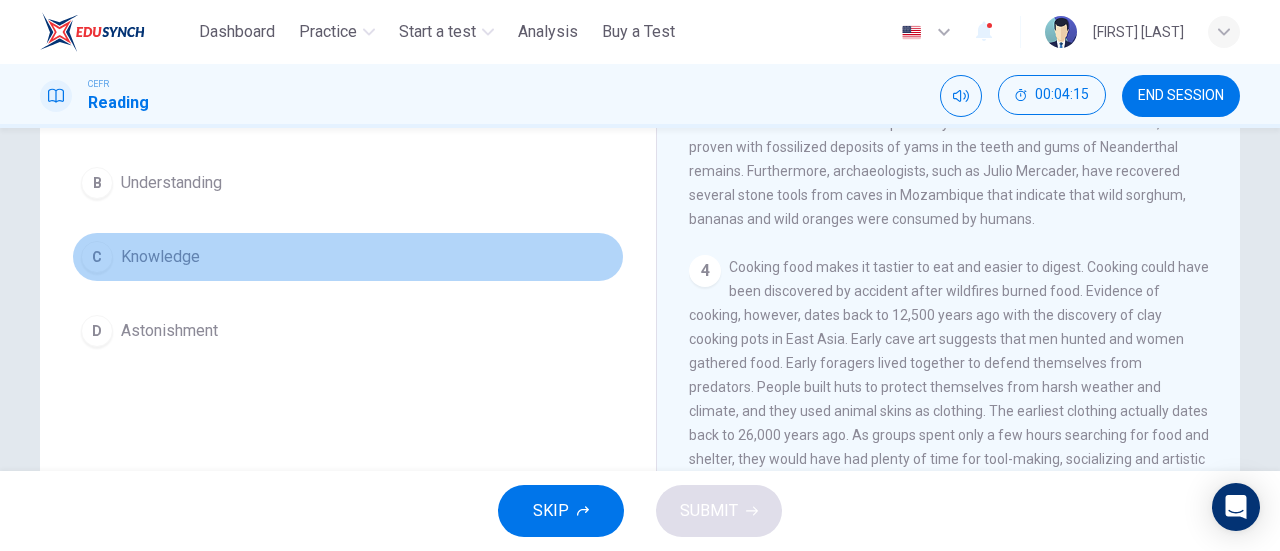 click on "Knowledge" at bounding box center [160, 257] 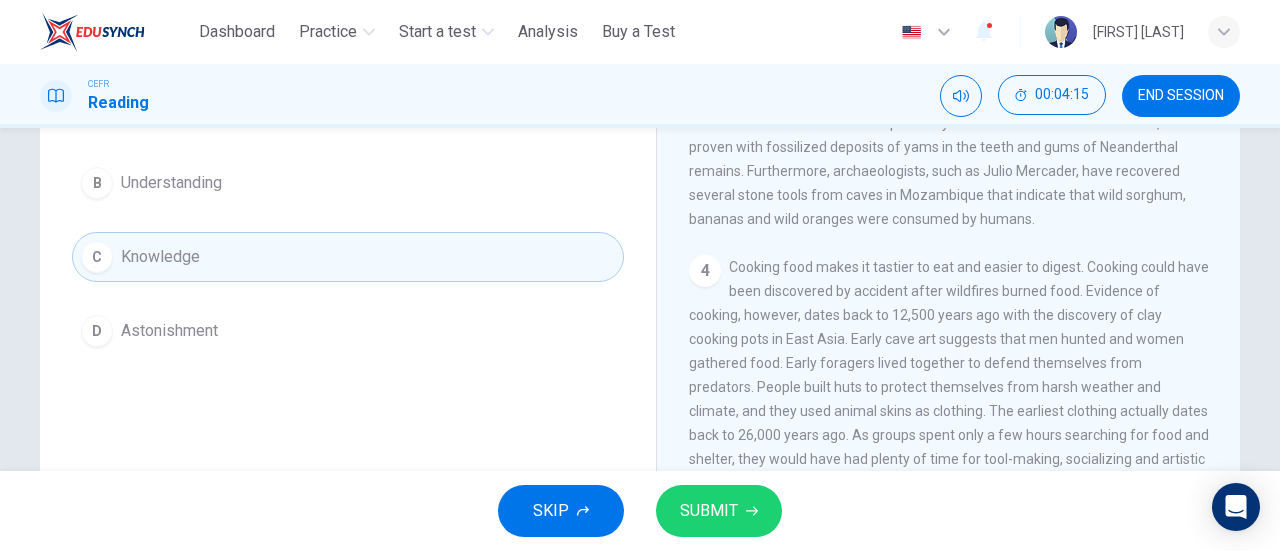 click on "SUBMIT" at bounding box center [709, 511] 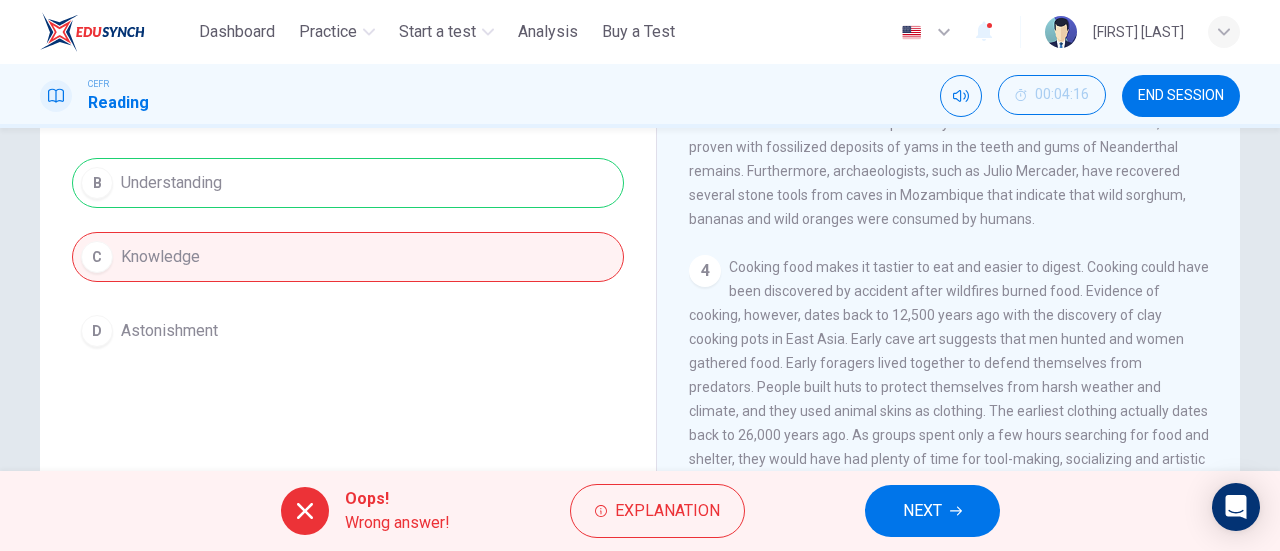 click 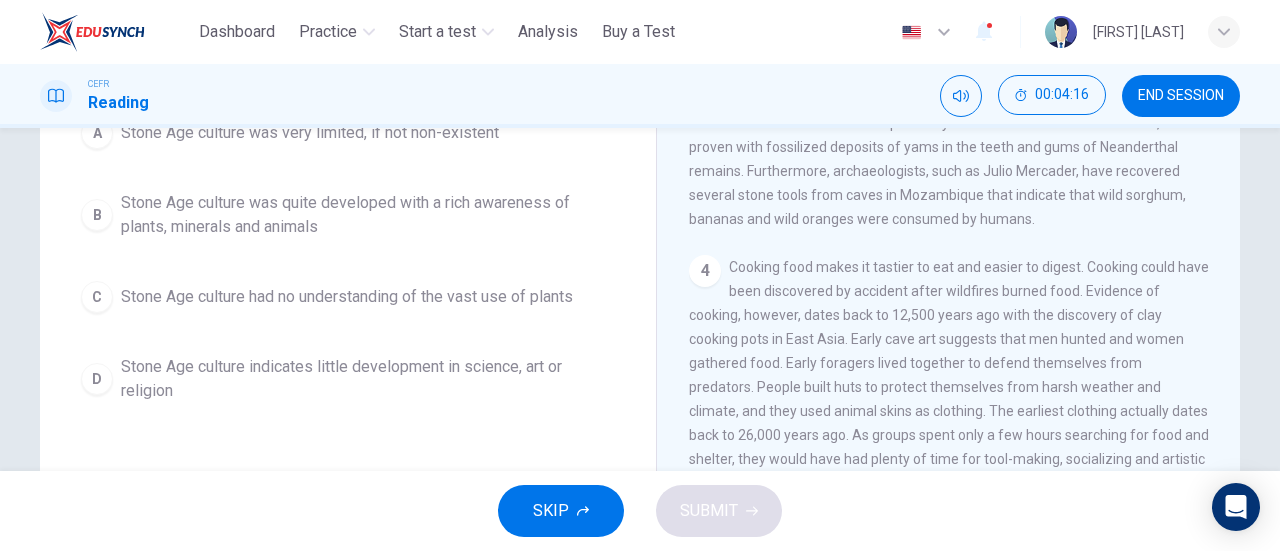 scroll, scrollTop: 268, scrollLeft: 0, axis: vertical 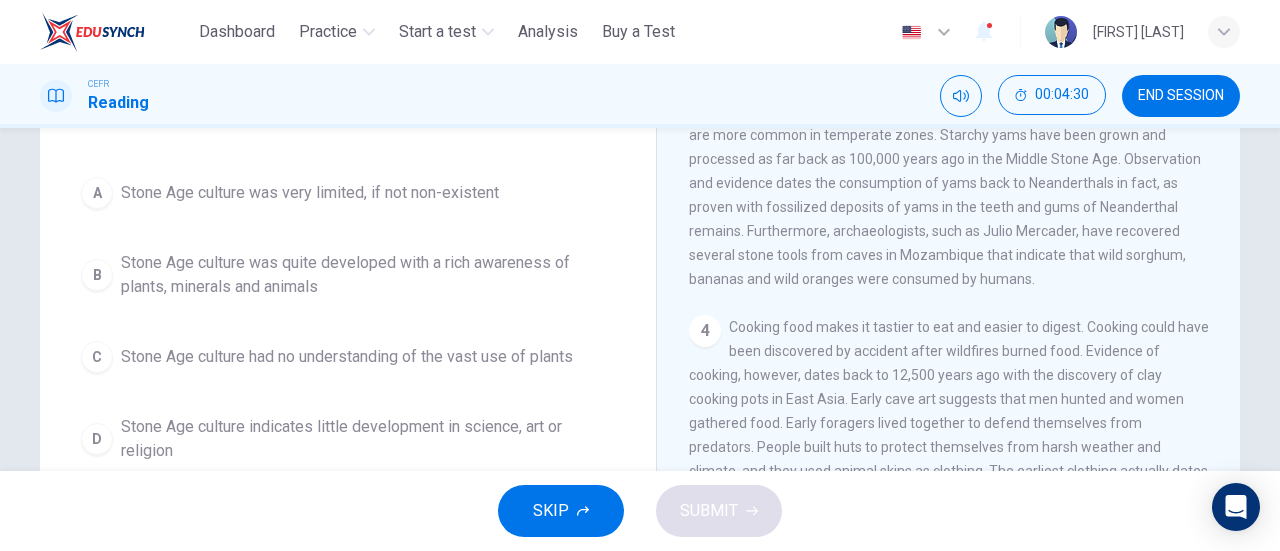 click on "D Stone Age culture indicates little development in science, art or religion" at bounding box center (348, 439) 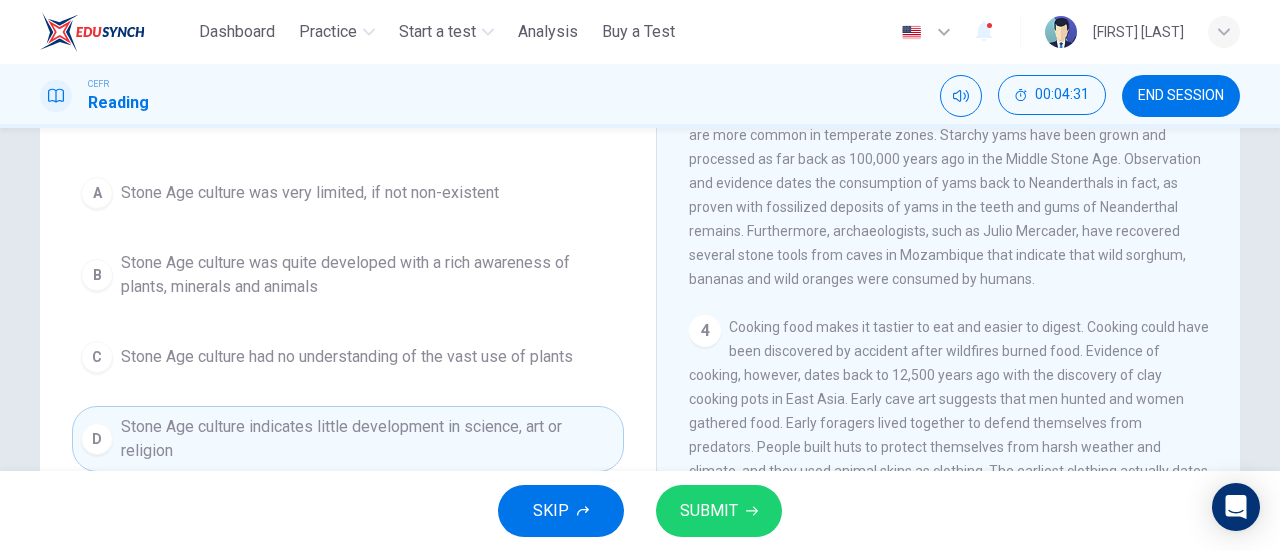 click on "SUBMIT" at bounding box center (709, 511) 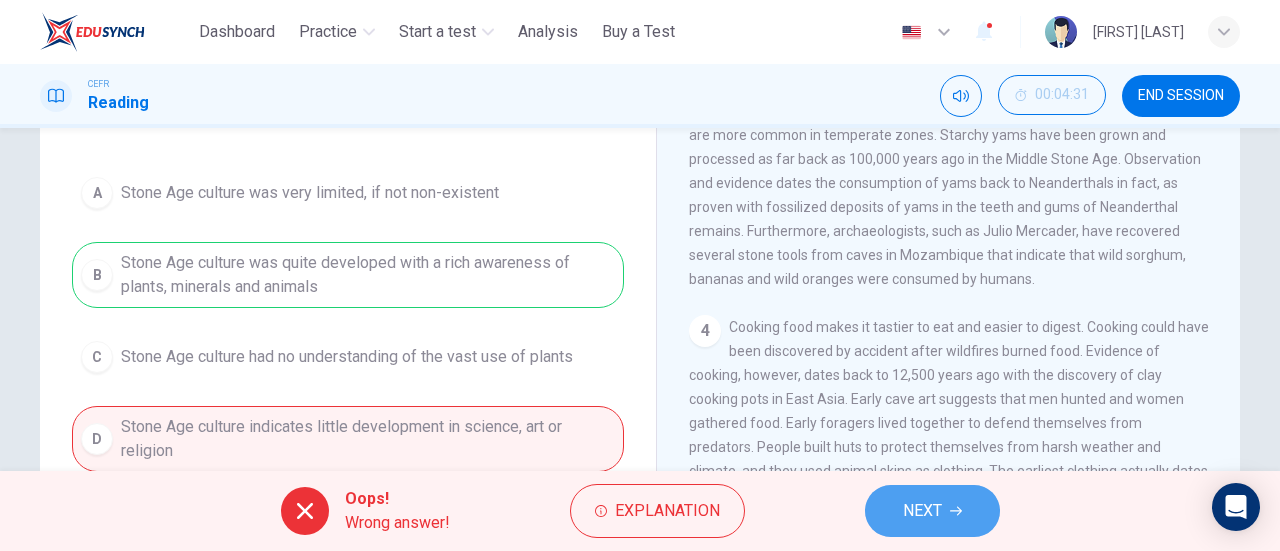 click on "NEXT" at bounding box center [932, 511] 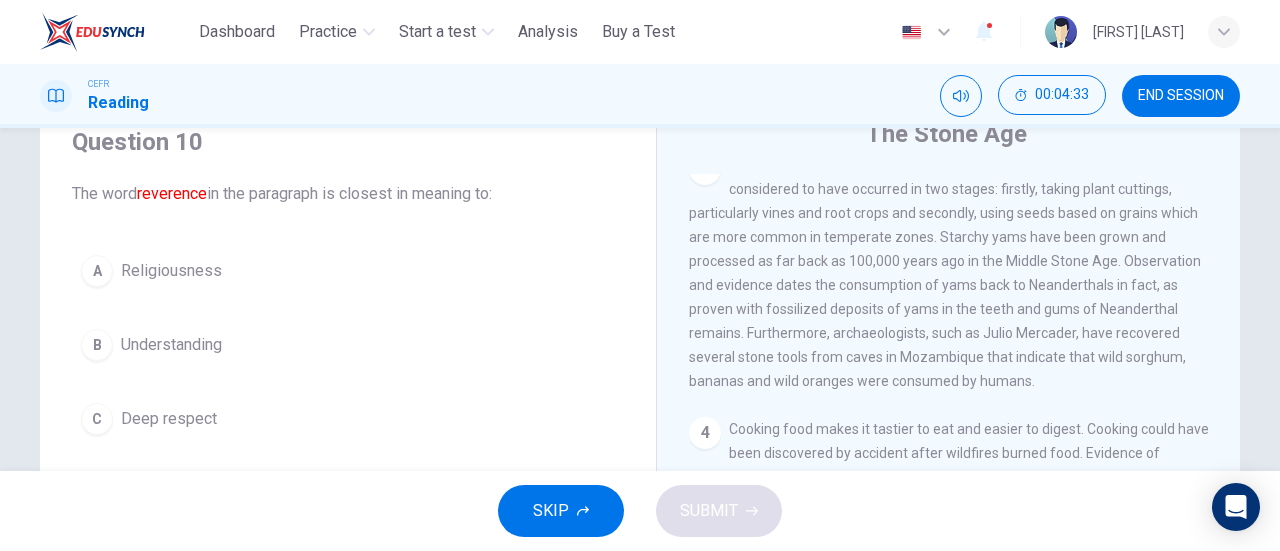 scroll, scrollTop: 58, scrollLeft: 0, axis: vertical 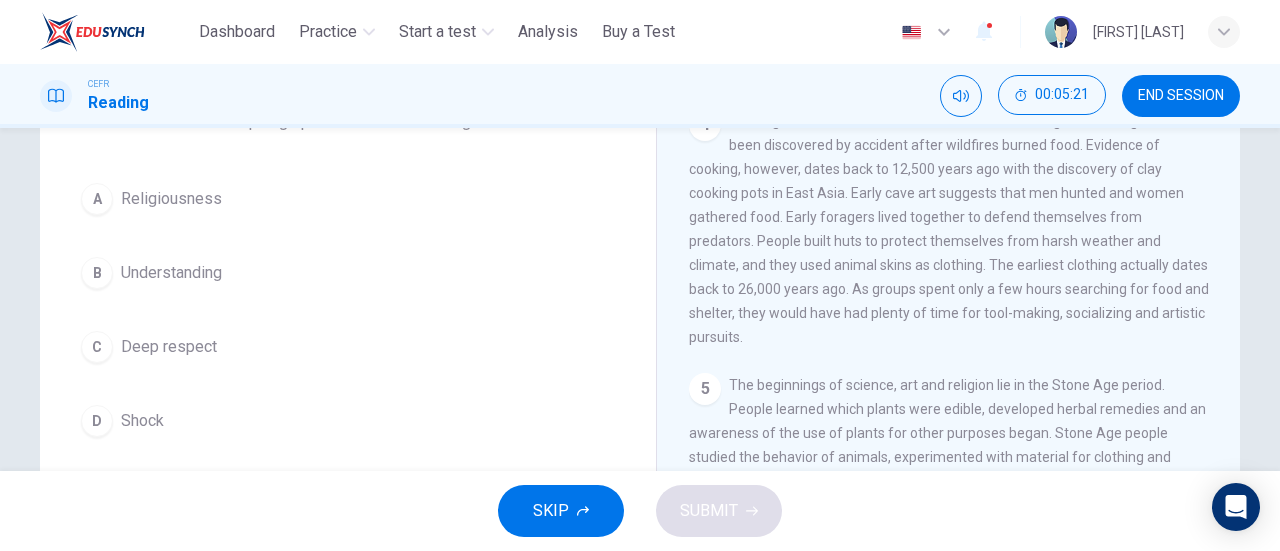 click on "C" at bounding box center (97, 347) 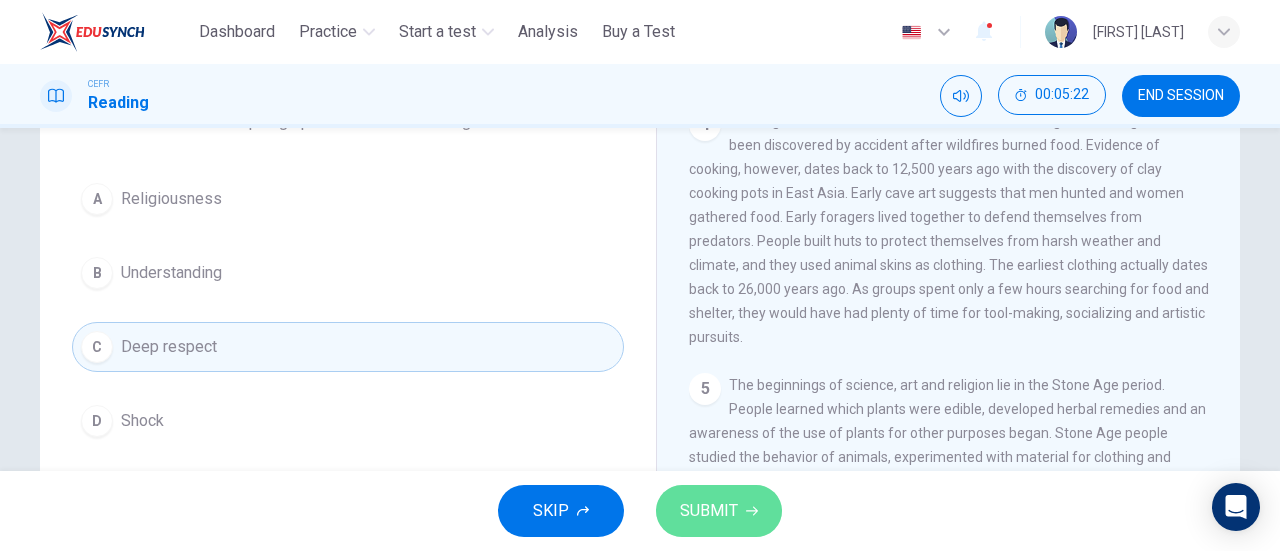 click on "SUBMIT" at bounding box center [719, 511] 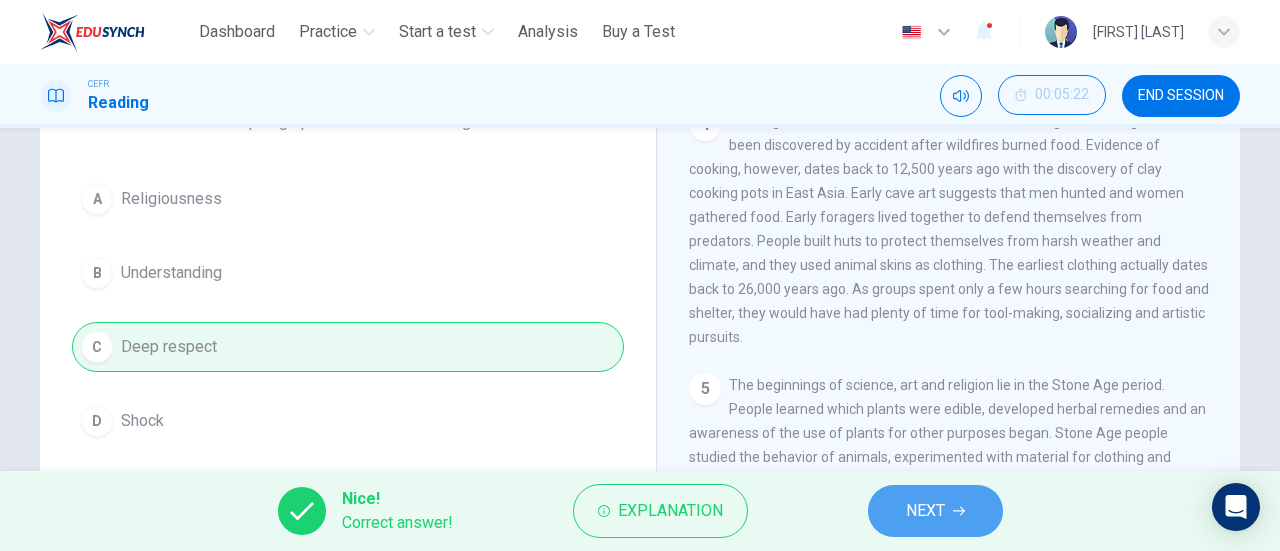 click on "NEXT" at bounding box center [925, 511] 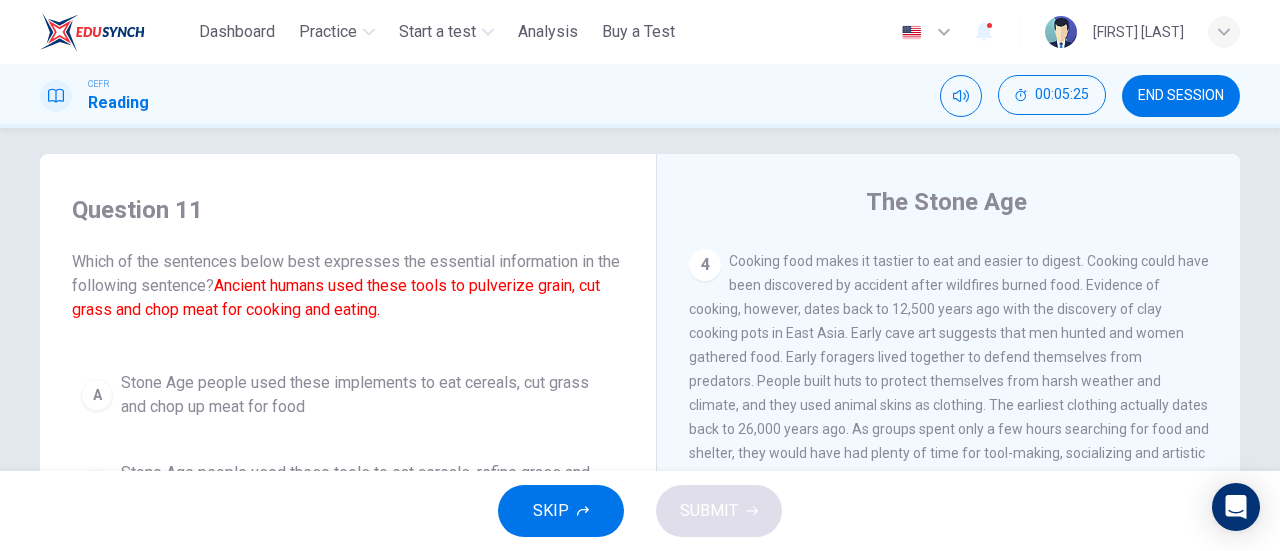 scroll, scrollTop: 4, scrollLeft: 0, axis: vertical 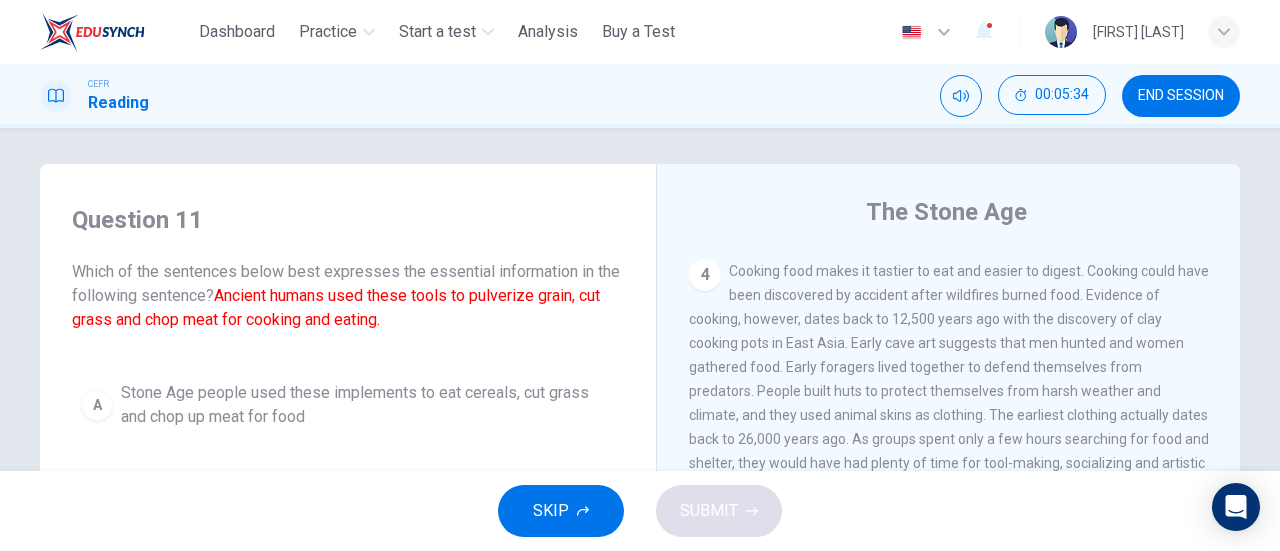 drag, startPoint x: 1262, startPoint y: 185, endPoint x: 1266, endPoint y: 250, distance: 65.12296 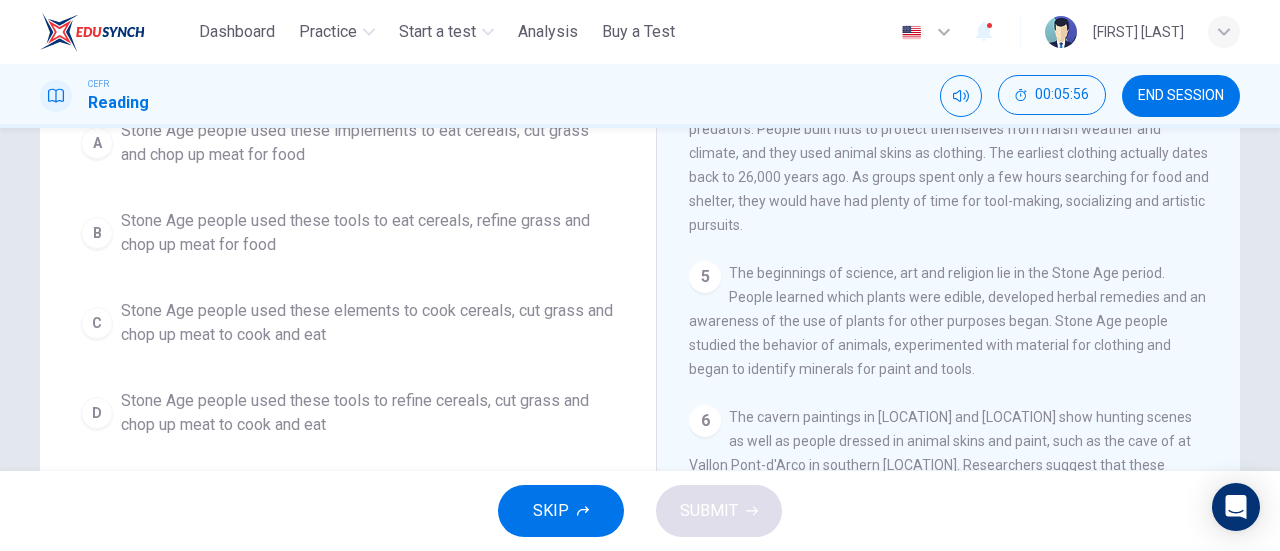 scroll, scrollTop: 277, scrollLeft: 0, axis: vertical 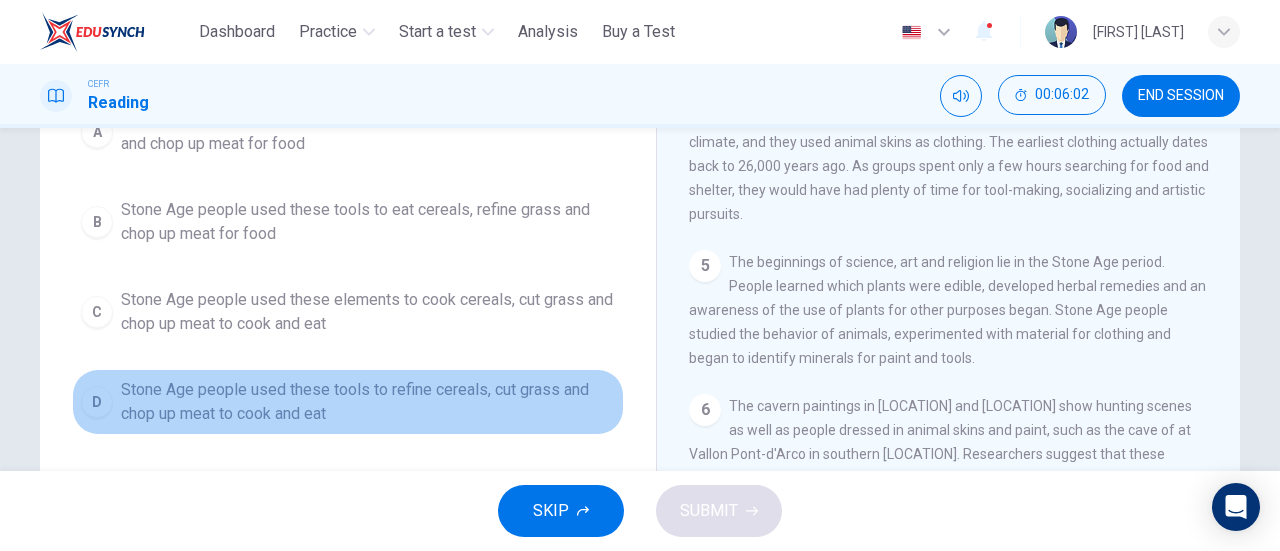 click on "Stone Age people used these tools to refine cereals, cut grass and chop up meat to cook and eat" at bounding box center (368, 402) 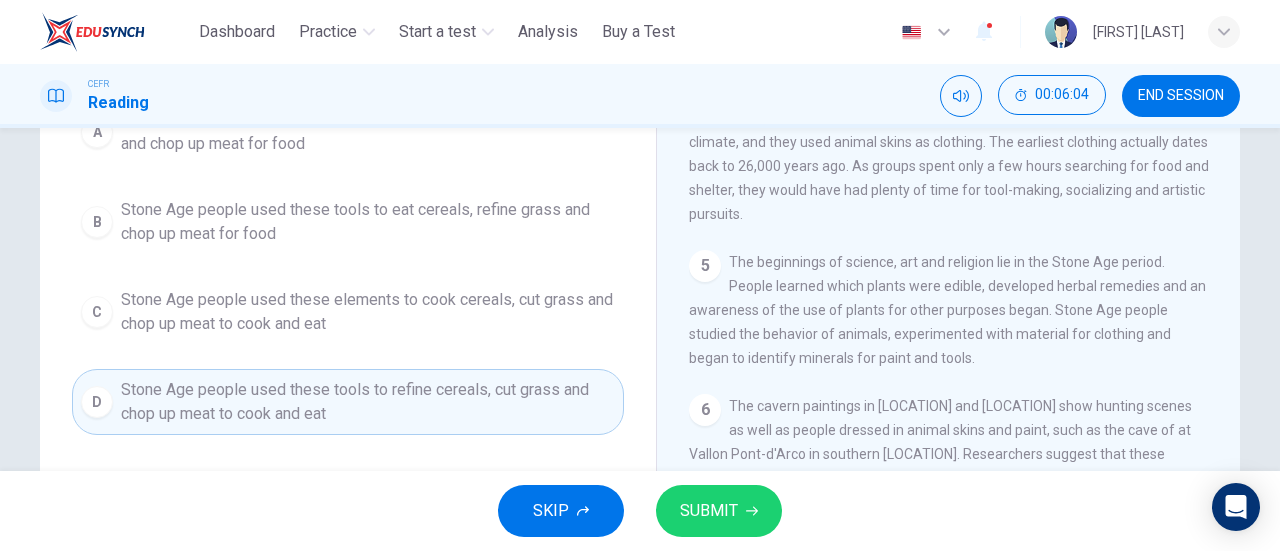 click on "SUBMIT" at bounding box center (709, 511) 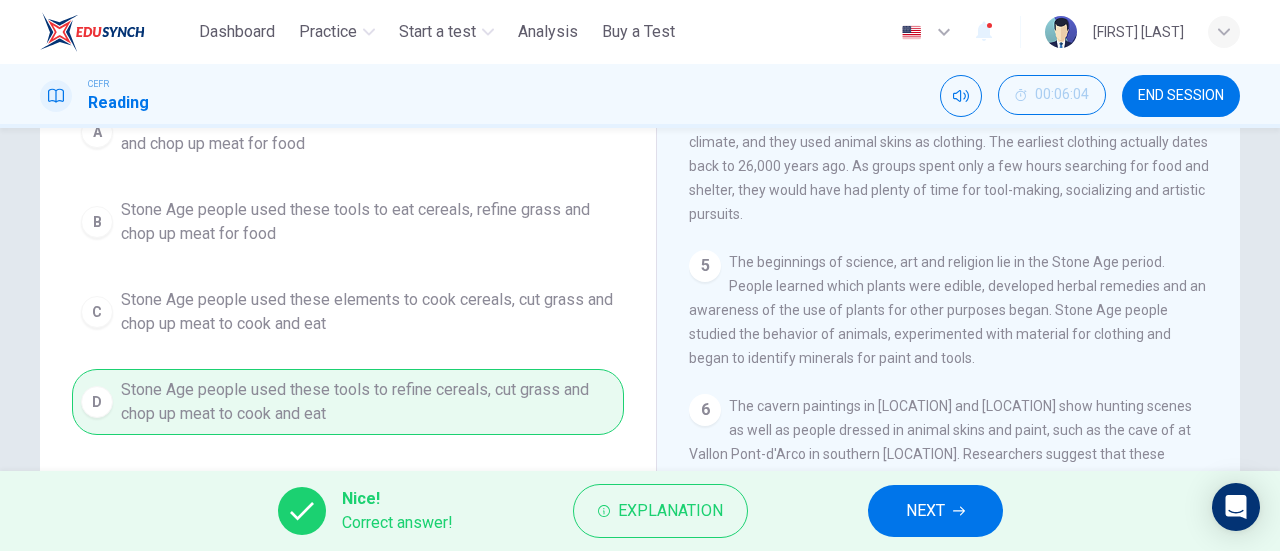 click on "NEXT" at bounding box center [935, 511] 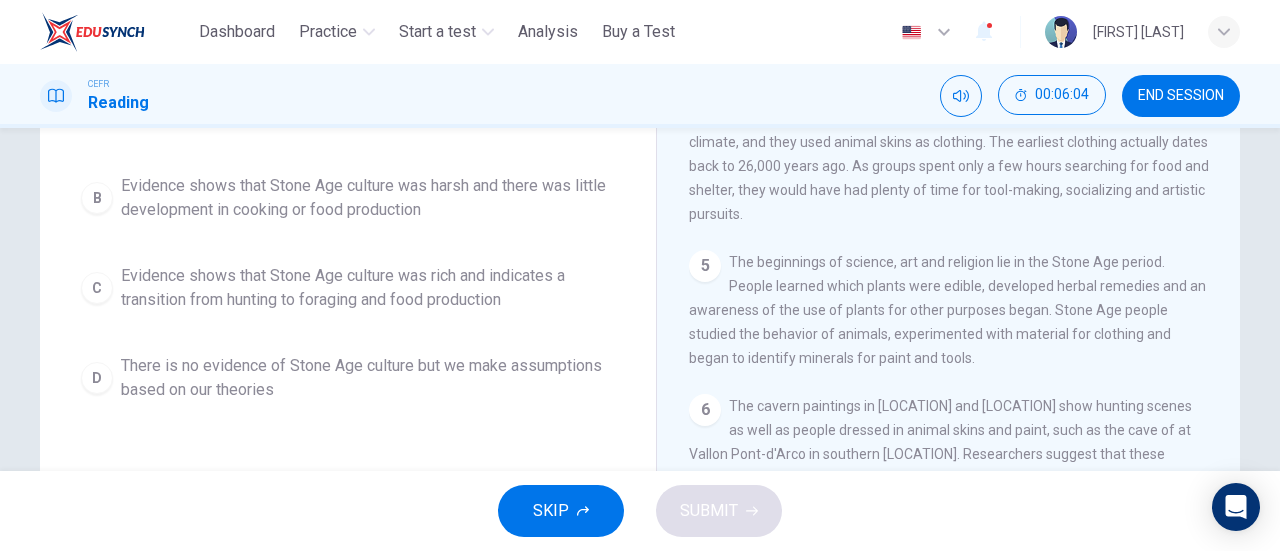 scroll, scrollTop: 253, scrollLeft: 0, axis: vertical 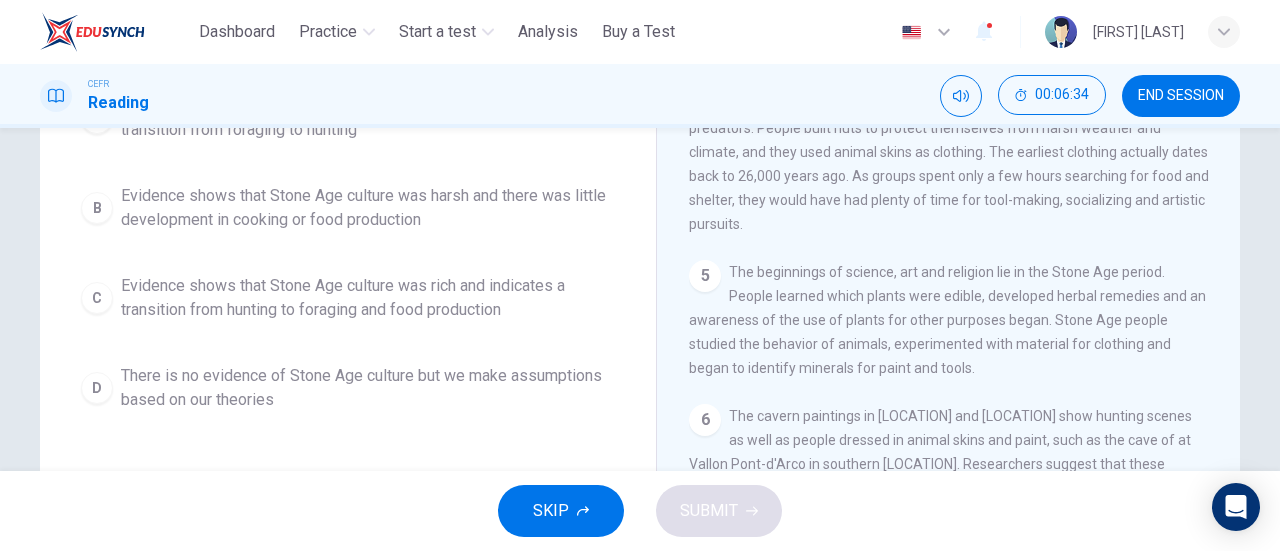 click on "Evidence shows that Stone Age culture was rich and indicates a transition from hunting to foraging and food production" at bounding box center [368, 298] 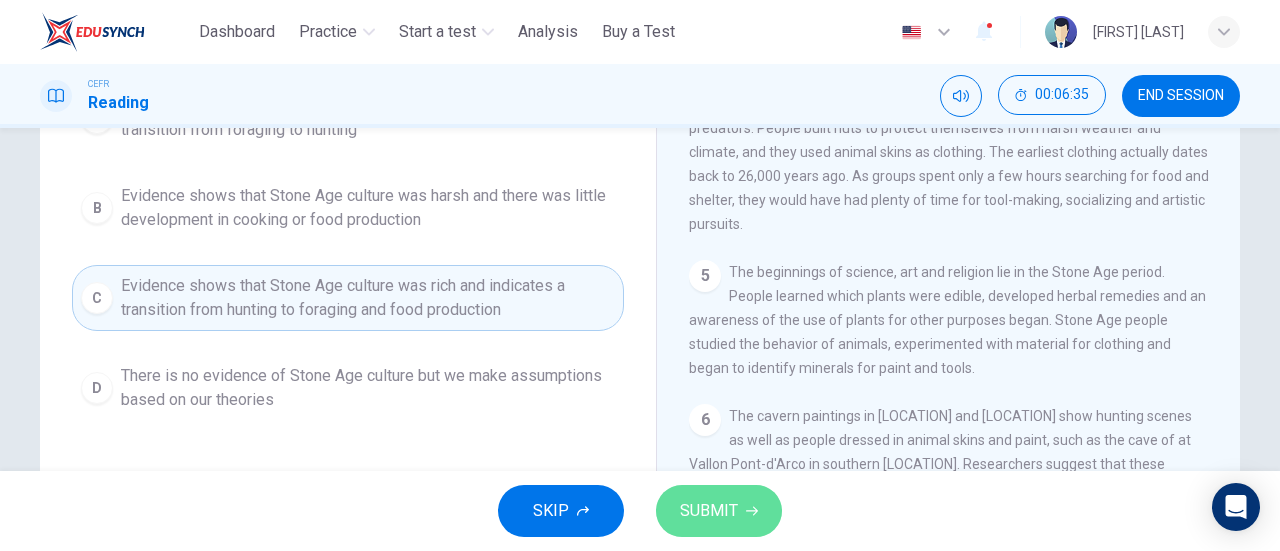 click on "SUBMIT" at bounding box center (709, 511) 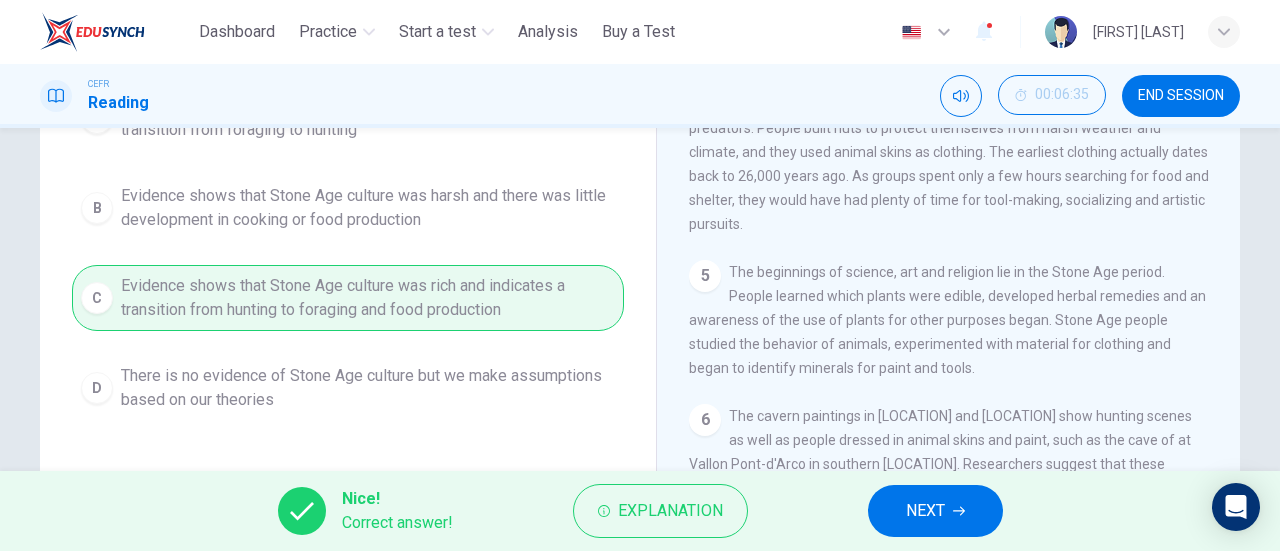 click on "NEXT" at bounding box center [935, 511] 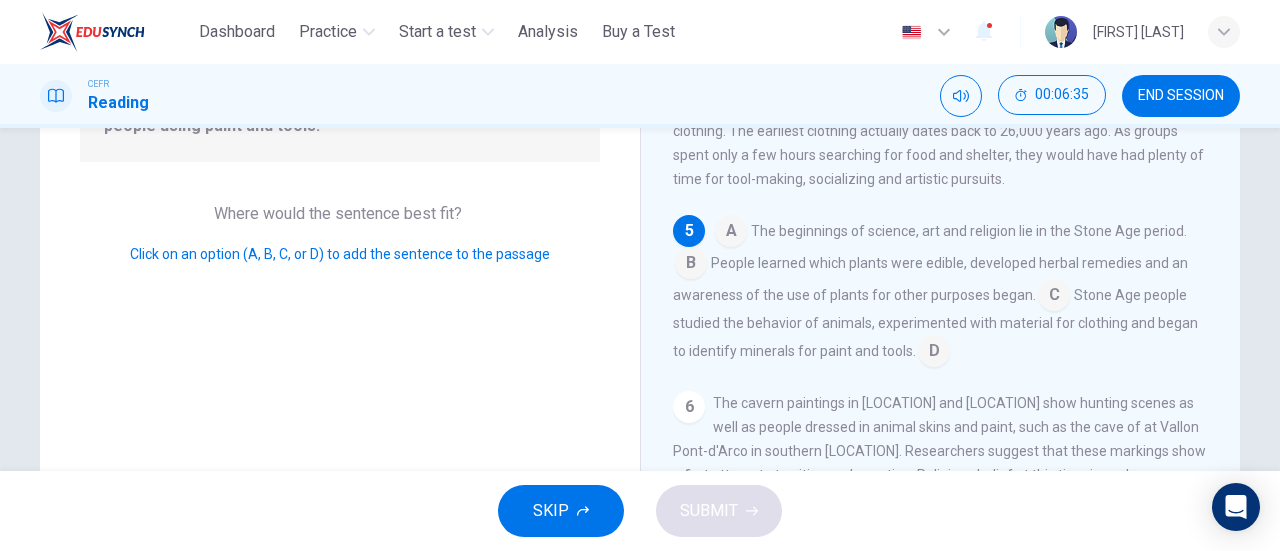 scroll, scrollTop: 732, scrollLeft: 0, axis: vertical 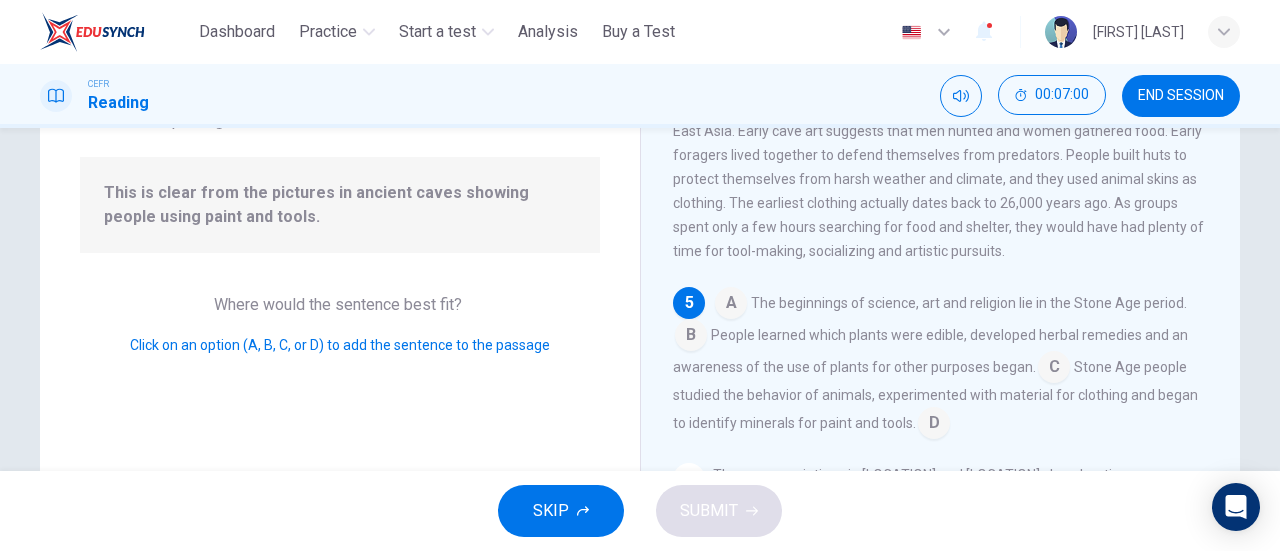 click at bounding box center [934, 425] 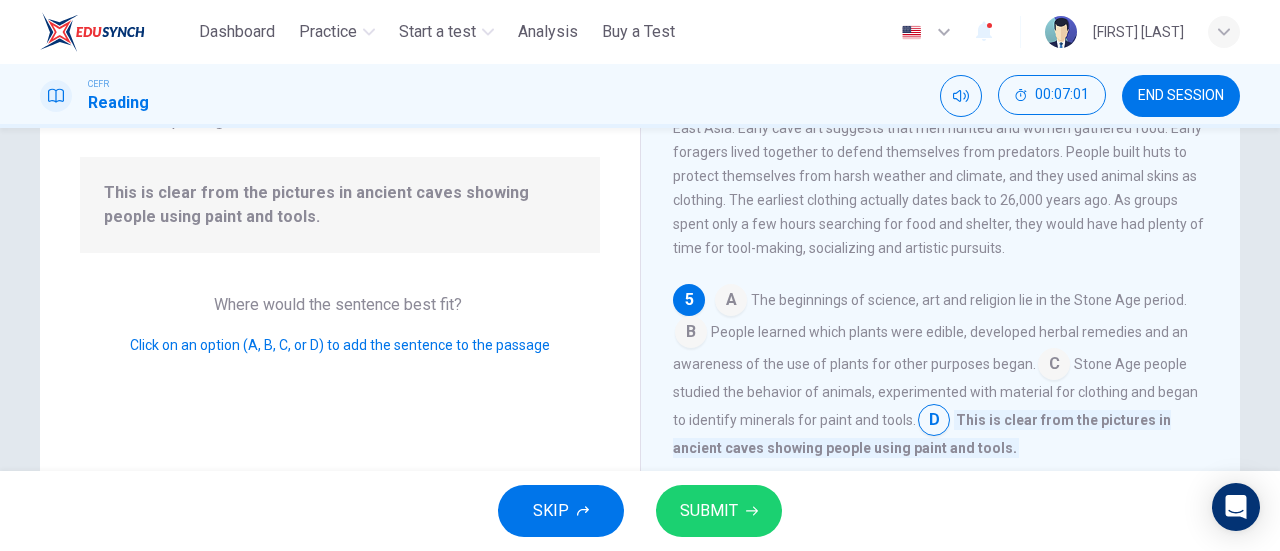 click on "SUBMIT" at bounding box center (719, 511) 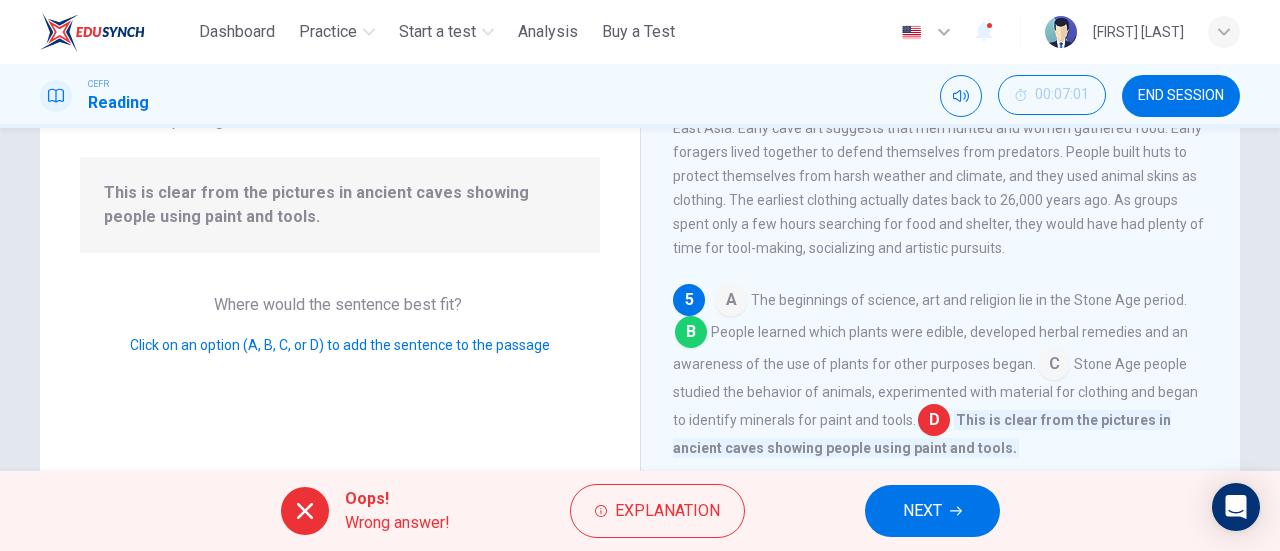 click on "Oops! Wrong answer! Explanation NEXT" at bounding box center (640, 511) 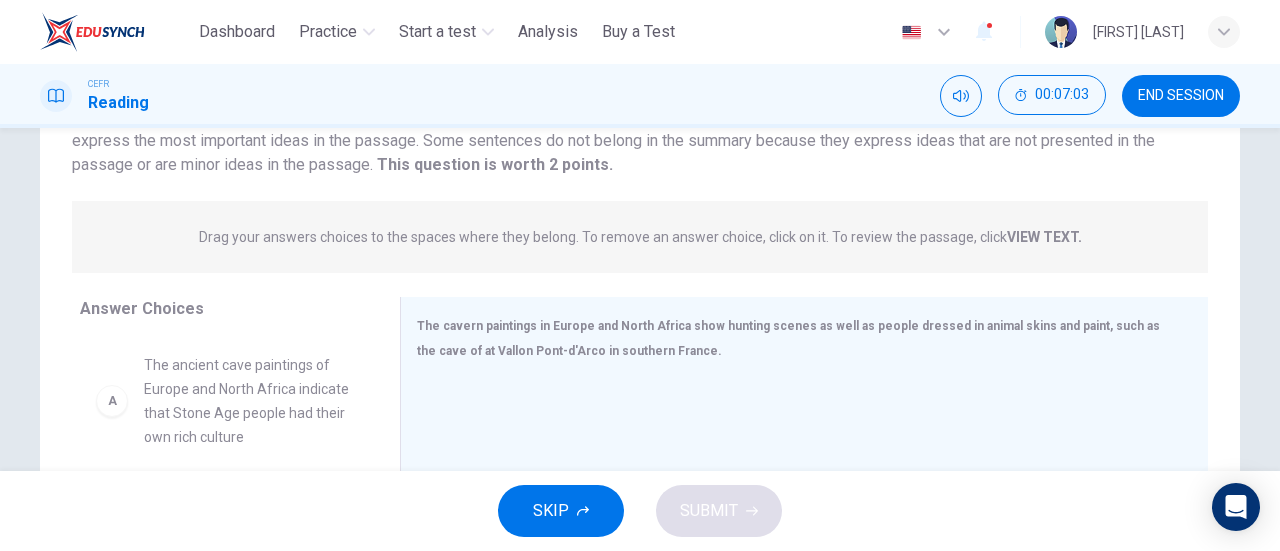 drag, startPoint x: 1262, startPoint y: 271, endPoint x: 1279, endPoint y: 361, distance: 91.591484 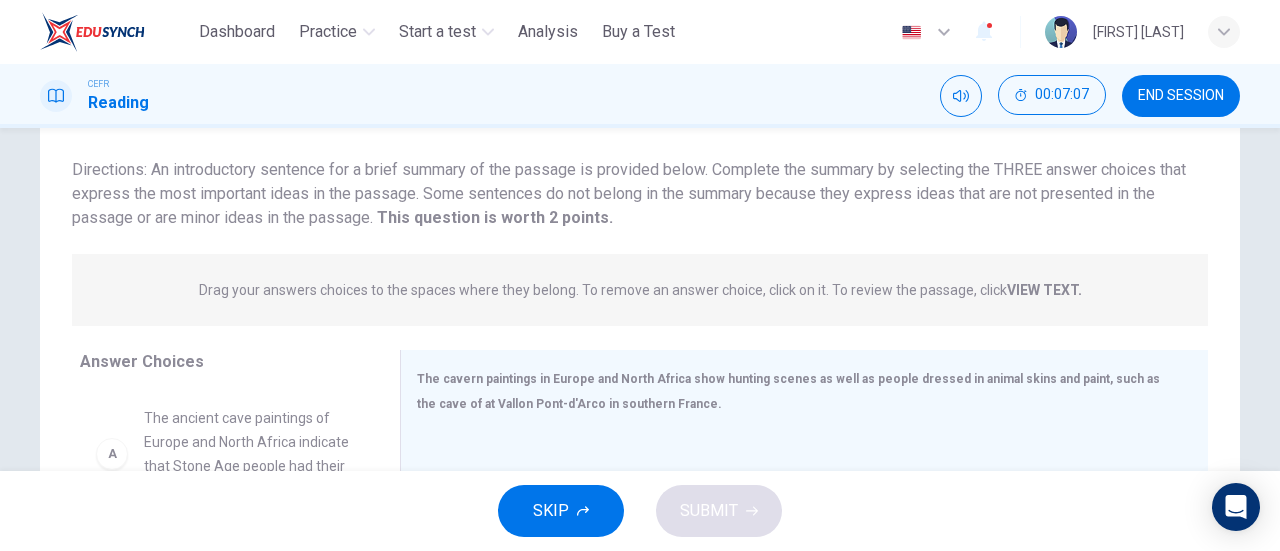 scroll, scrollTop: 116, scrollLeft: 0, axis: vertical 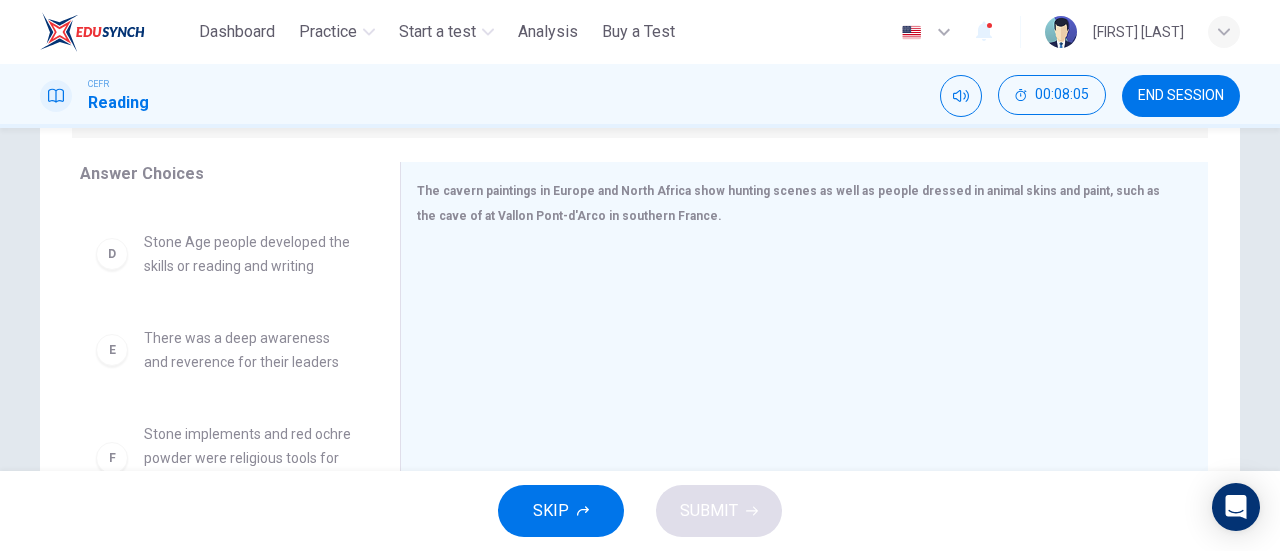 click on "Question 14 View Text Directions: An introductory sentence for a brief summary of the passage is provided below. Complete the summary by selecting the THREE answer choices that express the most important ideas in the passage. Some sentences do not belong in the summary because they express ideas that are not presented in the passage or are minor ideas in the passage.   This question is worth 2 points. This question is worth 2 points. Drag your answers choices to the spaces where they belong. To remove an answer choice, click on it. To review the passage, click   VIEW TEXT. Click on the answer choices below to select your answers. To remove an answer choice, go to the Answers tab and click on it. To review the passage, click the PASSAGE tab. A The ancient cave paintings of Europe and North Africa indicate that Stone Age people had their own rich culture B The very beginning of writing and counting possibly began in the Stone Age C D Stone Age people developed the skills or reading and writing E F A B C D E F 1" at bounding box center [640, 299] 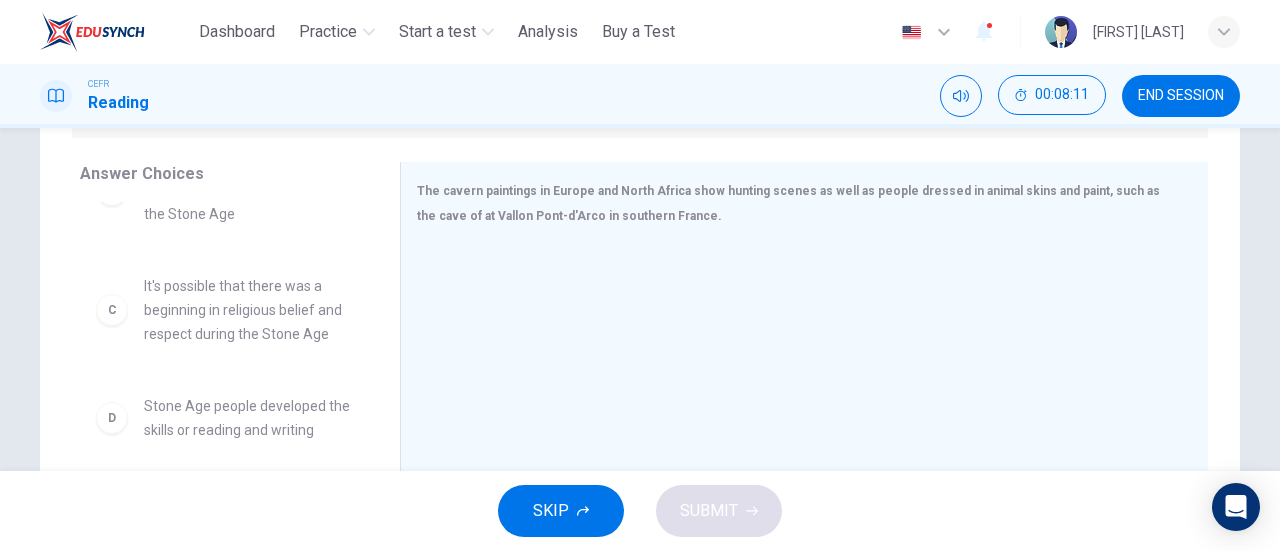scroll, scrollTop: 205, scrollLeft: 0, axis: vertical 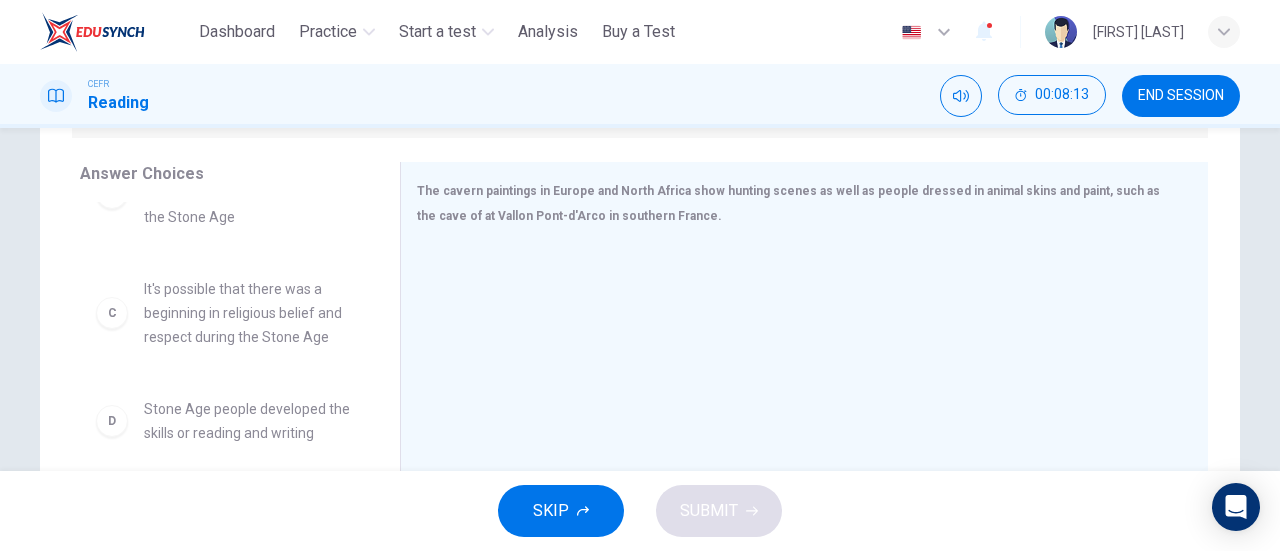 click on "It's possible that there was a beginning in religious belief and respect during the Stone Age" at bounding box center [248, 313] 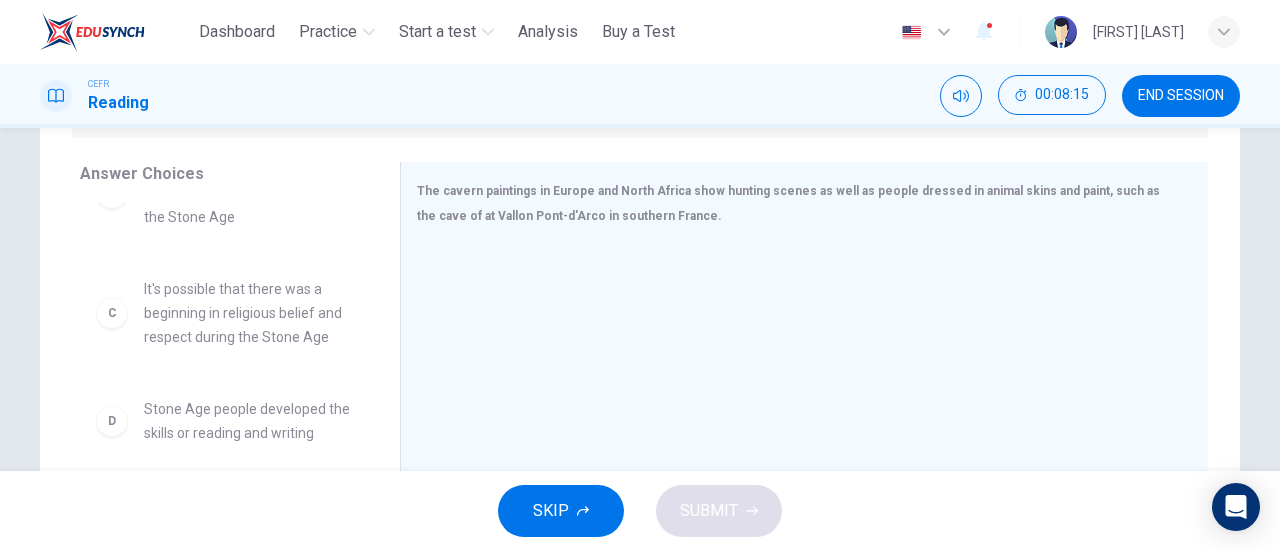 click on "C" at bounding box center [112, 313] 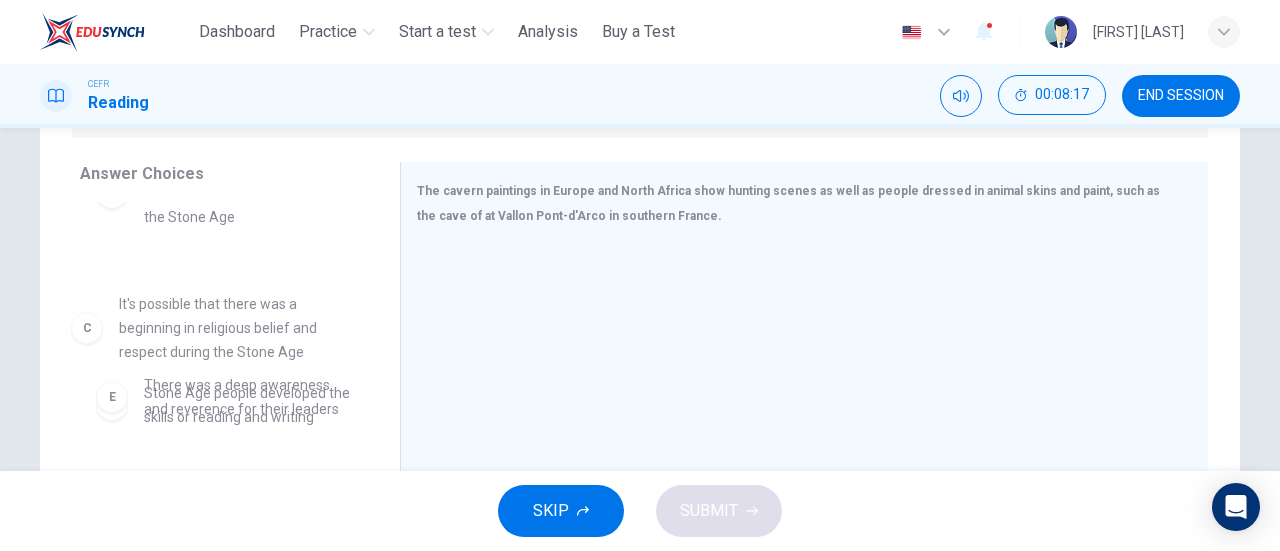 drag, startPoint x: 110, startPoint y: 321, endPoint x: 128, endPoint y: 335, distance: 22.803509 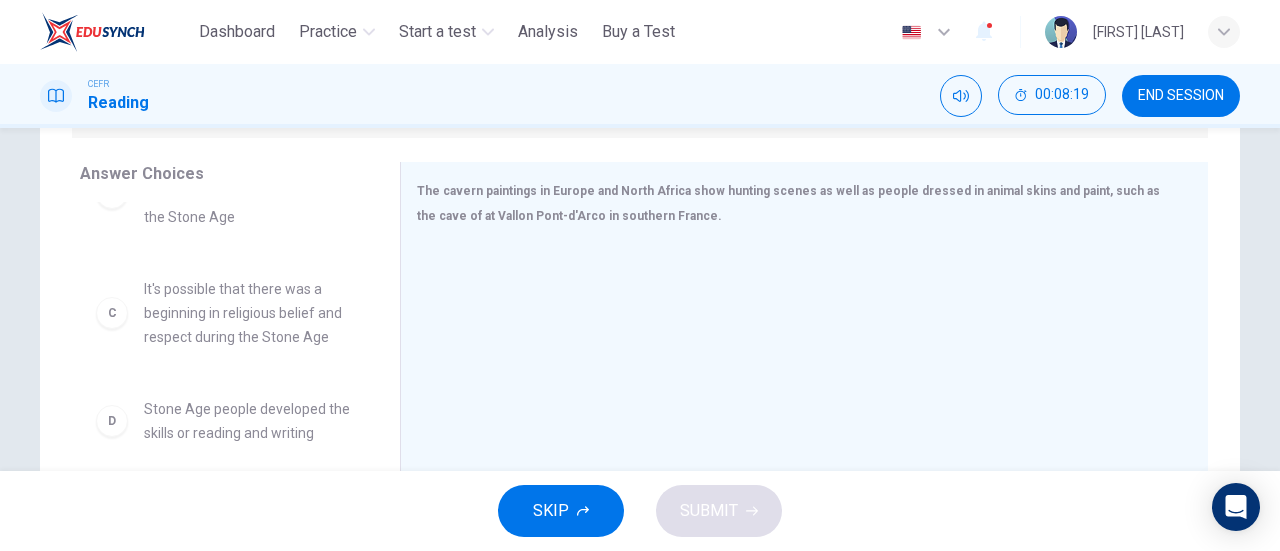 scroll, scrollTop: 3, scrollLeft: 0, axis: vertical 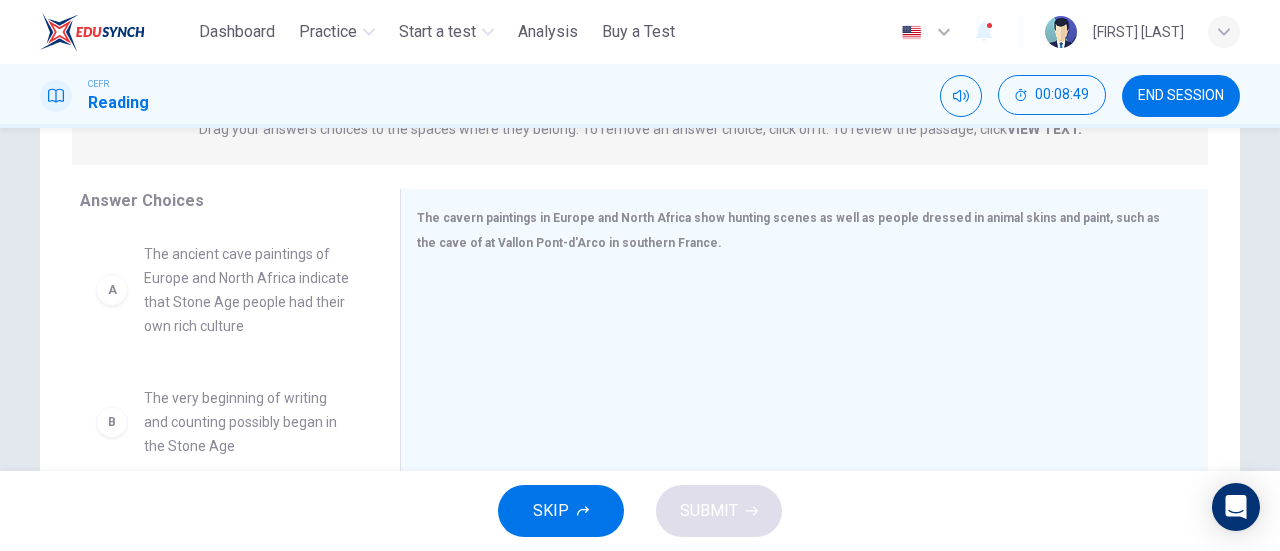 click on "A The ancient cave paintings of Europe and North Africa indicate that Stone Age people had their own rich culture B The very beginning of writing and counting possibly began in the Stone Age C It's possible that there was a beginning in religious belief and respect during the Stone Age D Stone Age people developed the skills or reading and writing E There was a deep awareness and reverence for their leaders F Stone implements and red ochre powder were religious tools for ceremonies" at bounding box center (232, 383) 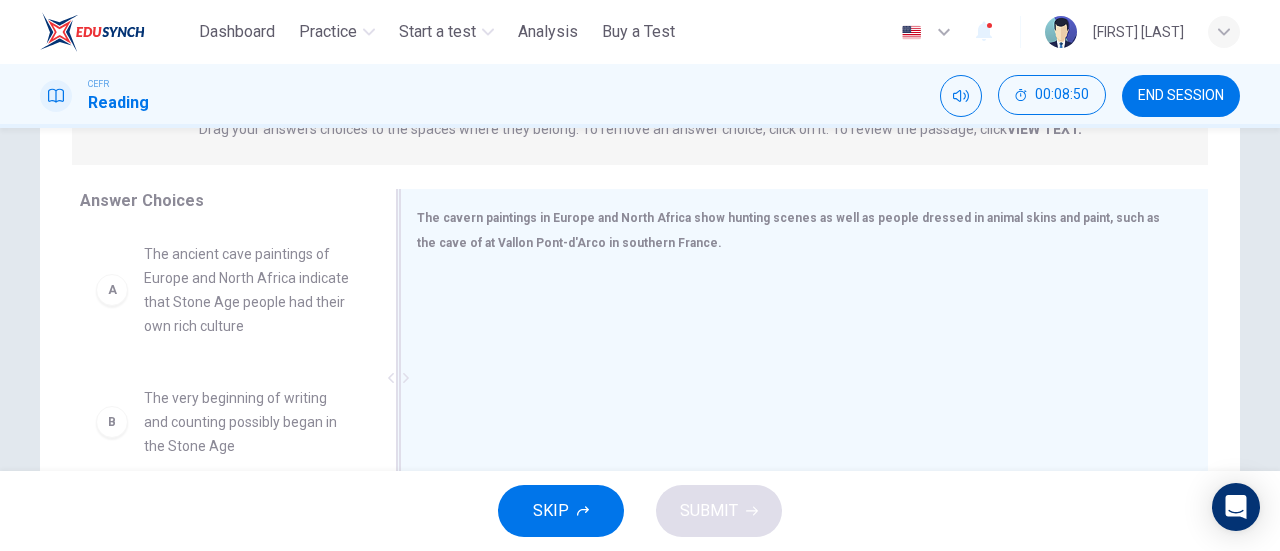 scroll, scrollTop: 0, scrollLeft: 0, axis: both 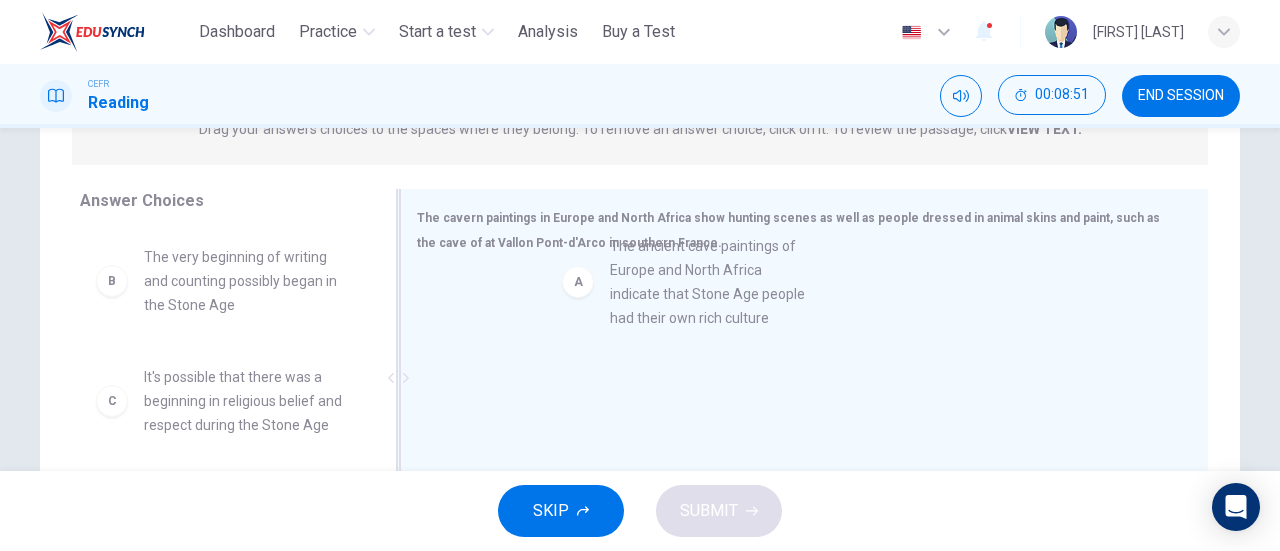 drag, startPoint x: 244, startPoint y: 289, endPoint x: 734, endPoint y: 285, distance: 490.01633 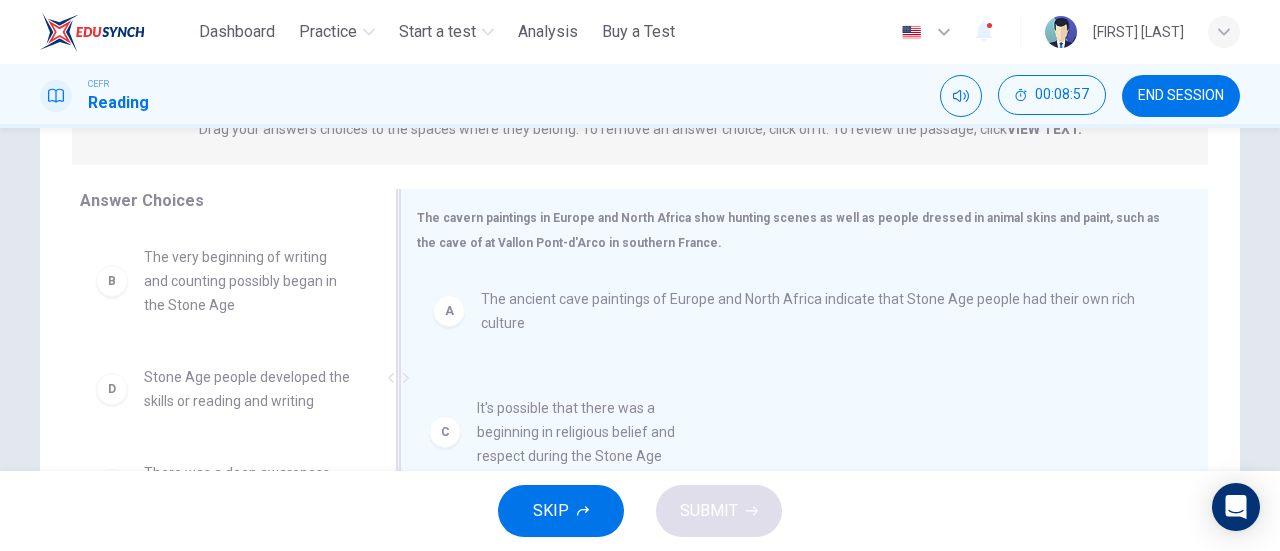 drag, startPoint x: 276, startPoint y: 409, endPoint x: 627, endPoint y: 438, distance: 352.19595 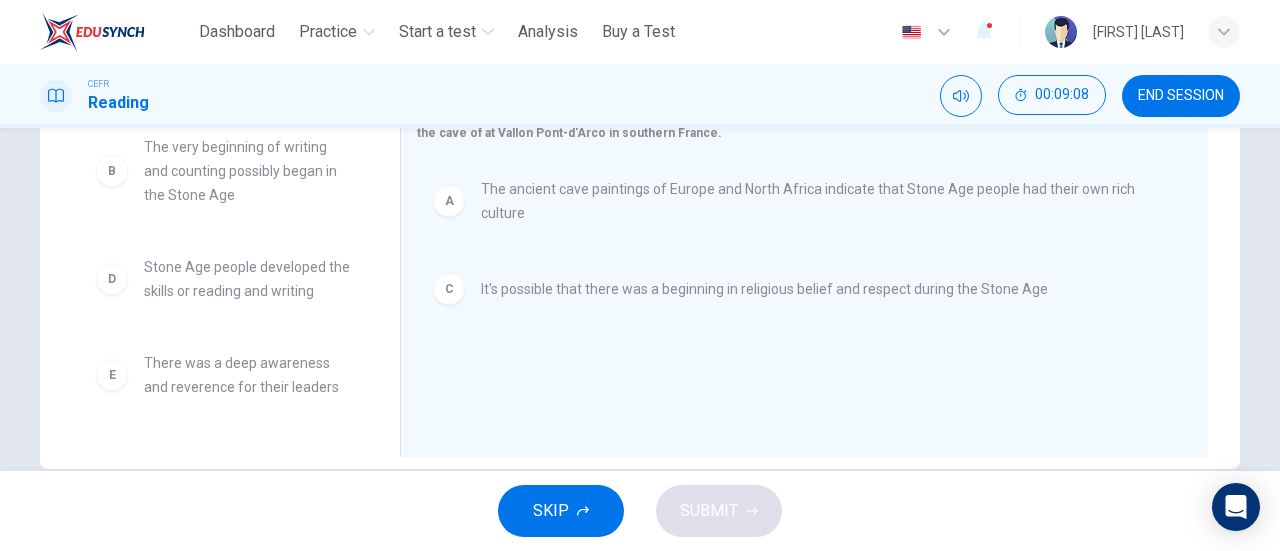 scroll, scrollTop: 397, scrollLeft: 0, axis: vertical 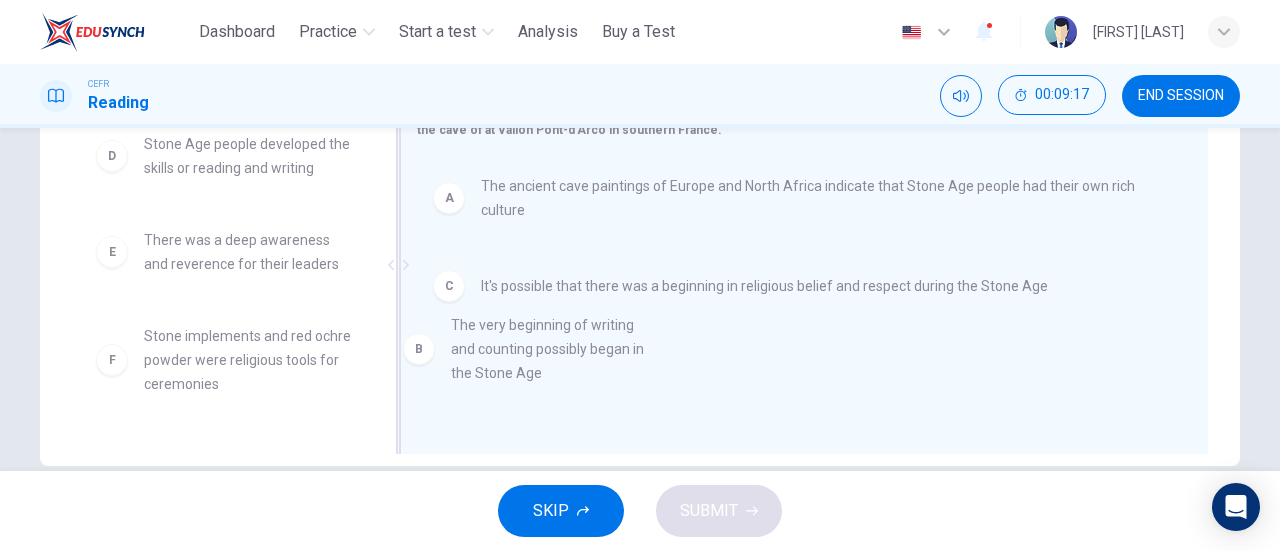 drag, startPoint x: 220, startPoint y: 175, endPoint x: 543, endPoint y: 361, distance: 372.72644 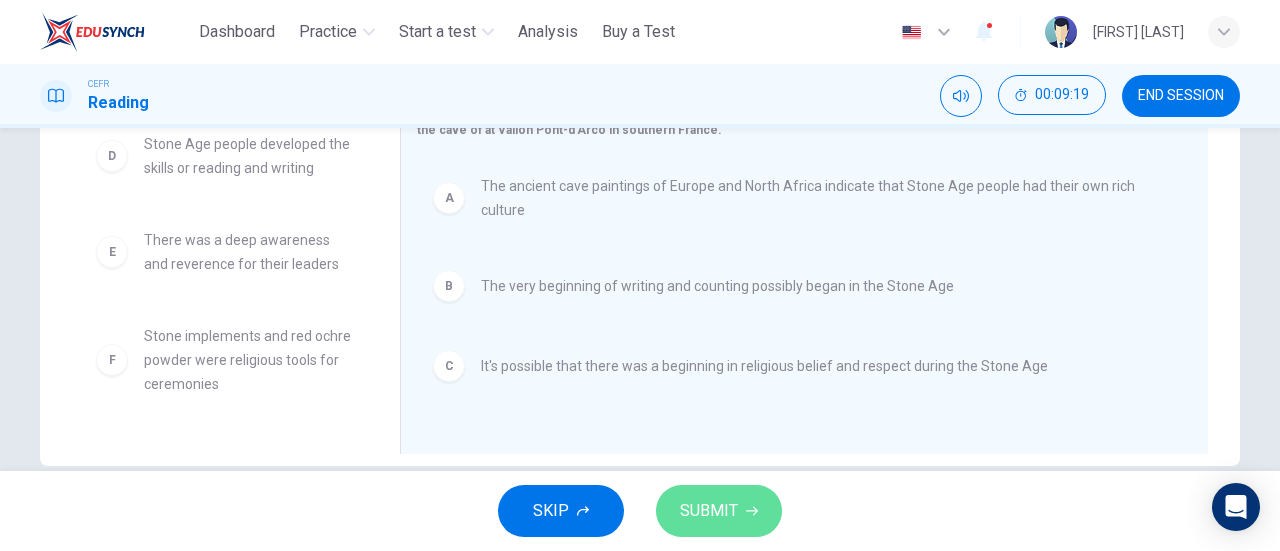click on "SUBMIT" at bounding box center (709, 511) 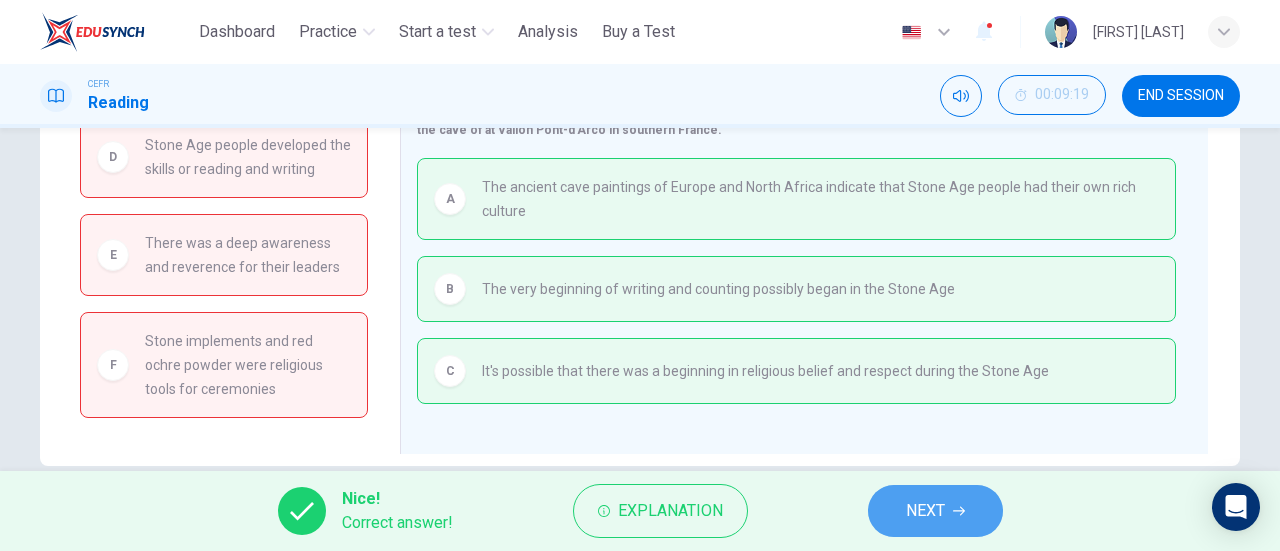 click on "NEXT" at bounding box center (935, 511) 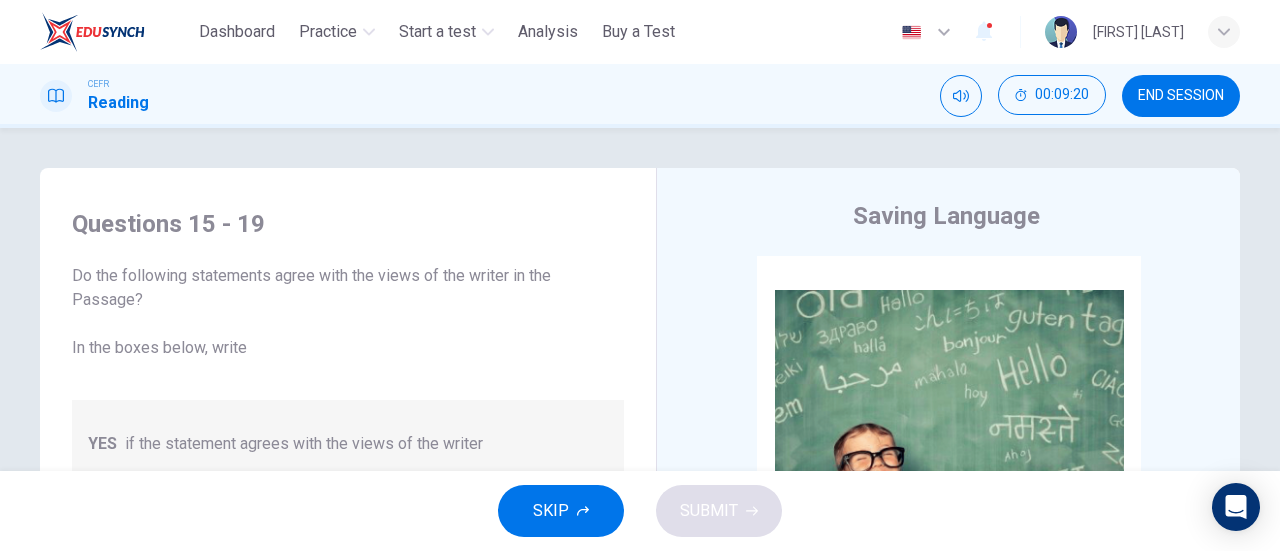 scroll, scrollTop: 300, scrollLeft: 0, axis: vertical 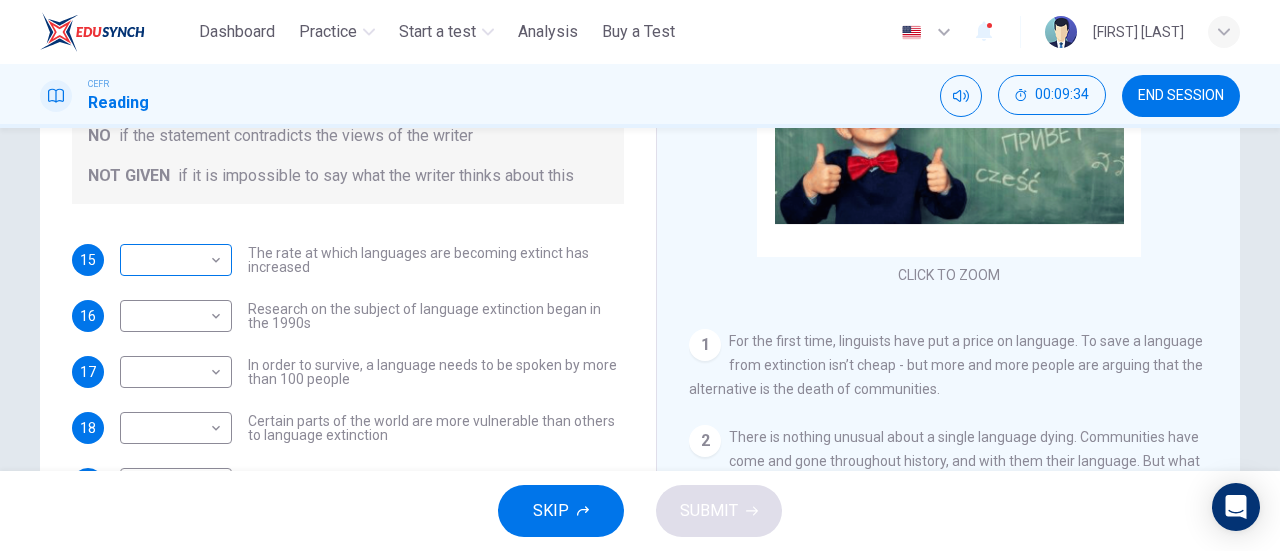 click on "​ ​" at bounding box center (176, 260) 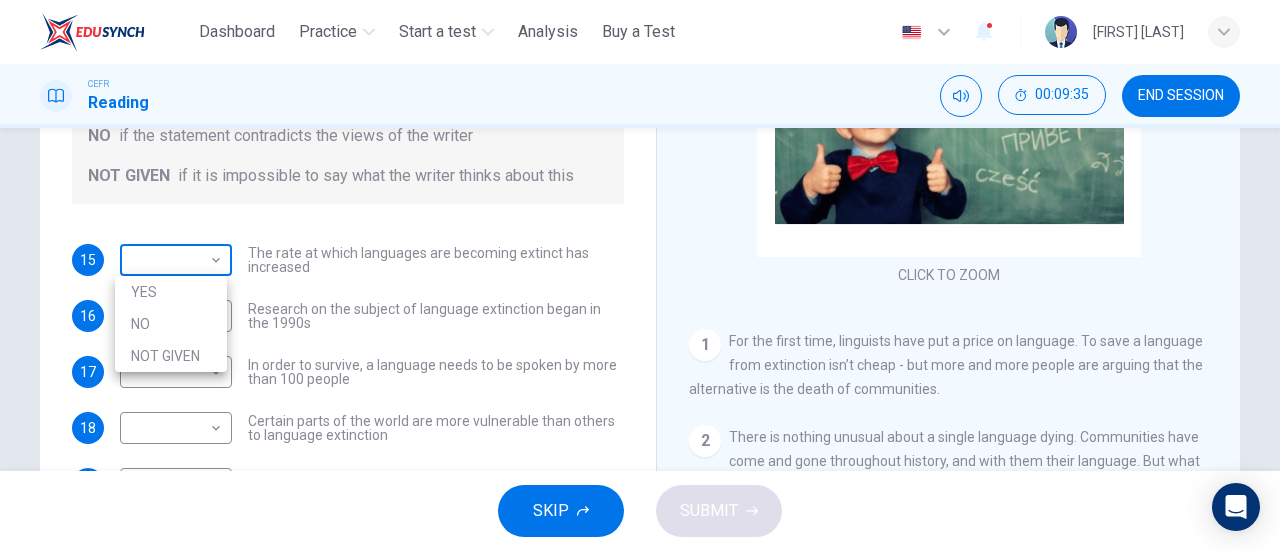 click on "This site uses cookies, as explained in our  Privacy Policy . If you agree to the use of cookies, please click the Accept button and continue to browse our site.   Privacy Policy Accept Dashboard Practice Start a test Analysis Buy a Test English ** ​ [FIRST] [LAST] CEFR Reading 00:09:35 END SESSION Questions 15 - 19 Do the following statements agree with the views of the writer in the Passage?  In the boxes below, write YES if the statement agrees with the views of the writer NO if the statement contradicts the views of the writer NOT GIVEN if it is impossible to say what the writer thinks about this 15 ​ ​ The rate at which languages are becoming extinct has increased 16 ​ ​ Research on the subject of language extinction began in the 1990s 17 ​ ​ In order to survive, a language needs to be spoken by more than 100 people 18 ​ ​ Certain parts of the world are more vulnerable than others to language extinction 19 ​ ​ Saving Language CLICK TO ZOOM Click to Zoom 1 2 3 4 5 6 7 8 9 10 11" at bounding box center (640, 275) 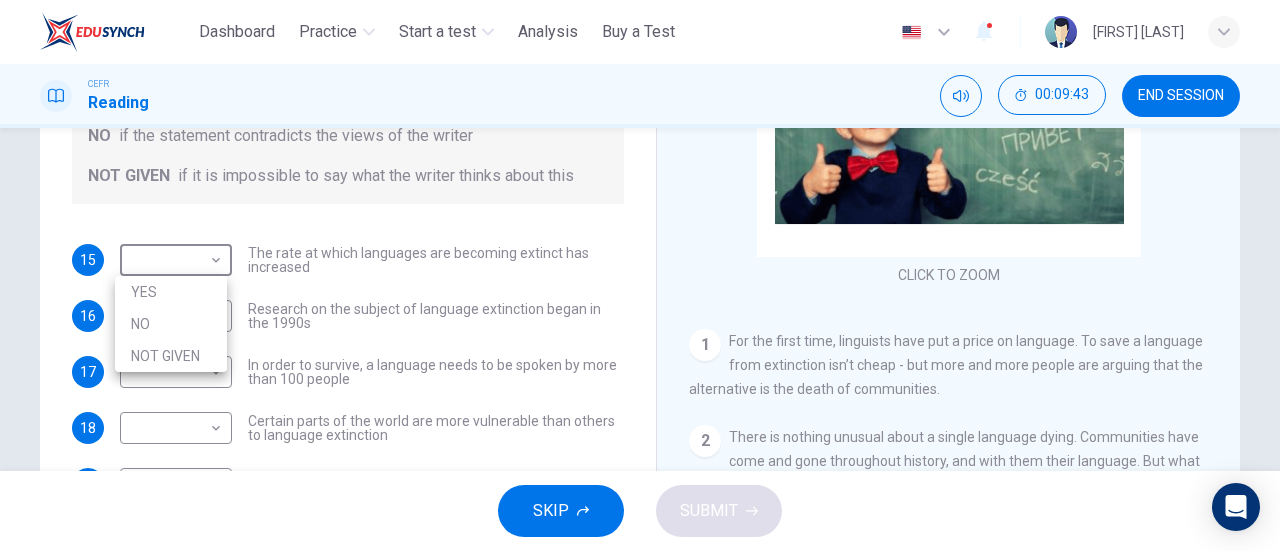 drag, startPoint x: 1274, startPoint y: 343, endPoint x: 1279, endPoint y: 410, distance: 67.18631 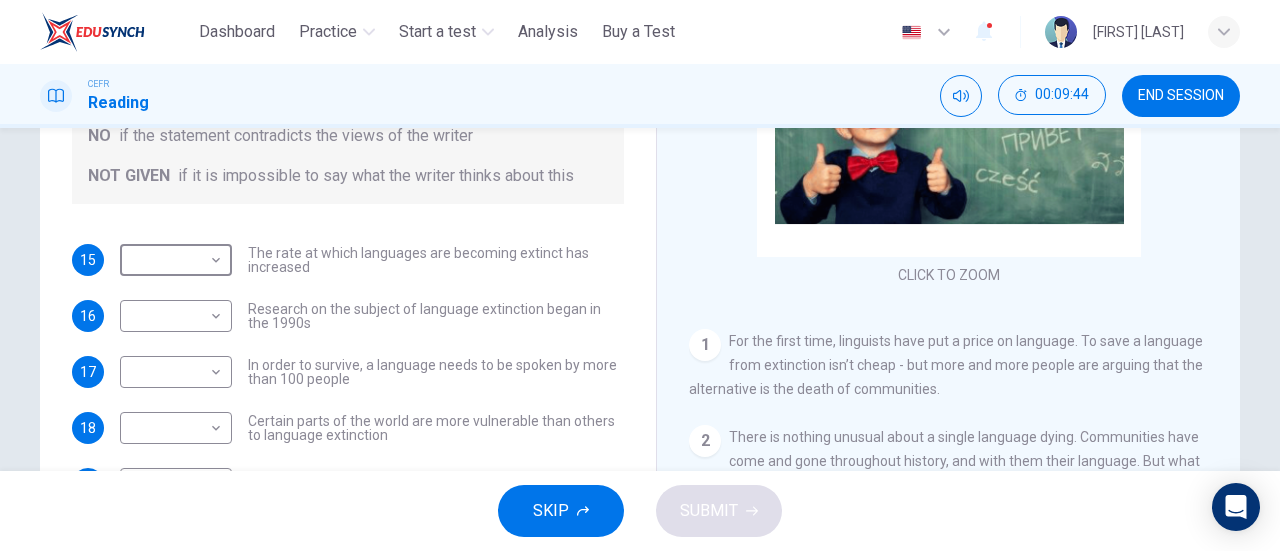 scroll, scrollTop: 432, scrollLeft: 0, axis: vertical 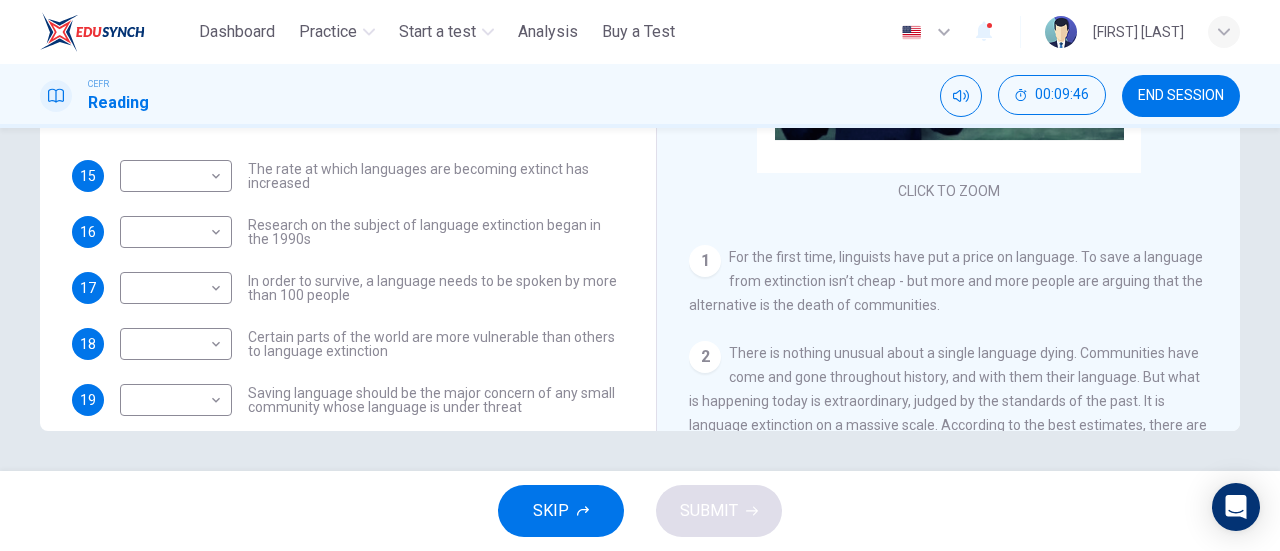 click on "CLICK TO ZOOM Click to Zoom 1 For the first time, linguists have put a price on language. To save a language from extinction isn’t cheap - but more and more people are arguing that the alternative is the death of communities. 2 There is nothing unusual about a single language dying. Communities have come and gone throughout history, and with them their language. But what is happening today is extraordinary, judged by the standards of the past. It is language extinction on a massive scale. According to the best estimates, there are some 6,000 languages in the world. Of these, about half are going to die out in the course of the next century: that’s 3,000 languages in 1,200 months. On average, there is a language dying out somewhere in the world every two weeks or so. 3 4 5 6 7 8 9 10 11 12" at bounding box center [962, 127] 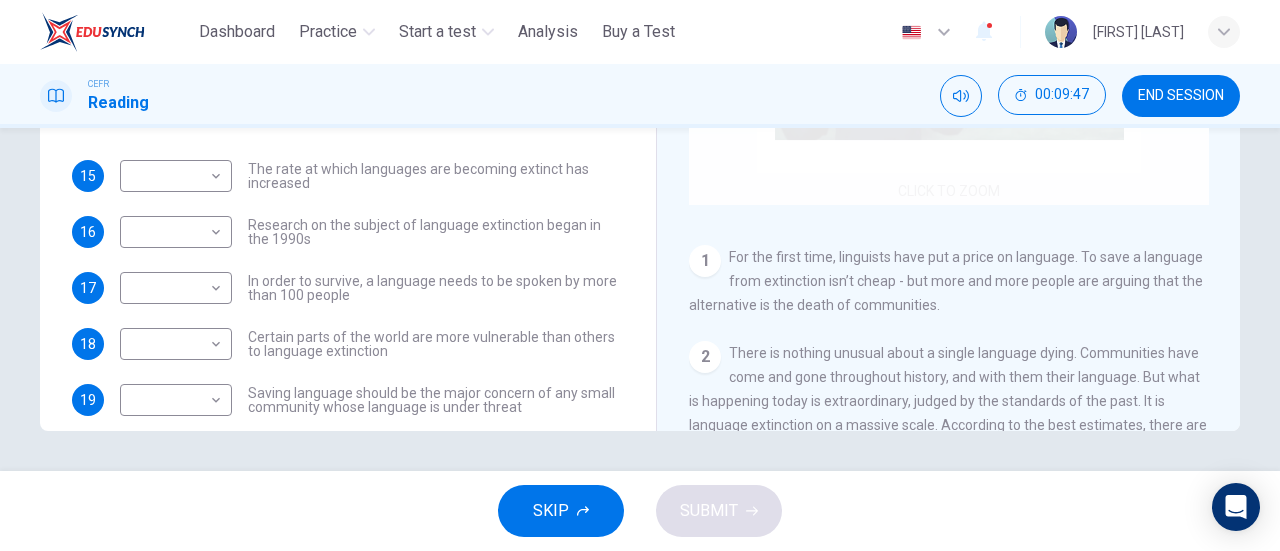 click on "Click to Zoom" at bounding box center (949, 14) 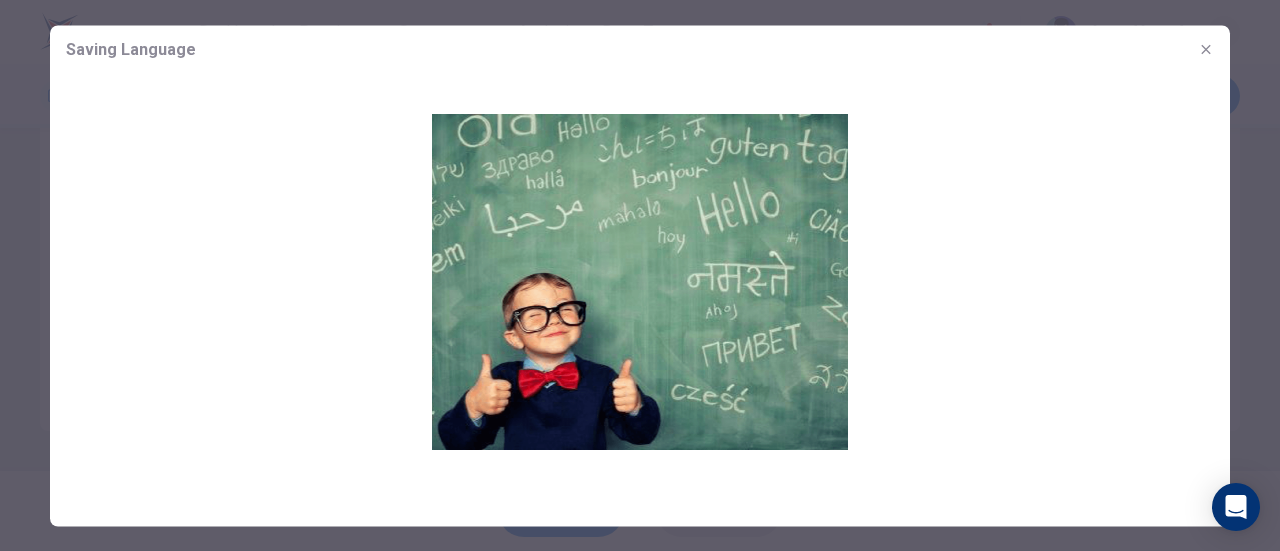 click at bounding box center [1206, 49] 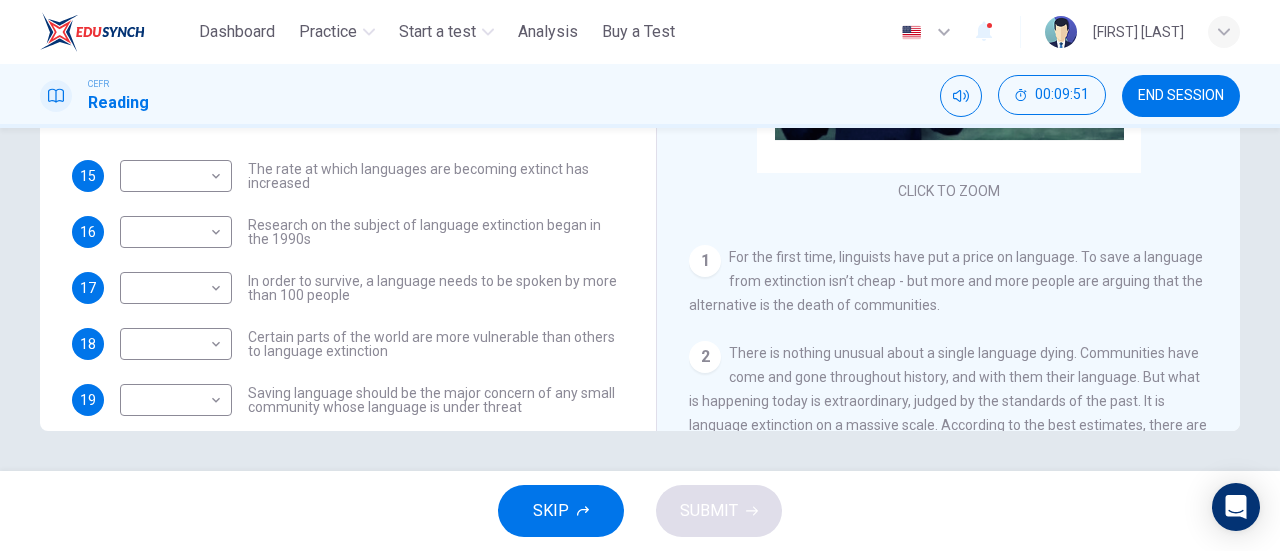 click on "CLICK TO ZOOM Click to Zoom 1 For the first time, linguists have put a price on language. To save a language from extinction isn’t cheap - but more and more people are arguing that the alternative is the death of communities. 2 There is nothing unusual about a single language dying. Communities have come and gone throughout history, and with them their language. But what is happening today is extraordinary, judged by the standards of the past. It is language extinction on a massive scale. According to the best estimates, there are some 6,000 languages in the world. Of these, about half are going to die out in the course of the next century: that’s 3,000 languages in 1,200 months. On average, there is a language dying out somewhere in the world every two weeks or so. 3 4 5 6 7 8 9 10 11 12" at bounding box center [962, 127] 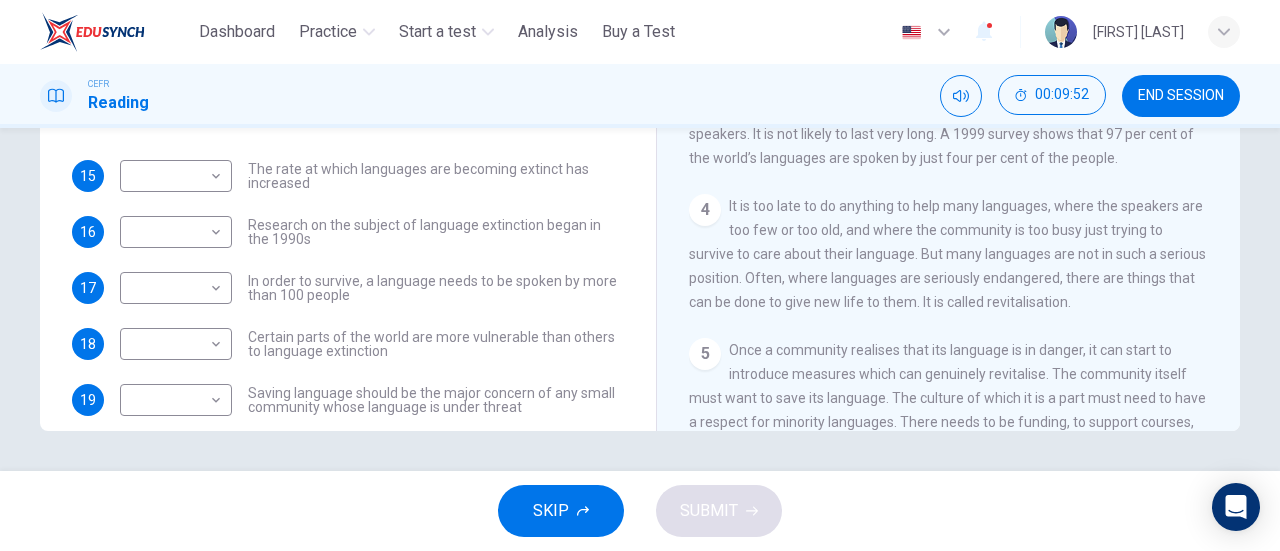 click on "CLICK TO ZOOM Click to Zoom 1 For the first time, linguists have put a price on language. To save a language from extinction isn’t cheap - but more and more people are arguing that the alternative is the death of communities. 2 There is nothing unusual about a single language dying. Communities have come and gone throughout history, and with them their language. But what is happening today is extraordinary, judged by the standards of the past. It is language extinction on a massive scale. According to the best estimates, there are some 6,000 languages in the world. Of these, about half are going to die out in the course of the next century: that’s 3,000 languages in 1,200 months. On average, there is a language dying out somewhere in the world every two weeks or so. 3 4 5 6 7 8 9 10 11 12" at bounding box center [962, 127] 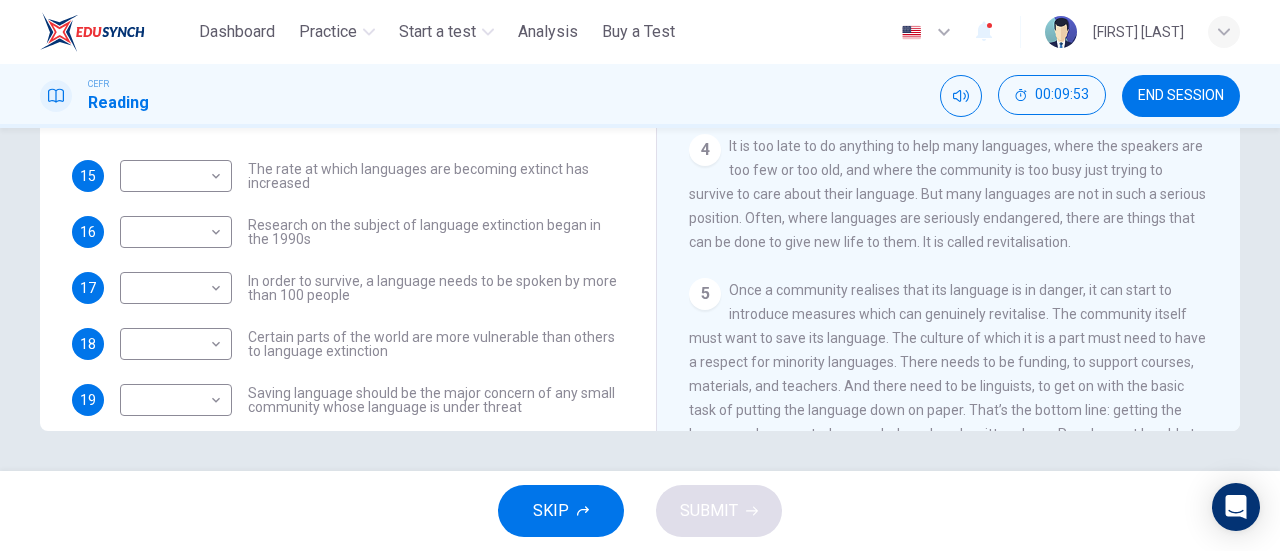 click on "CLICK TO ZOOM Click to Zoom 1 For the first time, linguists have put a price on language. To save a language from extinction isn’t cheap - but more and more people are arguing that the alternative is the death of communities. 2 There is nothing unusual about a single language dying. Communities have come and gone throughout history, and with them their language. But what is happening today is extraordinary, judged by the standards of the past. It is language extinction on a massive scale. According to the best estimates, there are some 6,000 languages in the world. Of these, about half are going to die out in the course of the next century: that’s 3,000 languages in 1,200 months. On average, there is a language dying out somewhere in the world every two weeks or so. 3 4 5 6 7 8 9 10 11 12" at bounding box center (962, 127) 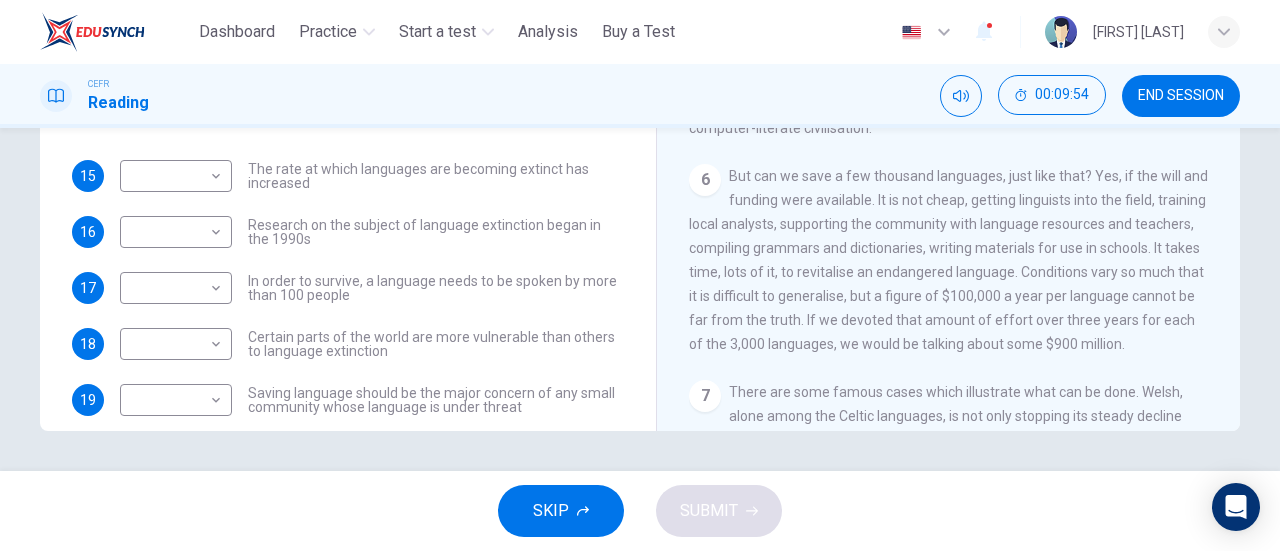 click on "CLICK TO ZOOM Click to Zoom 1 For the first time, linguists have put a price on language. To save a language from extinction isn’t cheap - but more and more people are arguing that the alternative is the death of communities. 2 There is nothing unusual about a single language dying. Communities have come and gone throughout history, and with them their language. But what is happening today is extraordinary, judged by the standards of the past. It is language extinction on a massive scale. According to the best estimates, there are some 6,000 languages in the world. Of these, about half are going to die out in the course of the next century: that’s 3,000 languages in 1,200 months. On average, there is a language dying out somewhere in the world every two weeks or so. 3 4 5 6 7 8 9 10 11 12" at bounding box center (962, 127) 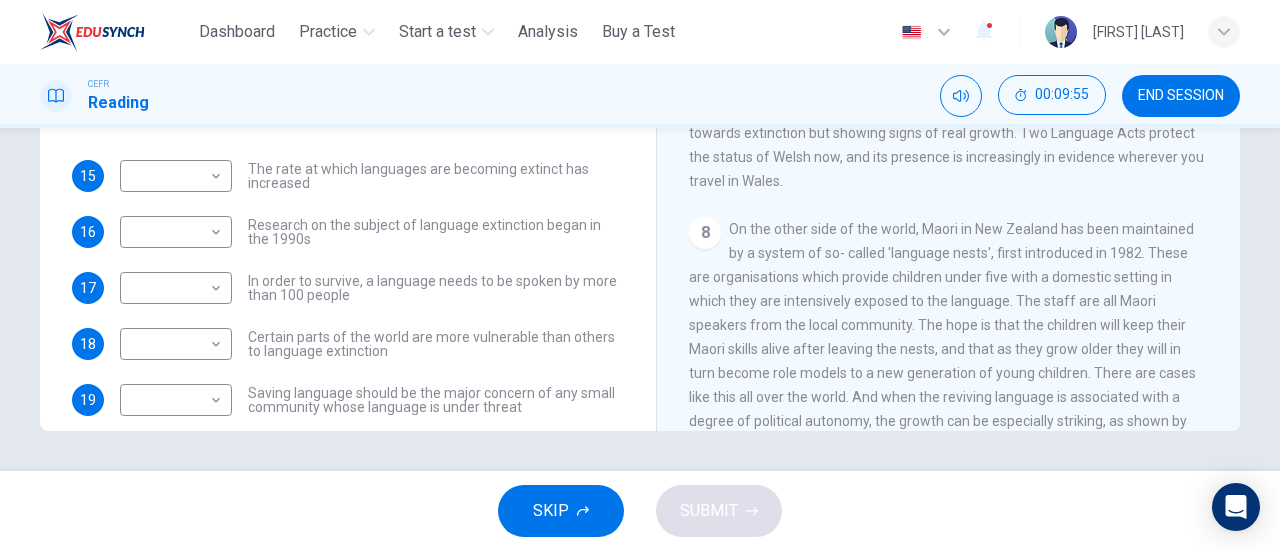 click on "CLICK TO ZOOM Click to Zoom 1 For the first time, linguists have put a price on language. To save a language from extinction isn’t cheap - but more and more people are arguing that the alternative is the death of communities. 2 There is nothing unusual about a single language dying. Communities have come and gone throughout history, and with them their language. But what is happening today is extraordinary, judged by the standards of the past. It is language extinction on a massive scale. According to the best estimates, there are some 6,000 languages in the world. Of these, about half are going to die out in the course of the next century: that’s 3,000 languages in 1,200 months. On average, there is a language dying out somewhere in the world every two weeks or so. 3 4 5 6 7 8 9 10 11 12" at bounding box center [962, 127] 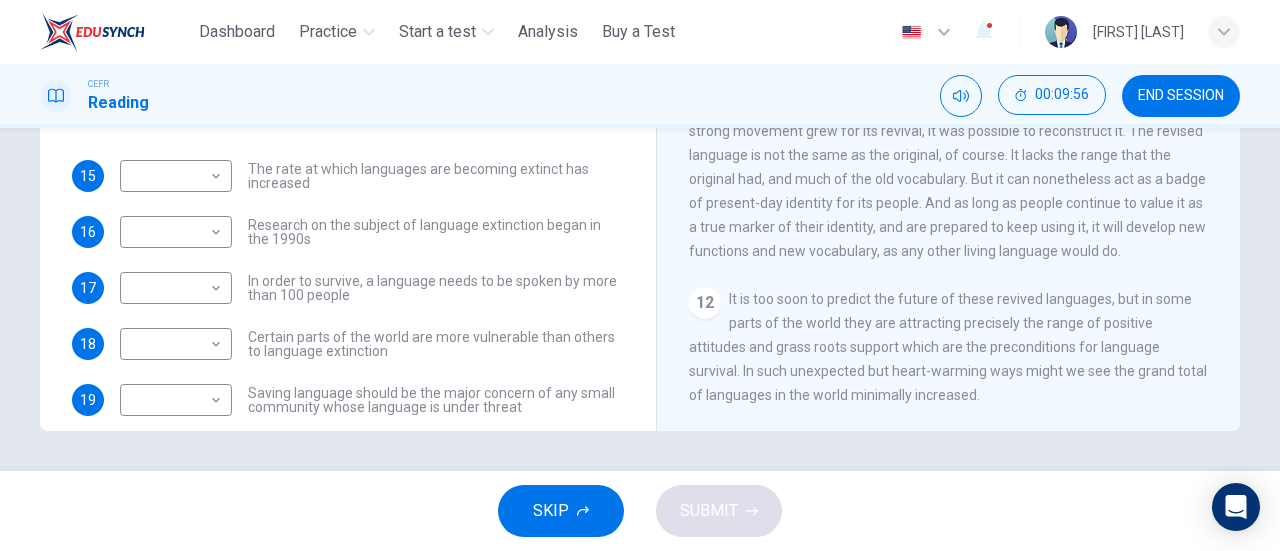 scroll, scrollTop: 2174, scrollLeft: 0, axis: vertical 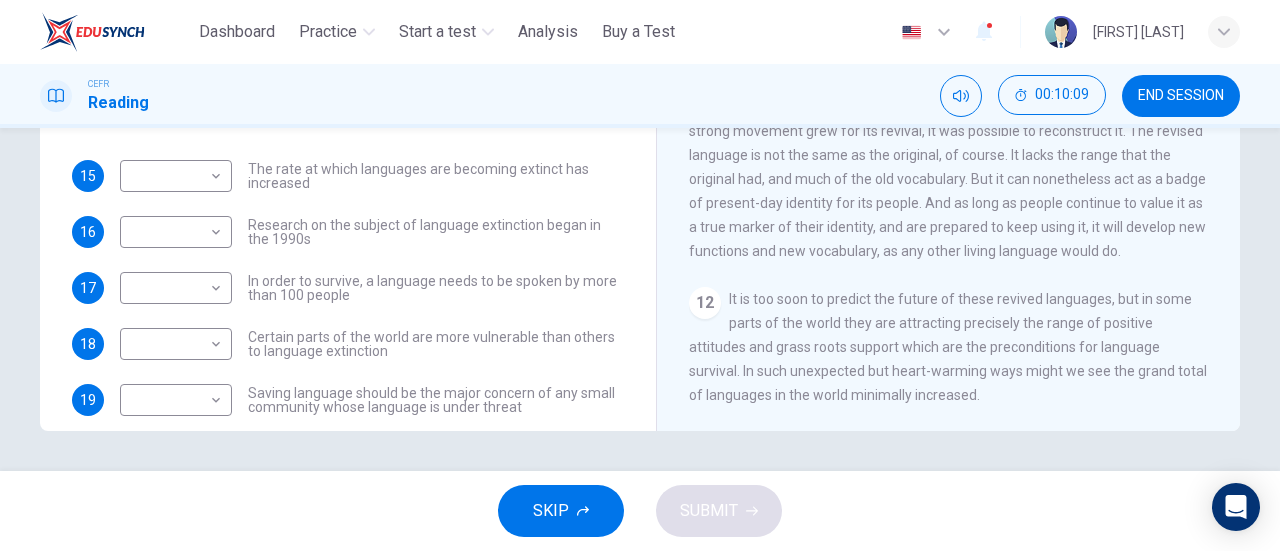 click on "Questions 15 - 19 Do the following statements agree with the views of the writer in the Passage?  In the boxes below, write YES if the statement agrees with the views of the writer NO if the statement contradicts the views of the writer NOT GIVEN if it is impossible to say what the writer thinks about this 15 ​ ​ The rate at which languages are becoming extinct has increased 16 ​ ​ Research on the subject of language extinction began in the 1990s 17 ​ ​ In order to survive, a language needs to be spoken by more than 100 people 18 ​ ​ Certain parts of the world are more vulnerable than others to language extinction 19 ​ ​ Saving language should be the major concern of any small community whose language is under threat Saving Language CLICK TO ZOOM Click to Zoom 1 For the first time, linguists have put a price on language. To save a language from extinction isn’t cheap - but more and more people are arguing that the alternative is the death of communities. 2 3 4 5 6 7 8 9 10 11 12" at bounding box center (640, 299) 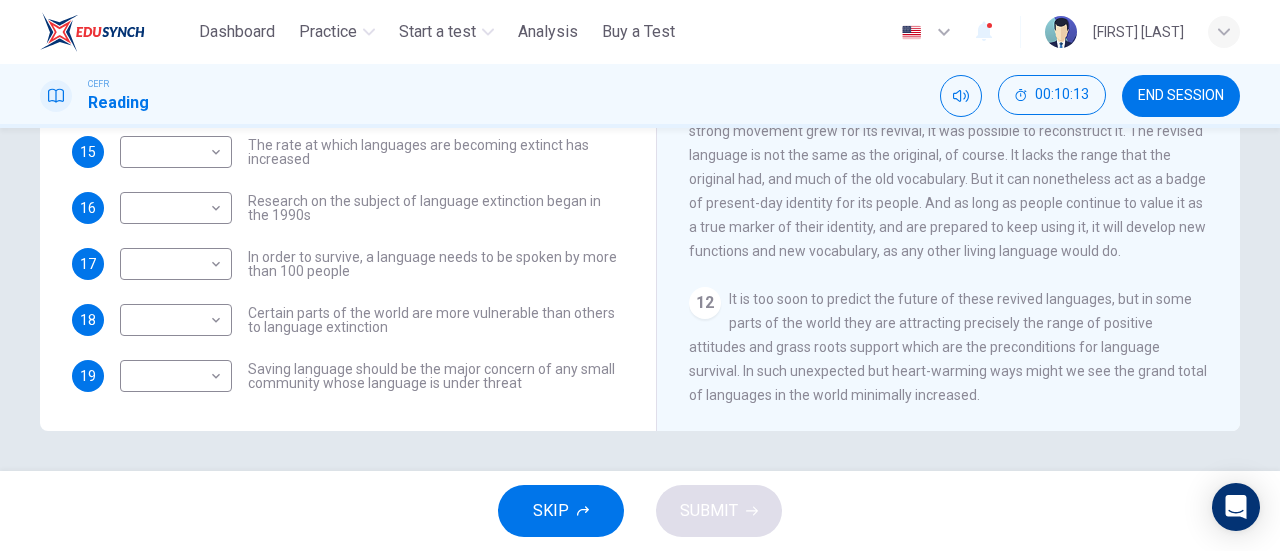 scroll, scrollTop: 0, scrollLeft: 0, axis: both 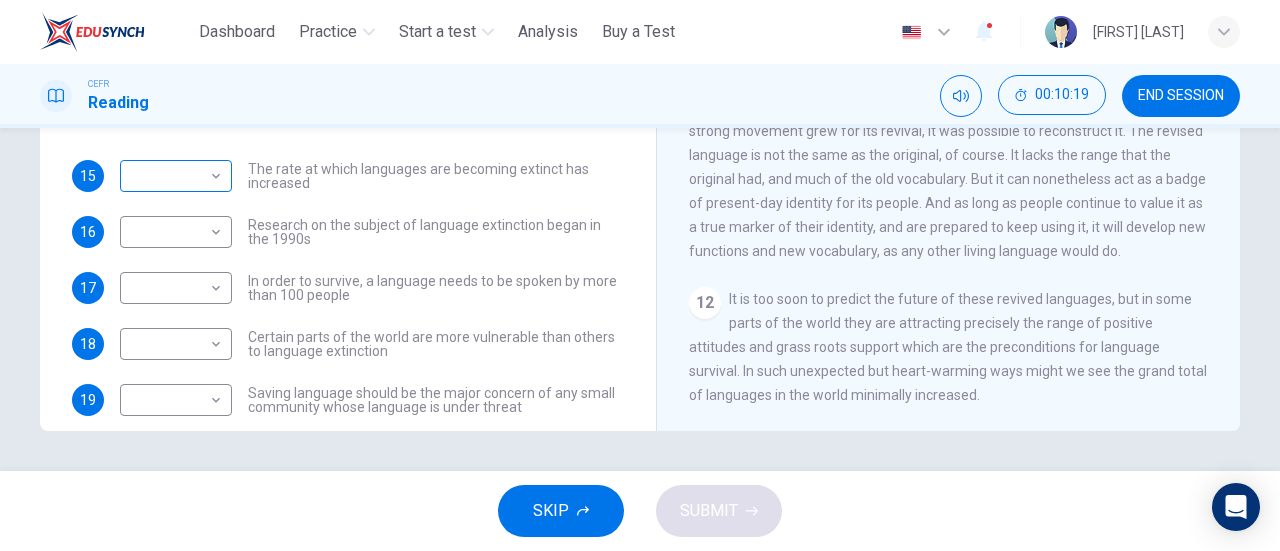 click on "This site uses cookies, as explained in our  Privacy Policy . If you agree to the use of cookies, please click the Accept button and continue to browse our site.   Privacy Policy Accept Dashboard Practice Start a test Analysis Buy a Test English ** ​ [PERSON] CEFR Reading 00:10:19 END SESSION Questions 15 - 19 Do the following statements agree with the views of the writer in the Passage?  In the boxes below, write YES if the statement agrees with the views of the writer NO if the statement contradicts the views of the writer NOT GIVEN if it is impossible to say what the writer thinks about this 15 ​ ​ The rate at which languages are becoming extinct has increased 16 ​ ​ Research on the subject of language extinction began in the 1990s 17 ​ ​ In order to survive, a language needs to be spoken by more than 100 people 18 ​ ​ Certain parts of the world are more vulnerable than others to language extinction 19 ​ ​ Saving Language CLICK TO ZOOM Click to Zoom 1 2 3 4 5 6 7 8 9 10 11" at bounding box center (640, 275) 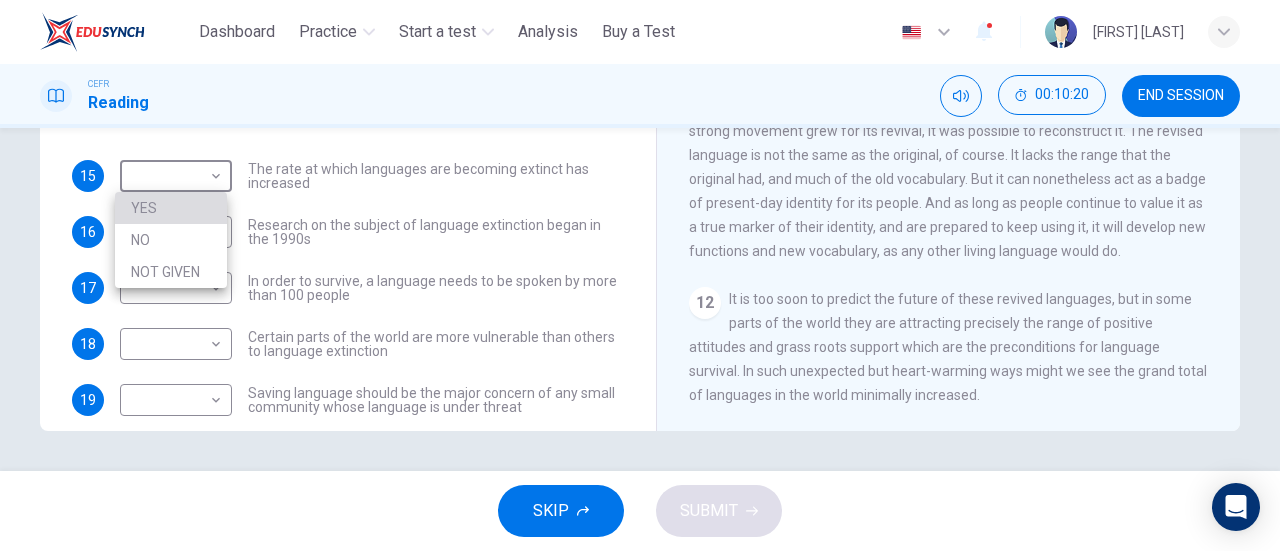click on "YES" at bounding box center (171, 208) 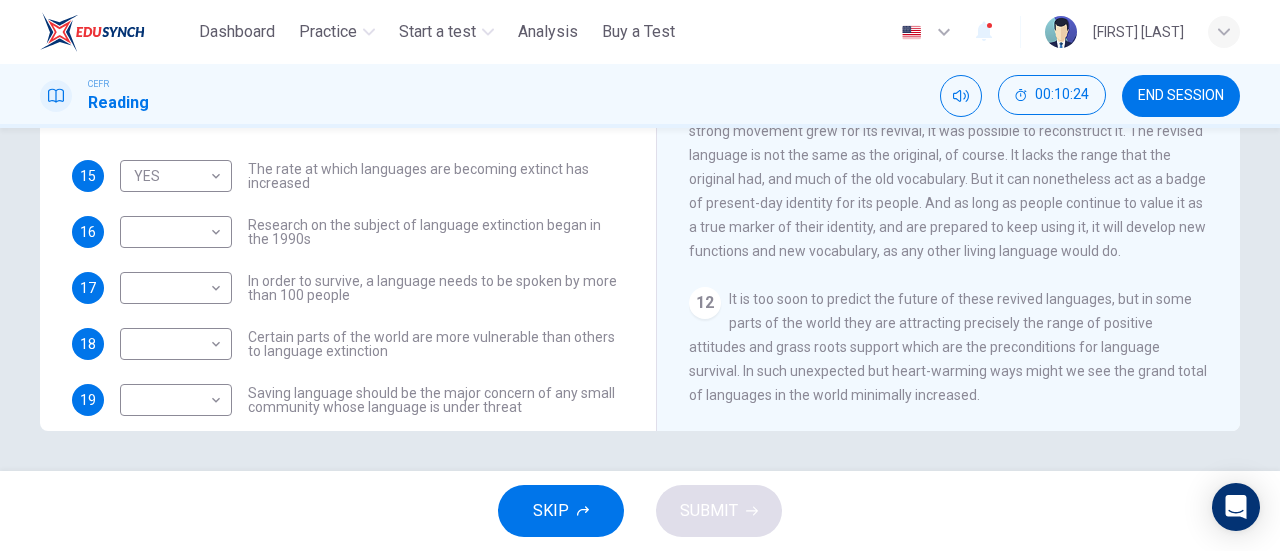 drag, startPoint x: 1234, startPoint y: 378, endPoint x: 1218, endPoint y: 320, distance: 60.166435 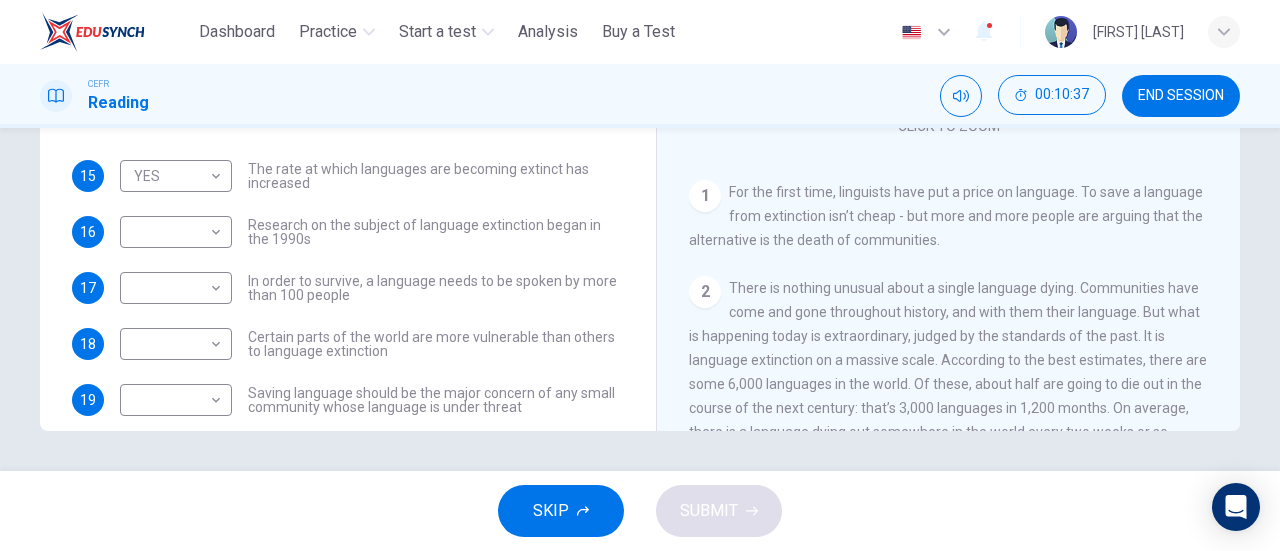 scroll, scrollTop: 74, scrollLeft: 0, axis: vertical 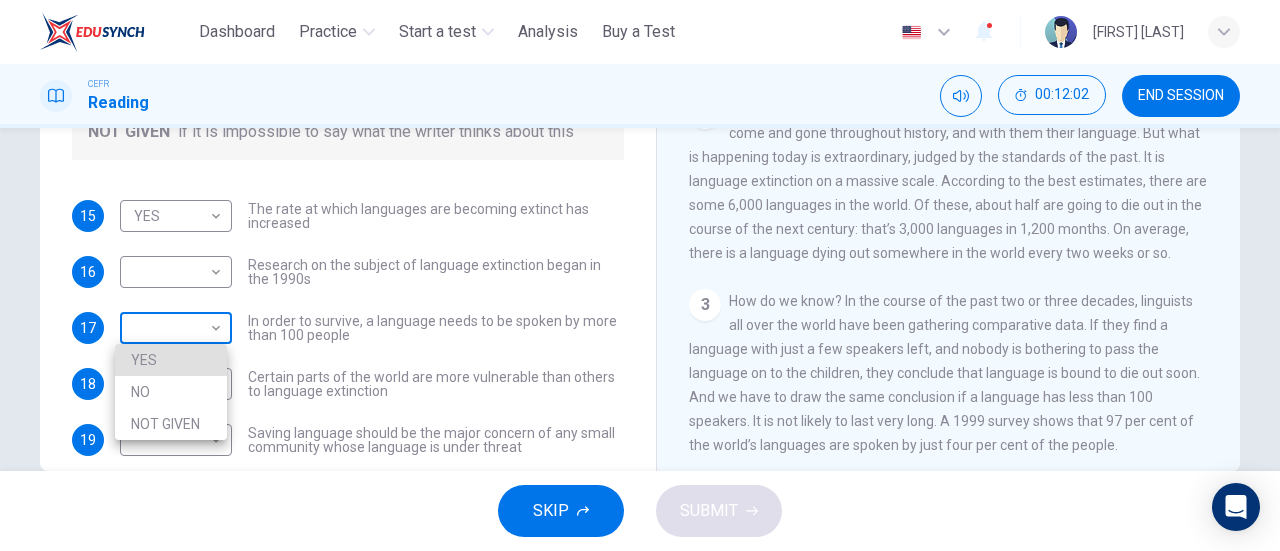 click on "This site uses cookies, as explained in our  Privacy Policy . If you agree to the use of cookies, please click the Accept button and continue to browse our site.   Privacy Policy Accept Dashboard Practice Start a test Analysis Buy a Test English ** ​ [PERSON] CEFR Reading 00:12:02 END SESSION Questions 15 - 19 Do the following statements agree with the views of the writer in the Passage?  In the boxes below, write YES if the statement agrees with the views of the writer NO if the statement contradicts the views of the writer NOT GIVEN if it is impossible to say what the writer thinks about this 15 YES *** ​ The rate at which languages are becoming extinct has increased 16 ​ ​ Research on the subject of language extinction began in the 1990s 17 ​ ​ In order to survive, a language needs to be spoken by more than 100 people 18 ​ ​ Certain parts of the world are more vulnerable than others to language extinction 19 ​ ​ Saving Language CLICK TO ZOOM Click to Zoom 1 2 3 4 5 6 7 8 9 10" at bounding box center (640, 275) 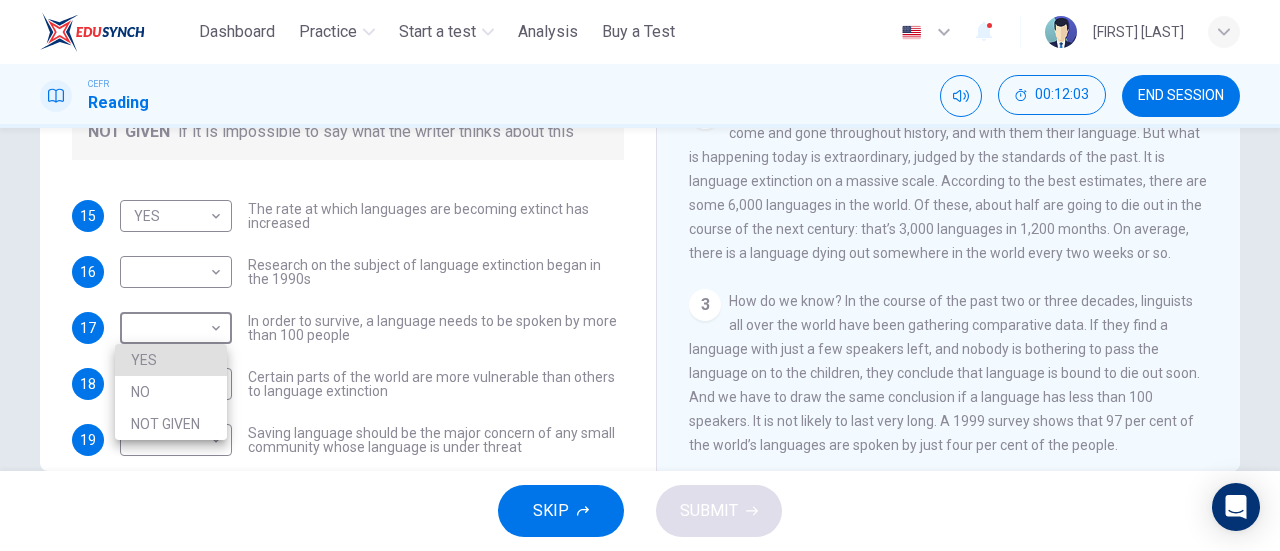 click on "YES" at bounding box center [171, 360] 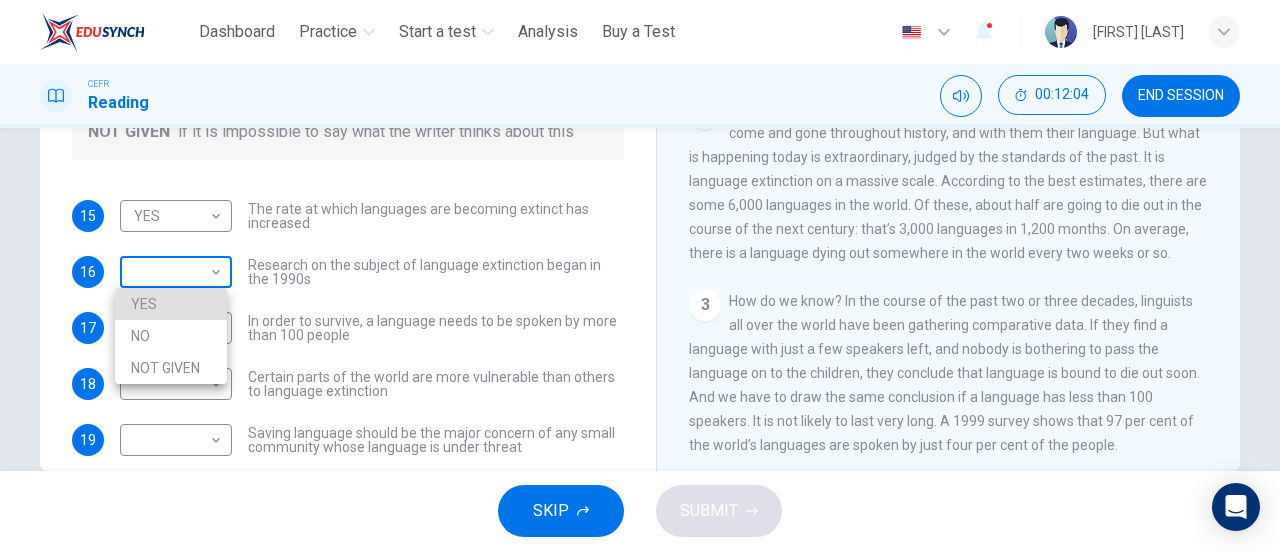 click on "This site uses cookies, as explained in our  Privacy Policy . If you agree to the use of cookies, please click the Accept button and continue to browse our site.   Privacy Policy Accept Dashboard Practice Start a test Analysis Buy a Test English ** ​ [FIRST] [LAST] CEFR Reading 00:12:04 END SESSION Questions 15 - 19 Do the following statements agree with the views of the writer in the Passage?  In the boxes below, write YES if the statement agrees with the views of the writer NO if the statement contradicts the views of the writer NOT GIVEN if it is impossible to say what the writer thinks about this 15 YES *** ​ The rate at which languages are becoming extinct has increased 16 ​ ​ Research on the subject of language extinction began in the 1990s 17 YES *** ​ In order to survive, a language needs to be spoken by more than 100 people 18 ​ ​ Certain parts of the world are more vulnerable than others to language extinction 19 ​ ​ Saving Language CLICK TO ZOOM Click to Zoom 1 2 3 4 5 6 7 8" at bounding box center [640, 275] 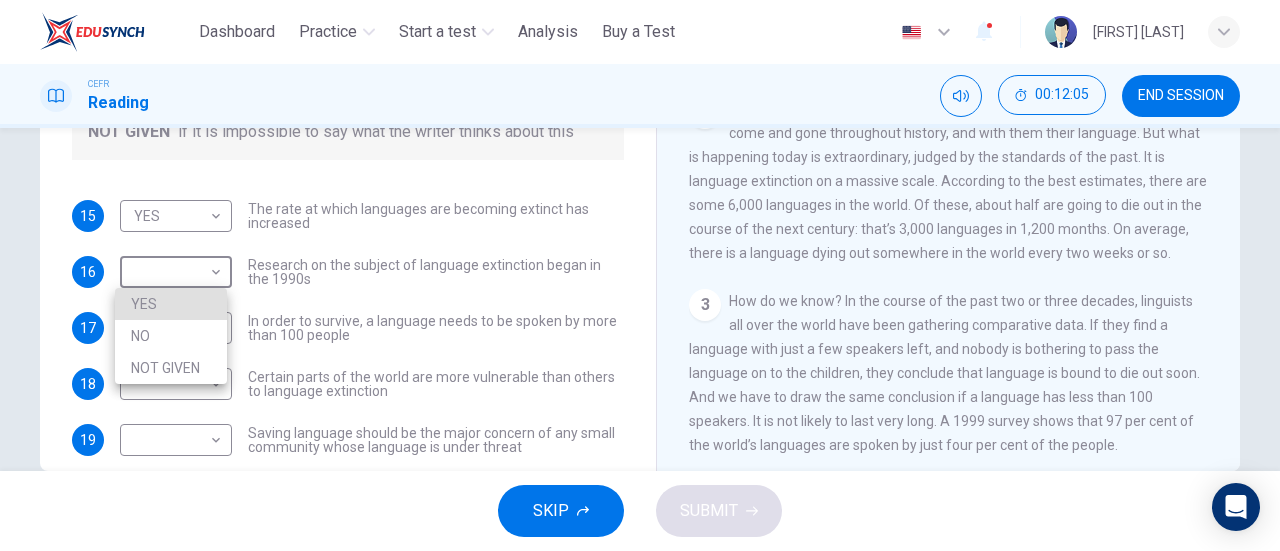 click on "NOT GIVEN" at bounding box center [171, 368] 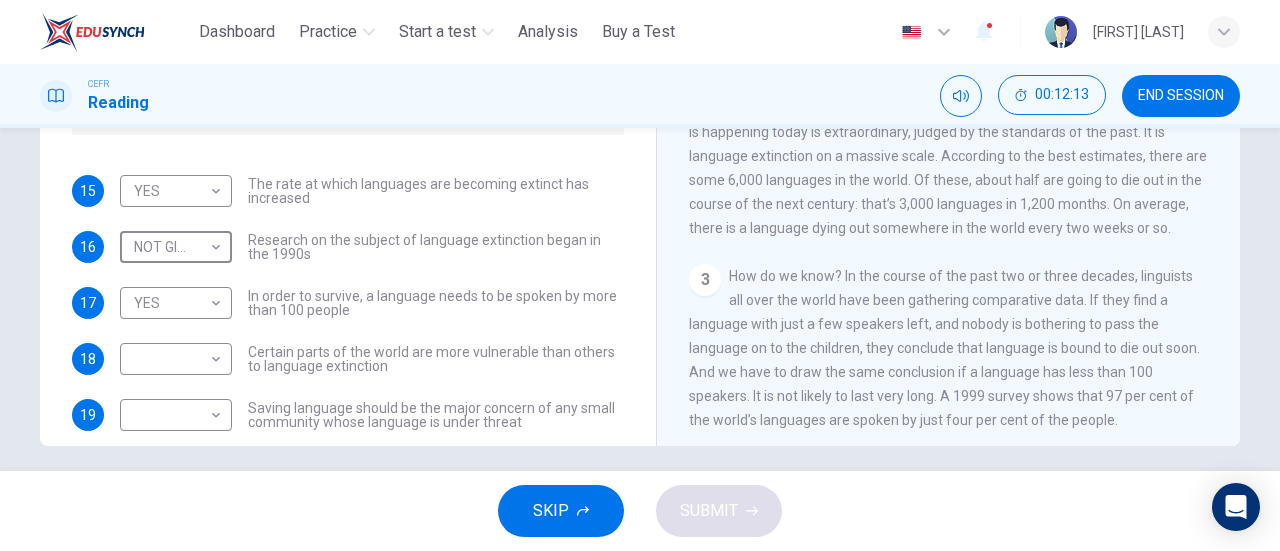 scroll, scrollTop: 406, scrollLeft: 0, axis: vertical 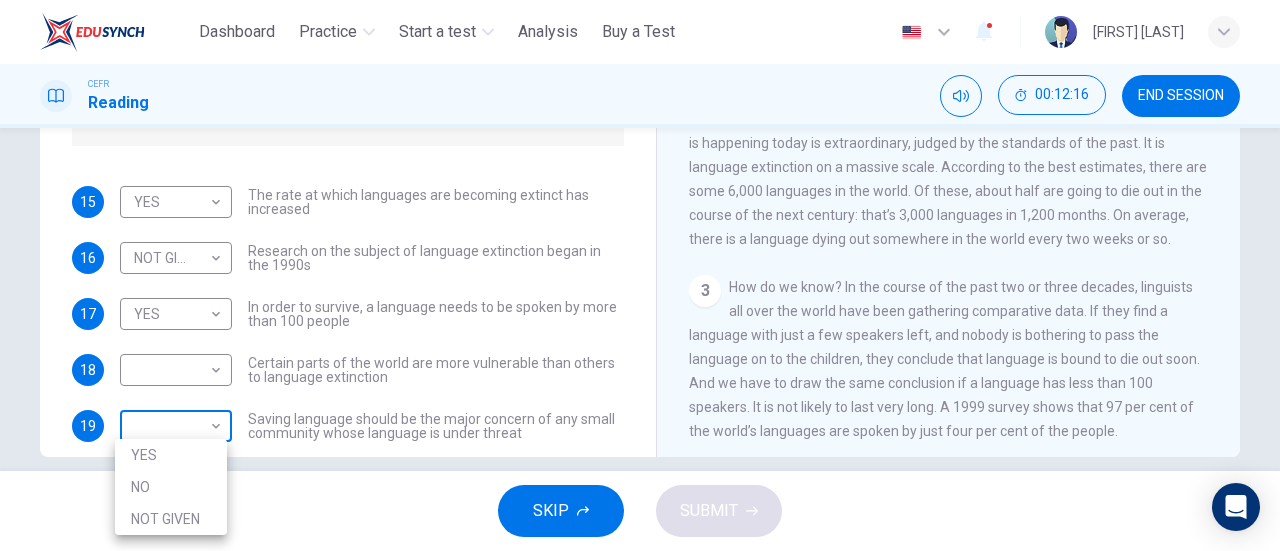 click on "This site uses cookies, as explained in our  Privacy Policy . If you agree to the use of cookies, please click the Accept button and continue to browse our site.   Privacy Policy Accept Dashboard Practice Start a test Analysis Buy a Test English ** ​ [FIRST] [LAST] CEFR Reading 00:12:16 END SESSION Questions 15 - 19 Do the following statements agree with the views of the writer in the Passage?  In the boxes below, write YES if the statement agrees with the views of the writer NO if the statement contradicts the views of the writer NOT GIVEN if it is impossible to say what the writer thinks about this 15 YES *** ​ The rate at which languages are becoming extinct has increased 16 NOT GIVEN ********* ​ Research on the subject of language extinction began in the 1990s 17 YES *** ​ In order to survive, a language needs to be spoken by more than 100 people 18 ​ ​ Certain parts of the world are more vulnerable than others to language extinction 19 ​ ​ Saving Language CLICK TO ZOOM Click to Zoom" at bounding box center [640, 275] 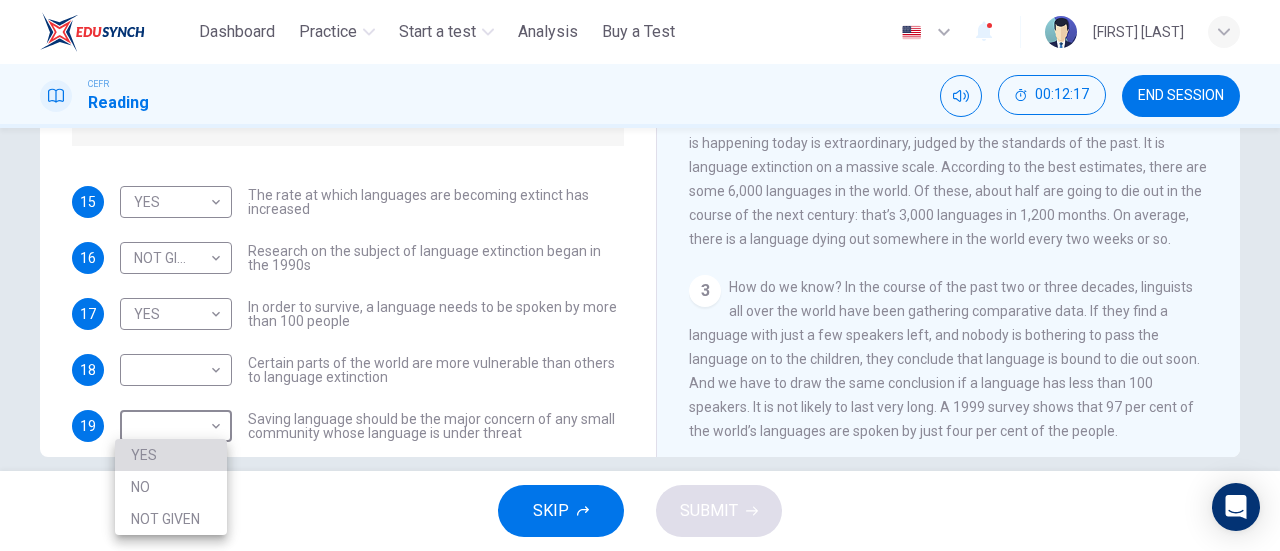 click on "YES" at bounding box center (171, 455) 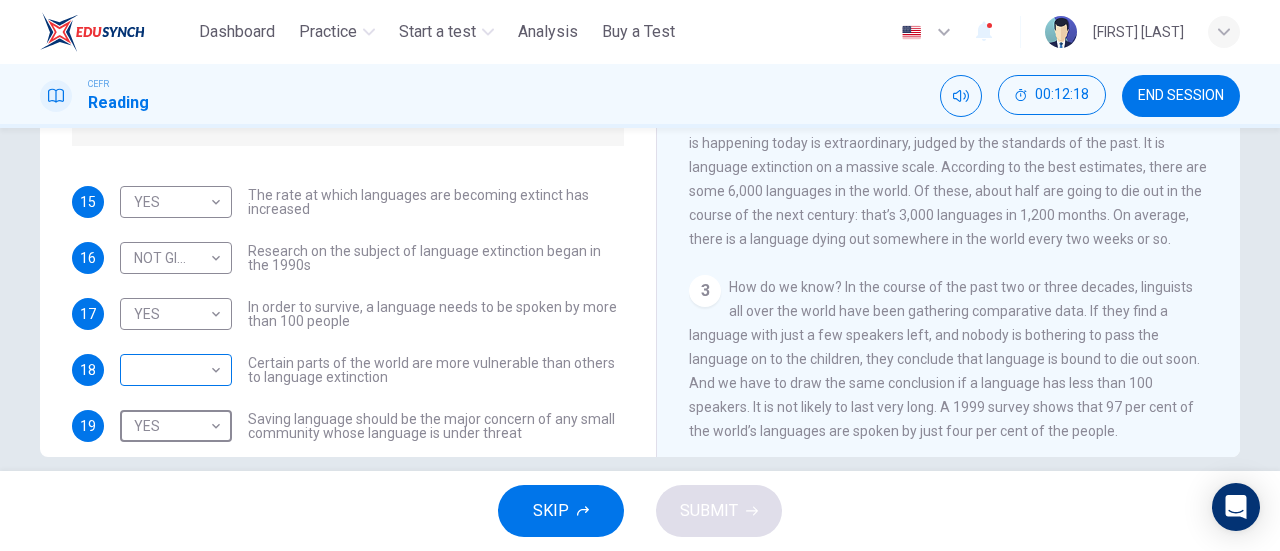 click on "This site uses cookies, as explained in our  Privacy Policy . If you agree to the use of cookies, please click the Accept button and continue to browse our site.   Privacy Policy Accept Dashboard Practice Start a test Analysis Buy a Test English ** ​ [FIRST] [LAST] CEFR Reading 00:12:18 END SESSION Questions 15 - 19 Do the following statements agree with the views of the writer in the Passage?  In the boxes below, write YES if the statement agrees with the views of the writer NO if the statement contradicts the views of the writer NOT GIVEN if it is impossible to say what the writer thinks about this 15 YES *** ​ The rate at which languages are becoming extinct has increased 16 NOT GIVEN ********* ​ Research on the subject of language extinction began in the 1990s 17 YES *** ​ In order to survive, a language needs to be spoken by more than 100 people 18 ​ ​ Certain parts of the world are more vulnerable than others to language extinction 19 YES *** ​ Saving Language CLICK TO ZOOM 1 2 3 4 5" at bounding box center [640, 275] 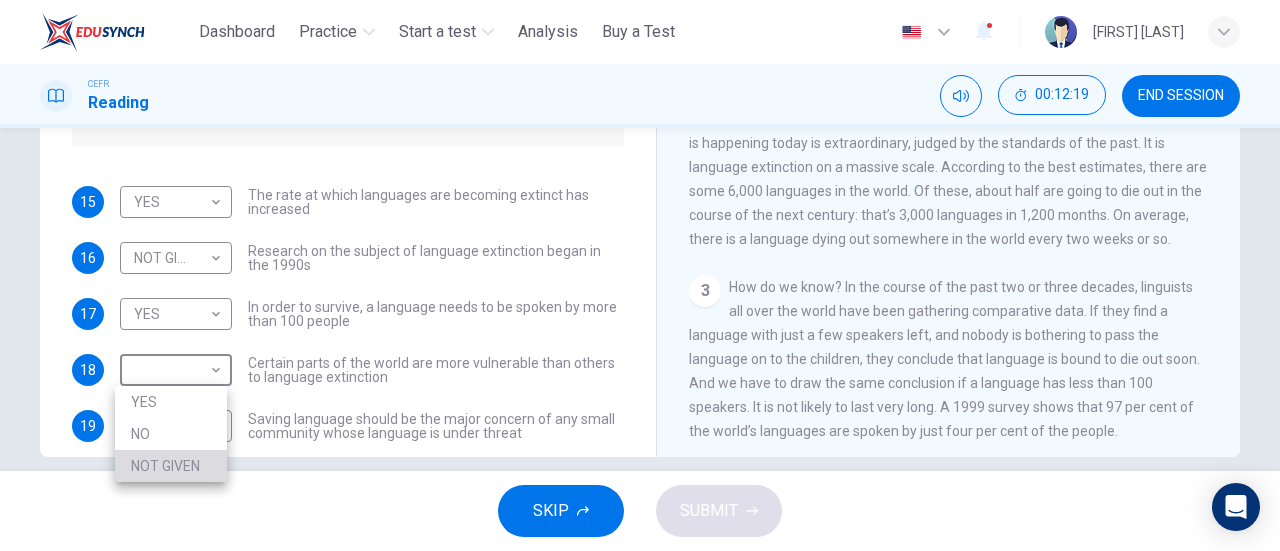click on "NOT GIVEN" at bounding box center [171, 466] 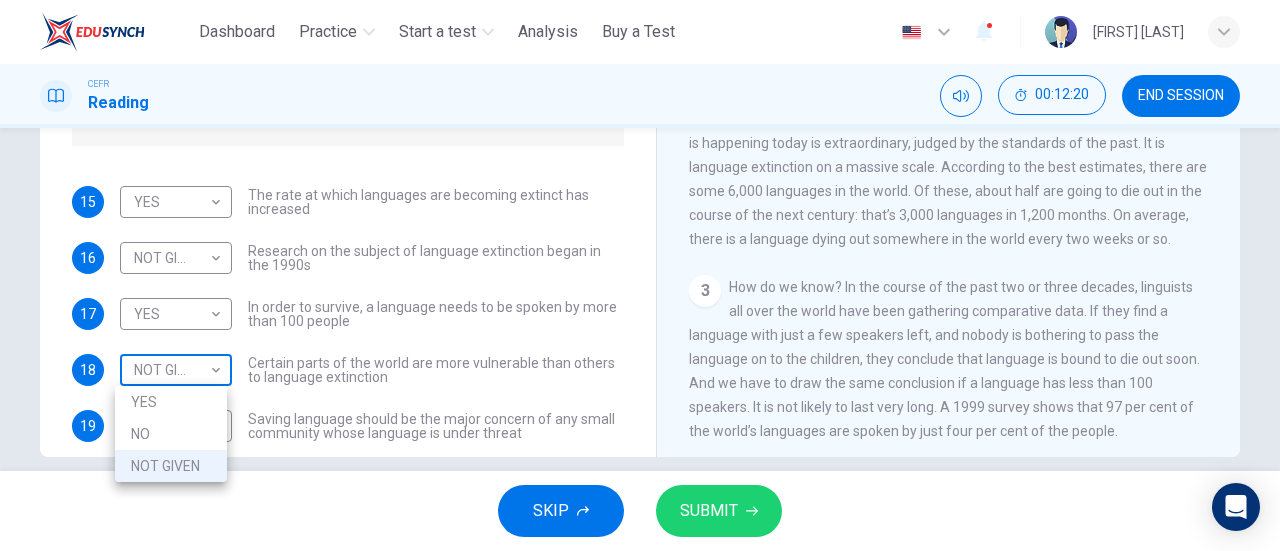 click on "This site uses cookies, as explained in our  Privacy Policy . If you agree to the use of cookies, please click the Accept button and continue to browse our site.   Privacy Policy Accept Dashboard Practice Start a test Analysis Buy a Test English ** ​ [PERSON] CEFR Reading 00:12:20 END SESSION Questions 15 - 19 Do the following statements agree with the views of the writer in the Passage?  In the boxes below, write YES if the statement agrees with the views of the writer NO if the statement contradicts the views of the writer NOT GIVEN if it is impossible to say what the writer thinks about this 15 YES *** ​ The rate at which languages are becoming extinct has increased 16 NOT GIVEN ********* ​ Research on the subject of language extinction began in the 1990s 17 YES *** ​ In order to survive, a language needs to be spoken by more than 100 people 18 NOT GIVEN ********* ​ Certain parts of the world are more vulnerable than others to language extinction 19 YES *** ​ Saving Language 1 2 3 4" at bounding box center (640, 275) 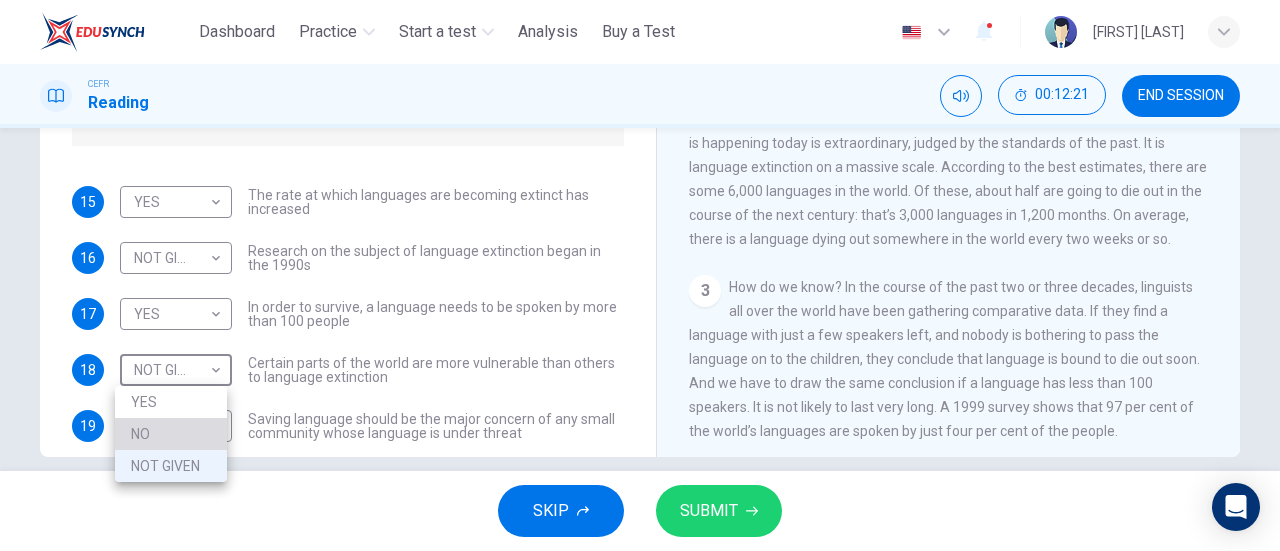 click on "NO" at bounding box center [171, 434] 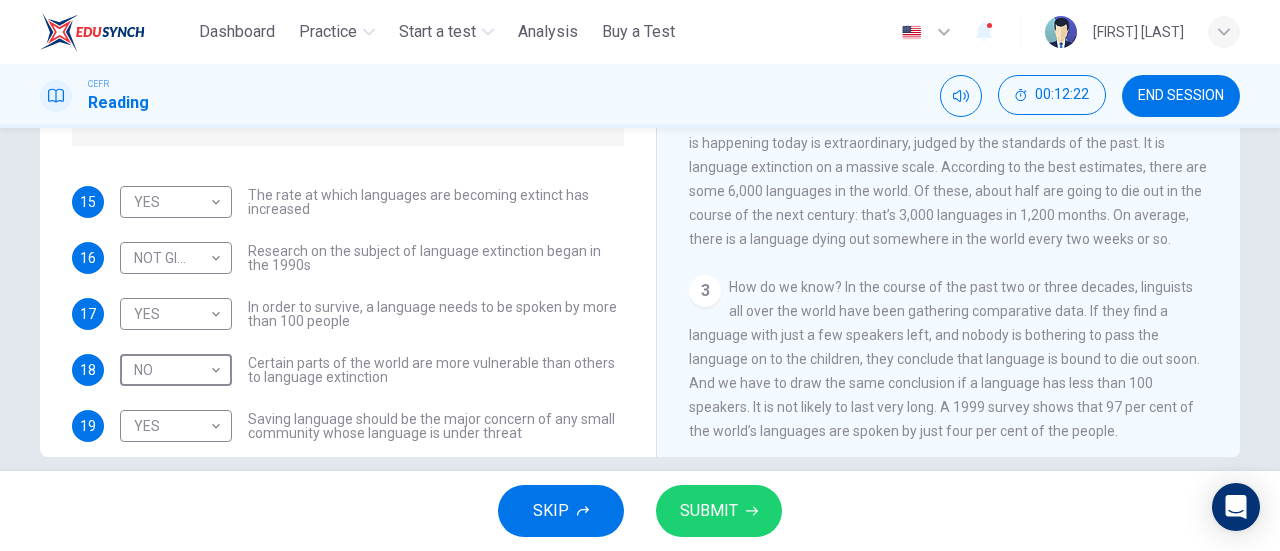 click on "SUBMIT" at bounding box center (719, 511) 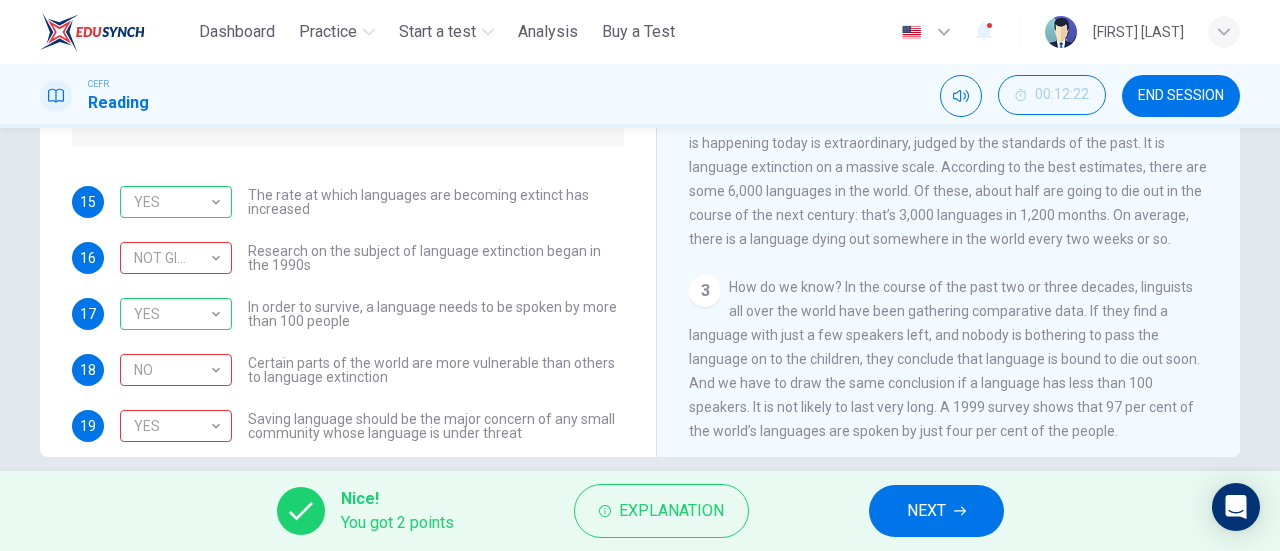 scroll, scrollTop: 24, scrollLeft: 0, axis: vertical 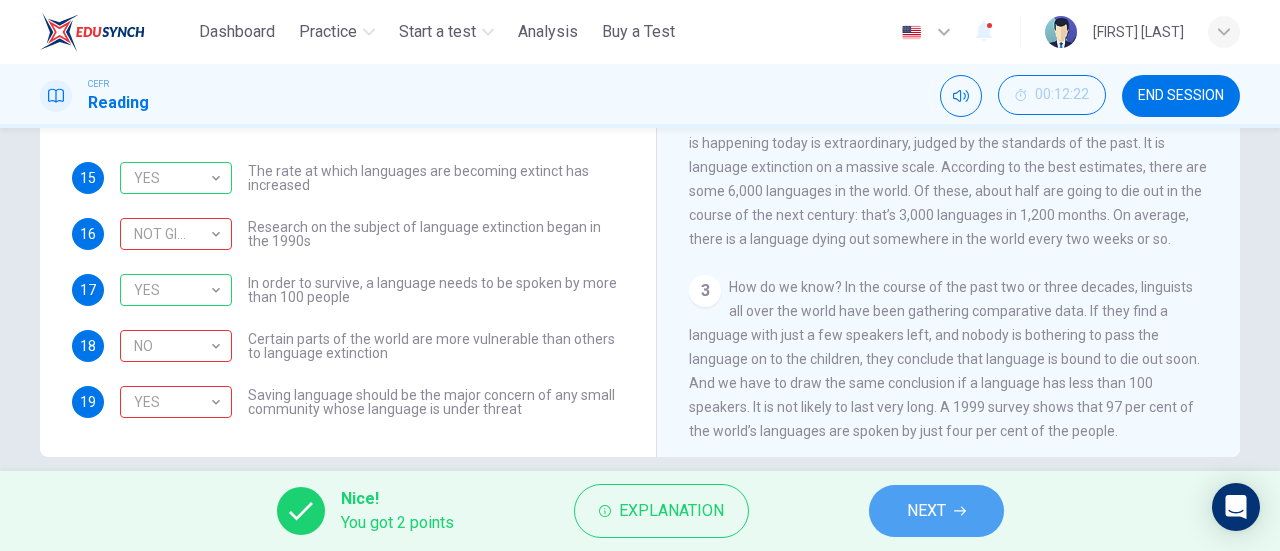 click on "NEXT" at bounding box center (926, 511) 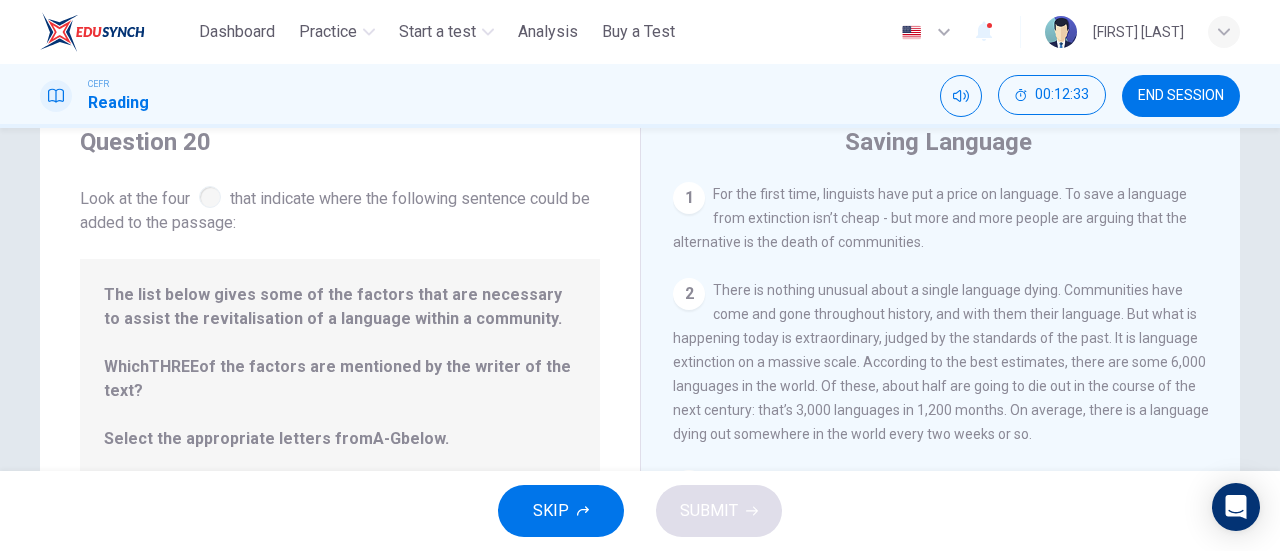 scroll, scrollTop: 73, scrollLeft: 0, axis: vertical 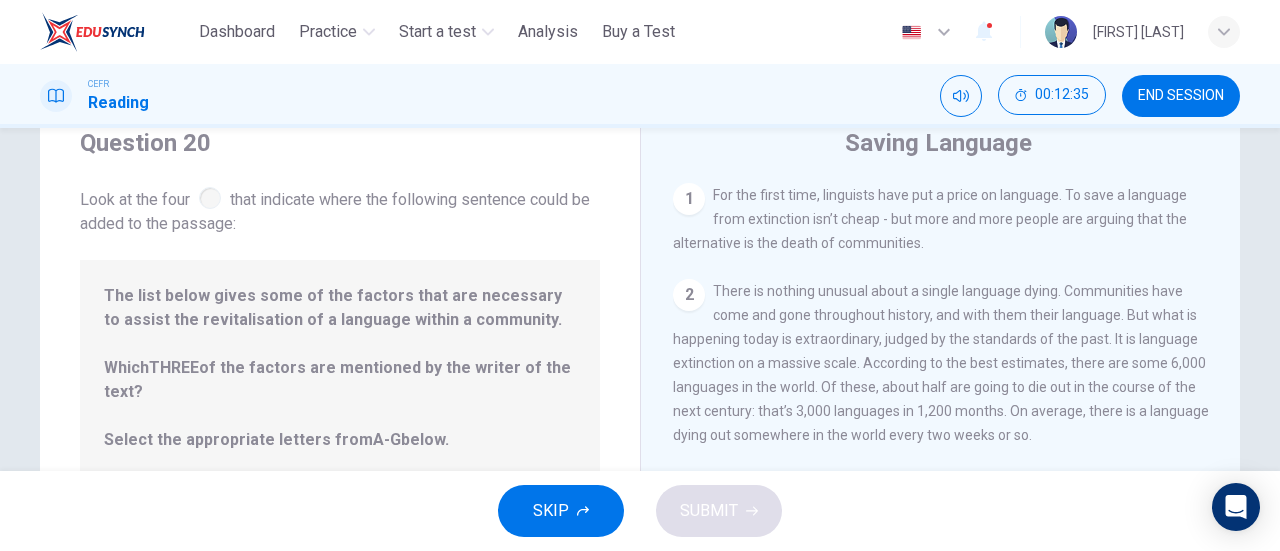 drag, startPoint x: 1232, startPoint y: 271, endPoint x: 1250, endPoint y: 351, distance: 82 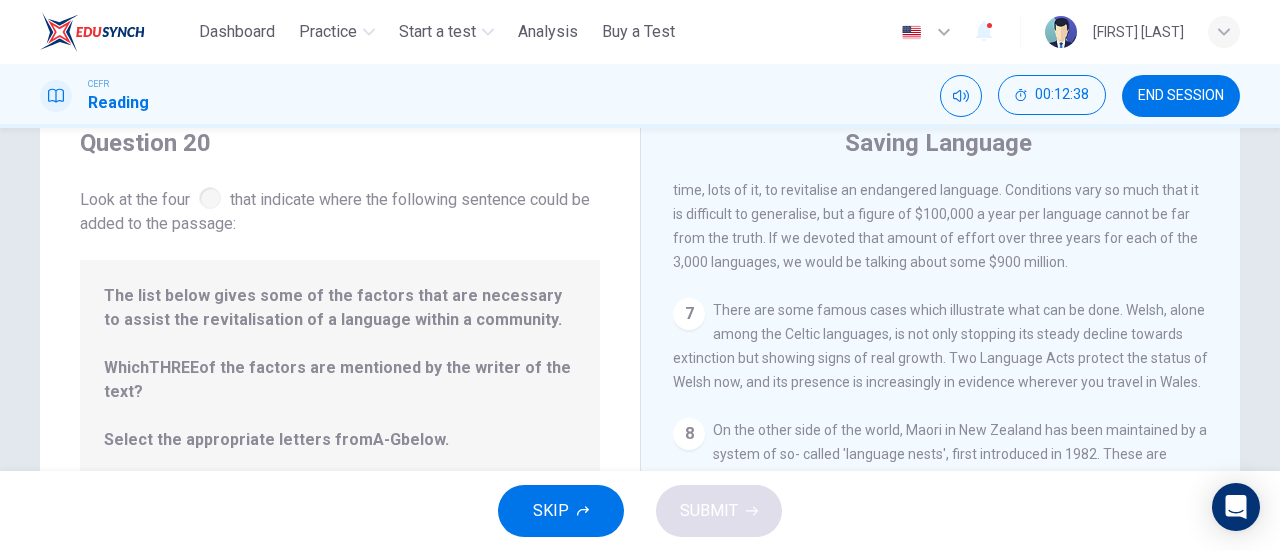 scroll, scrollTop: 982, scrollLeft: 0, axis: vertical 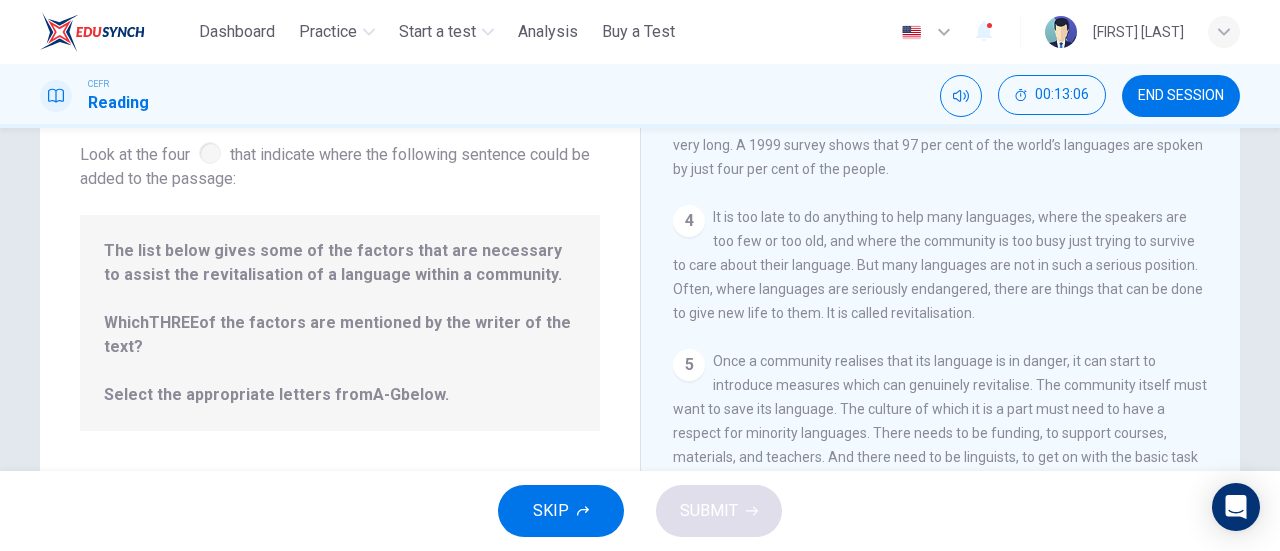 drag, startPoint x: 1236, startPoint y: 328, endPoint x: 1220, endPoint y: 240, distance: 89.44272 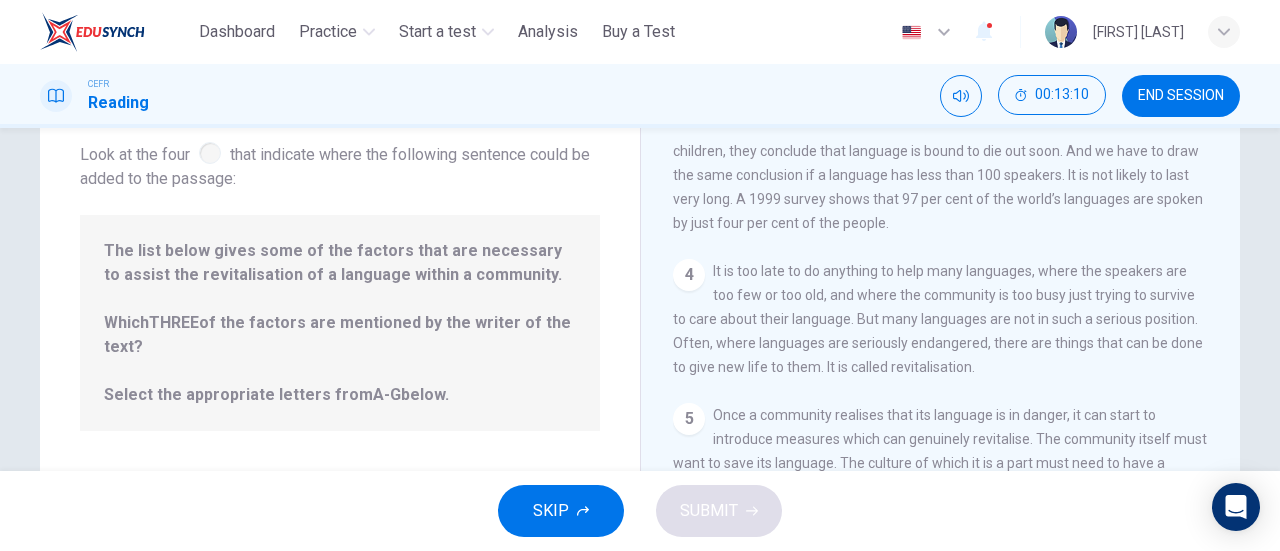 scroll, scrollTop: 398, scrollLeft: 0, axis: vertical 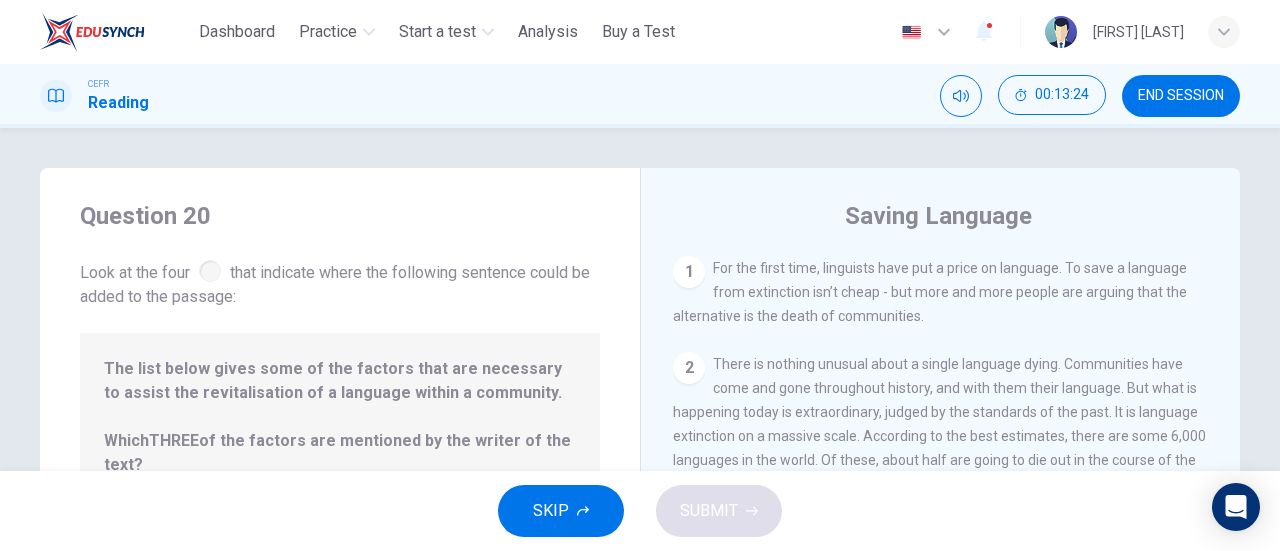 click on "2" at bounding box center (689, 368) 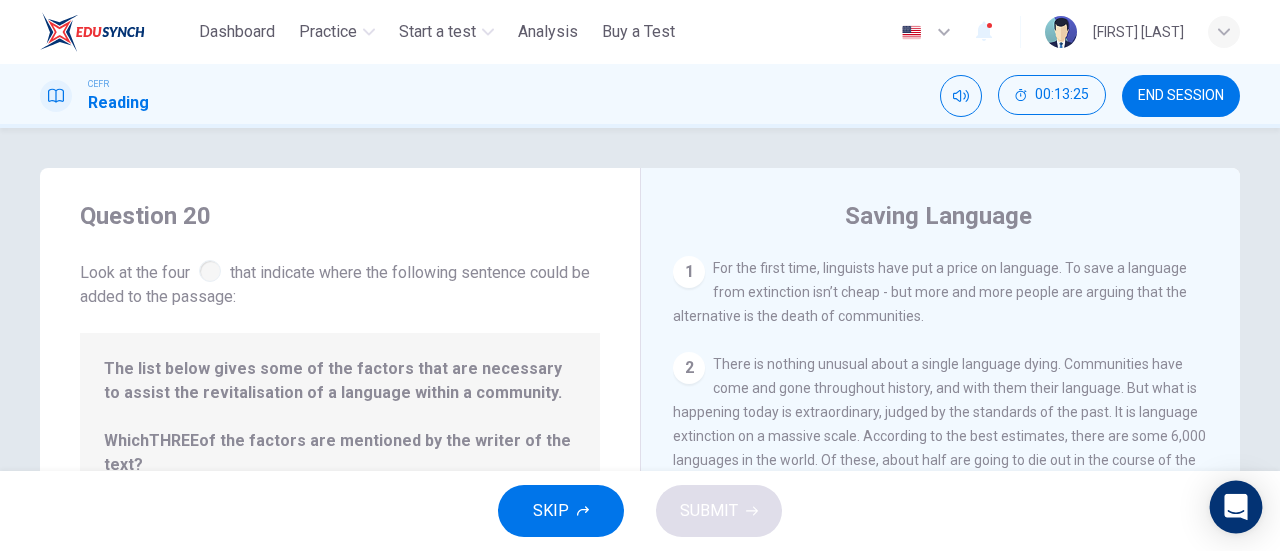 click 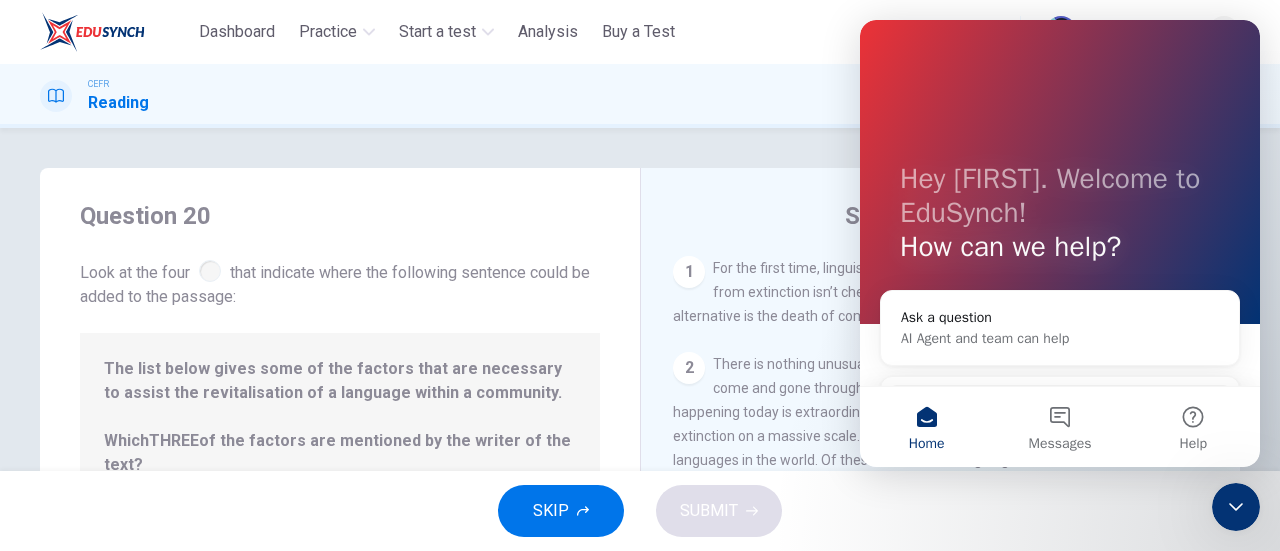 scroll, scrollTop: 0, scrollLeft: 0, axis: both 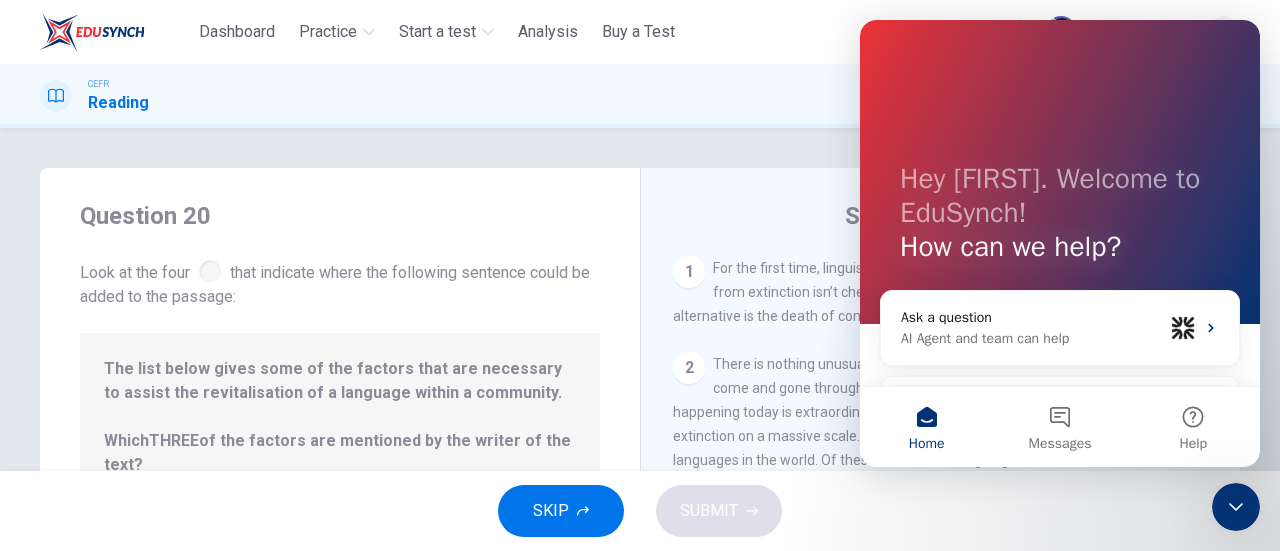 click on "1 For the first time, linguists have put a price on language. To save a language from extinction isn’t cheap - but more and more people are arguing that the alternative is the death of communities. 2 There is nothing unusual about a single language dying. Communities have come and gone throughout history, and with them their language. But what is happening today is extraordinary, judged by the standards of the past. It is language extinction on a massive scale. According to the best estimates, there are some 6,000 languages in the world. Of these, about half are going to die out in the course of the next century: that’s 3,000 languages in 1,200 months. On average, there is a language dying out somewhere in the world every two weeks or so. 3 4 5 6 7 8 9 10 11 12" at bounding box center [954, 543] 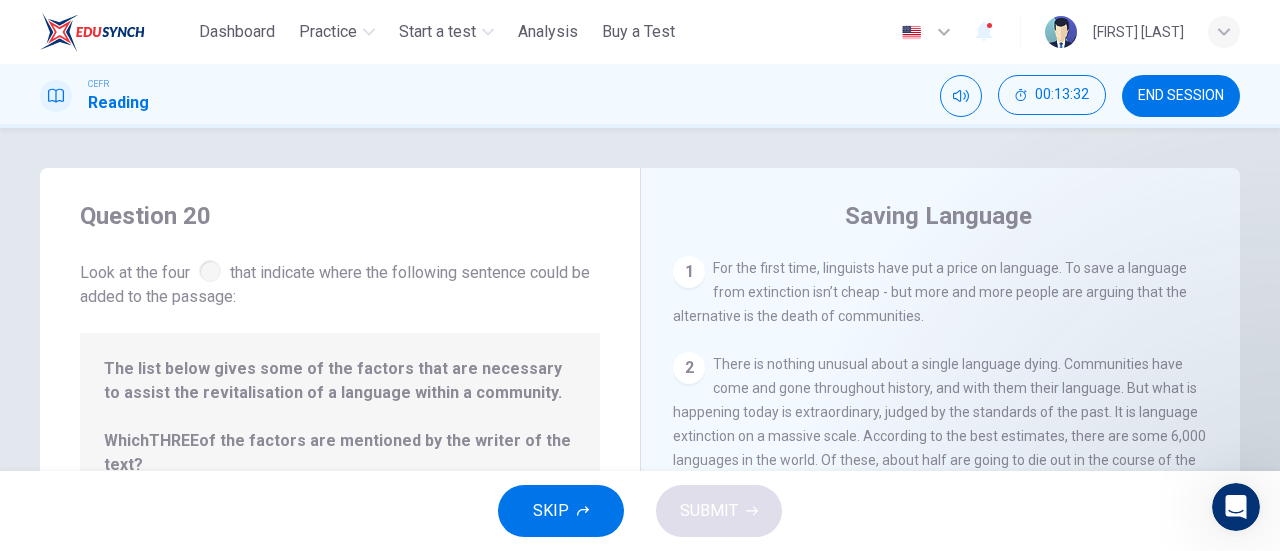 scroll, scrollTop: 0, scrollLeft: 0, axis: both 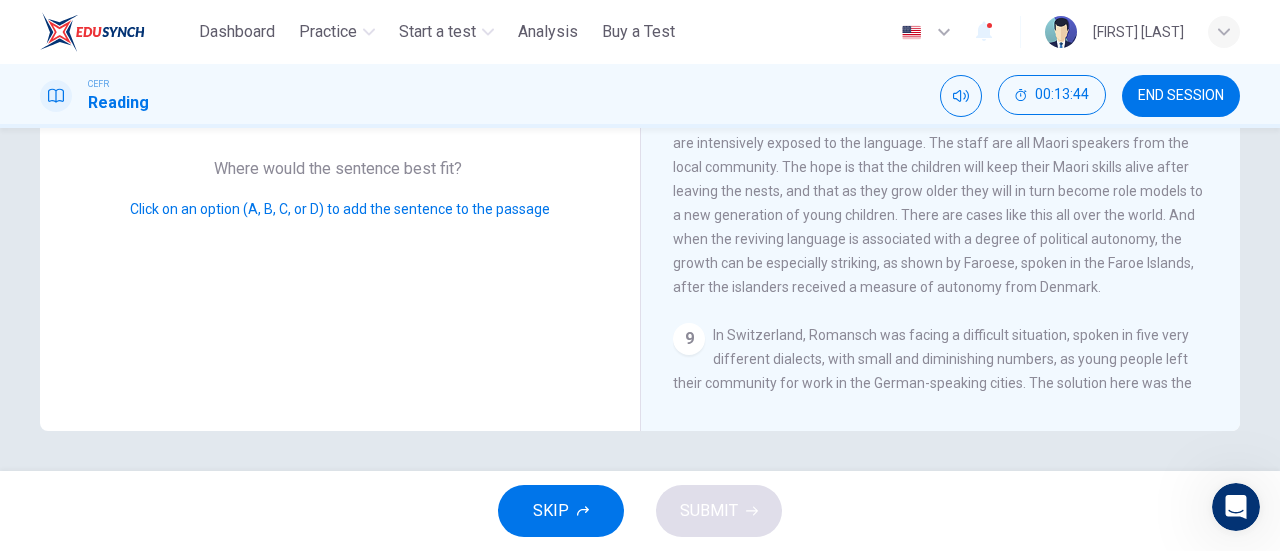 click on "9" at bounding box center (689, 339) 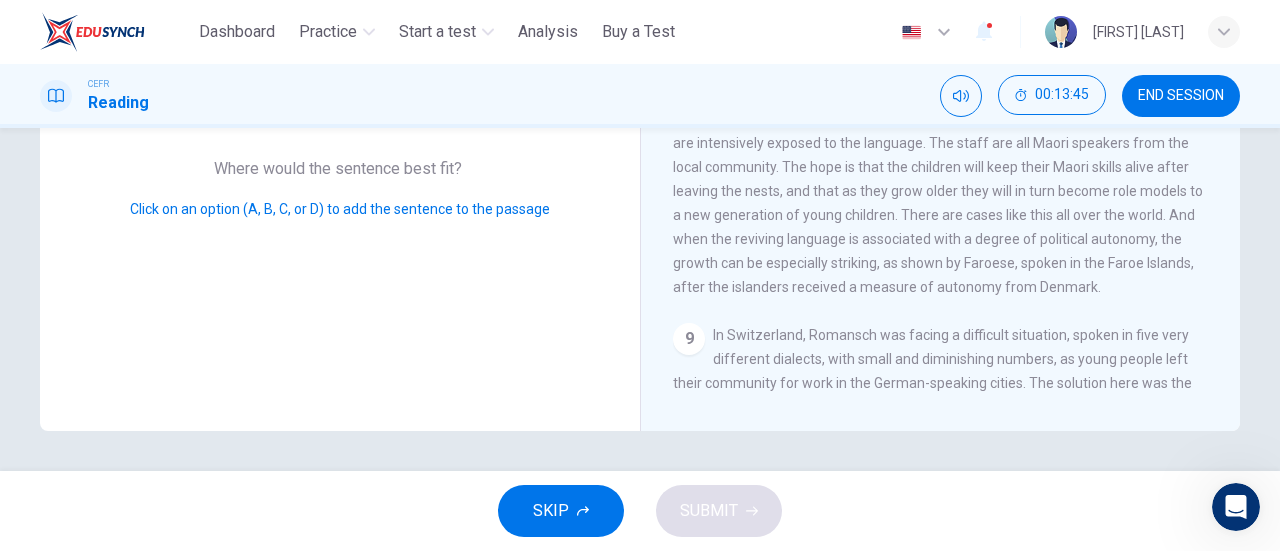 click on "9" at bounding box center [689, 339] 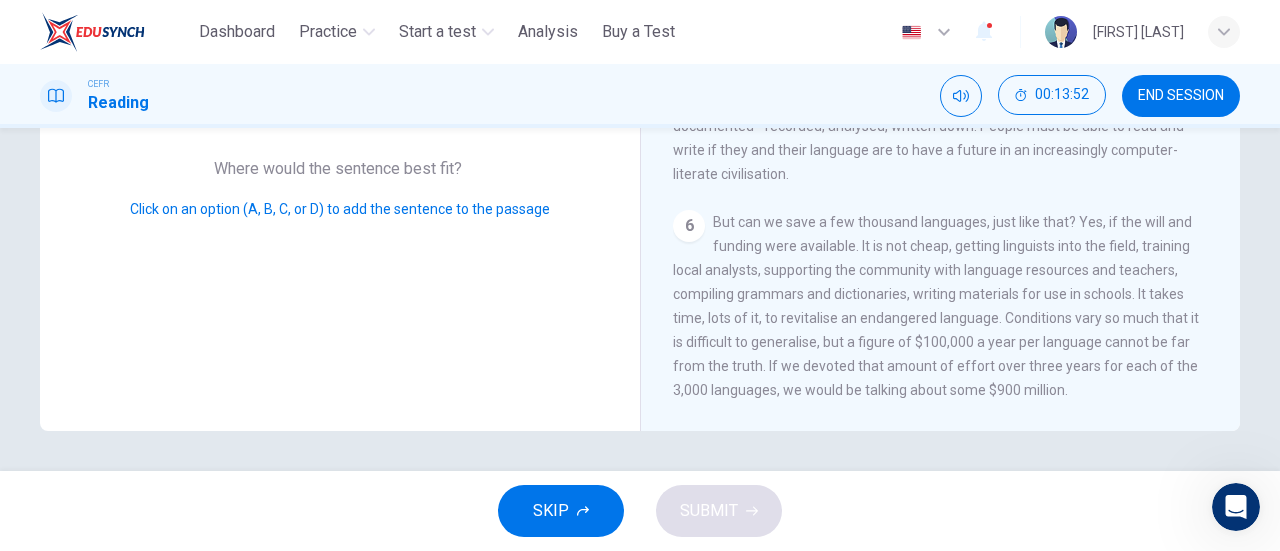 scroll, scrollTop: 444, scrollLeft: 0, axis: vertical 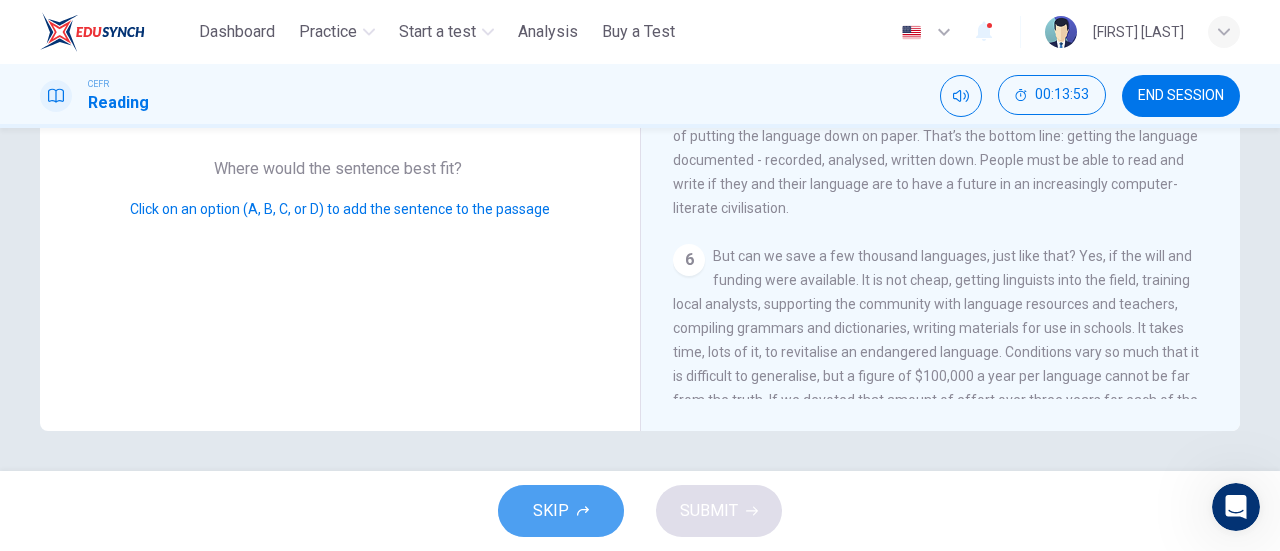 click on "SKIP" at bounding box center (561, 511) 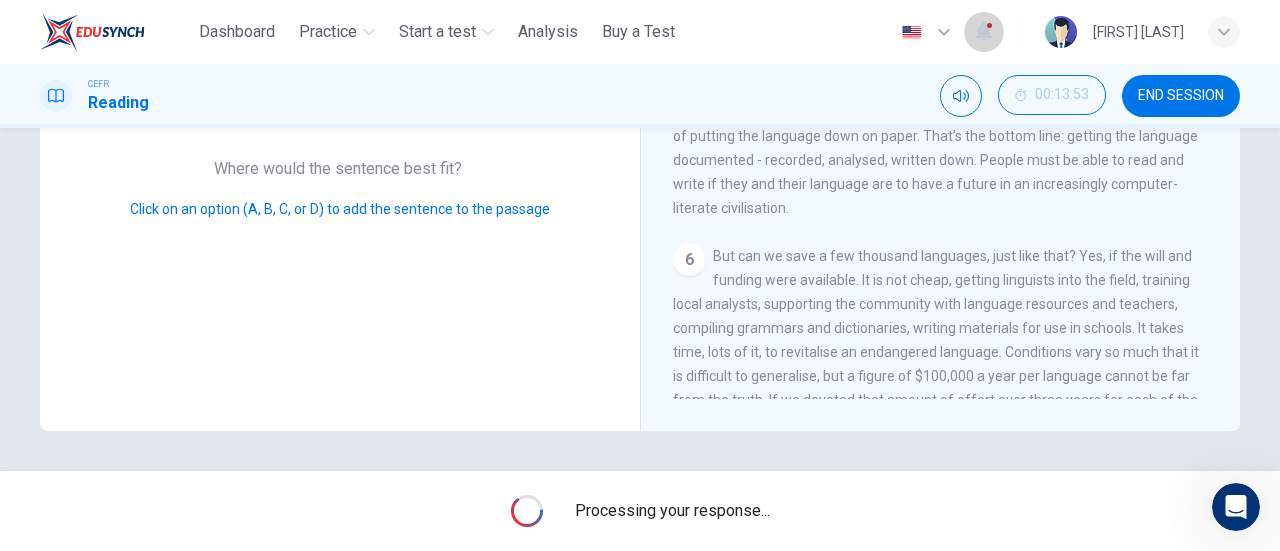 click 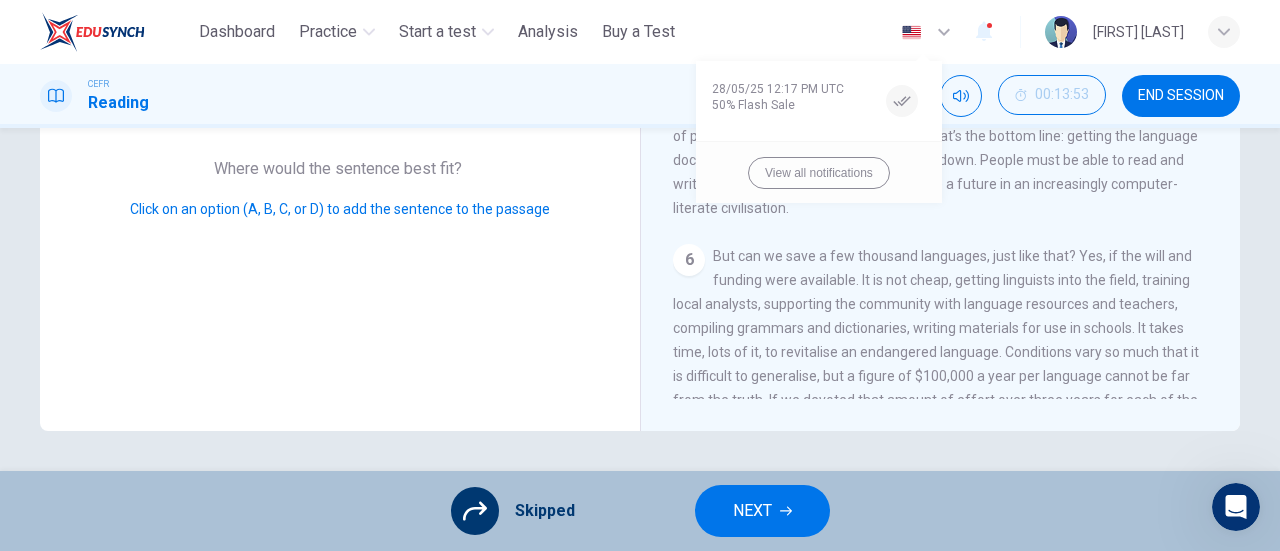 click at bounding box center [640, 275] 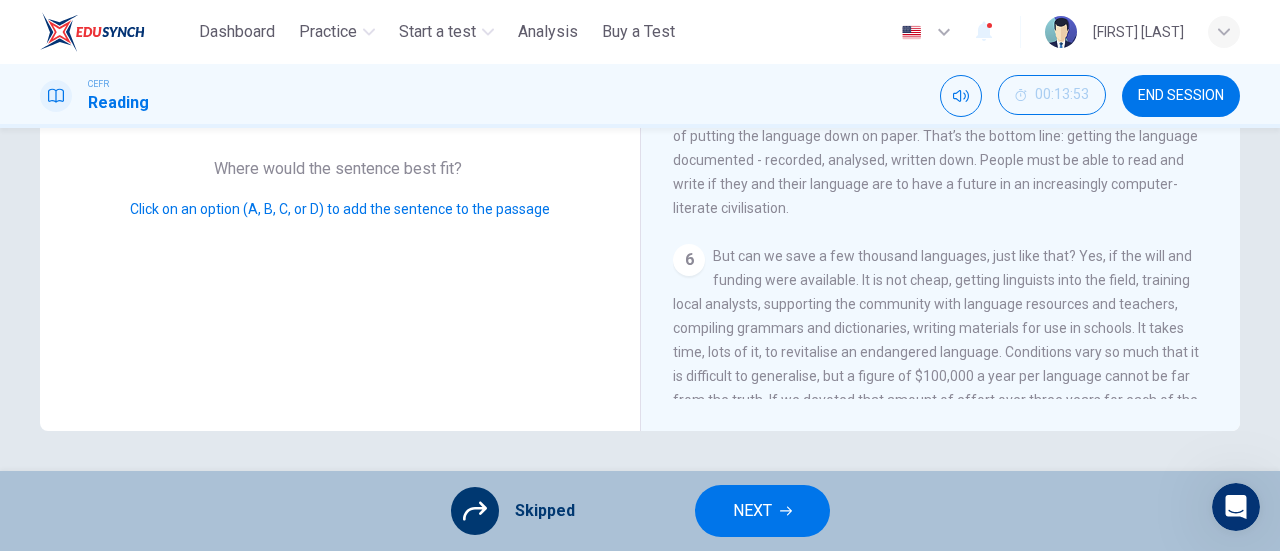 click on "NEXT" at bounding box center [762, 511] 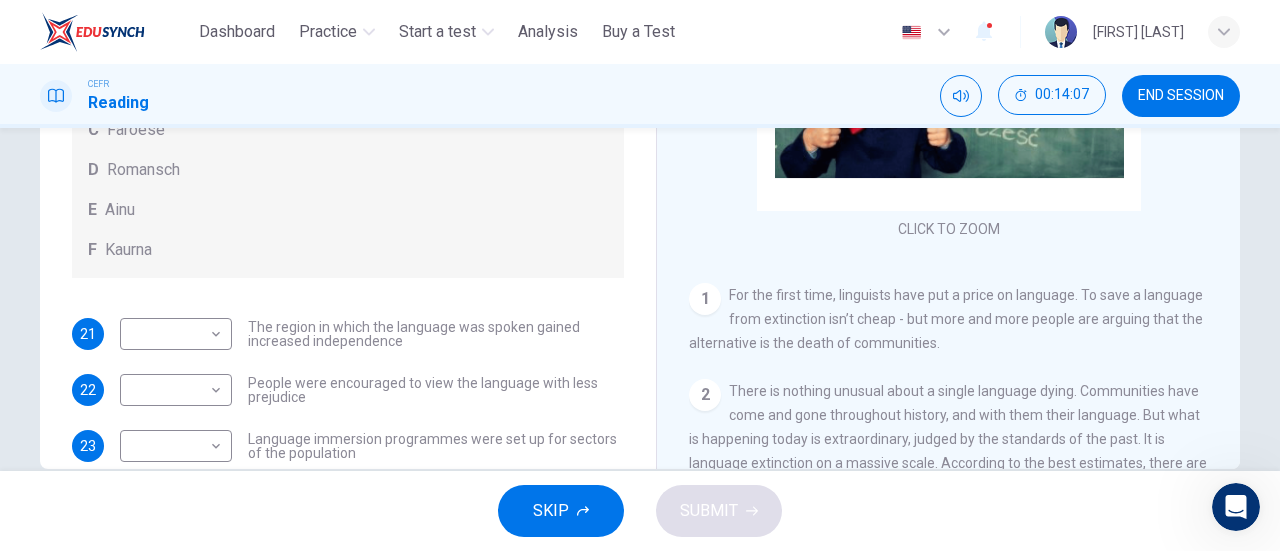 scroll, scrollTop: 432, scrollLeft: 0, axis: vertical 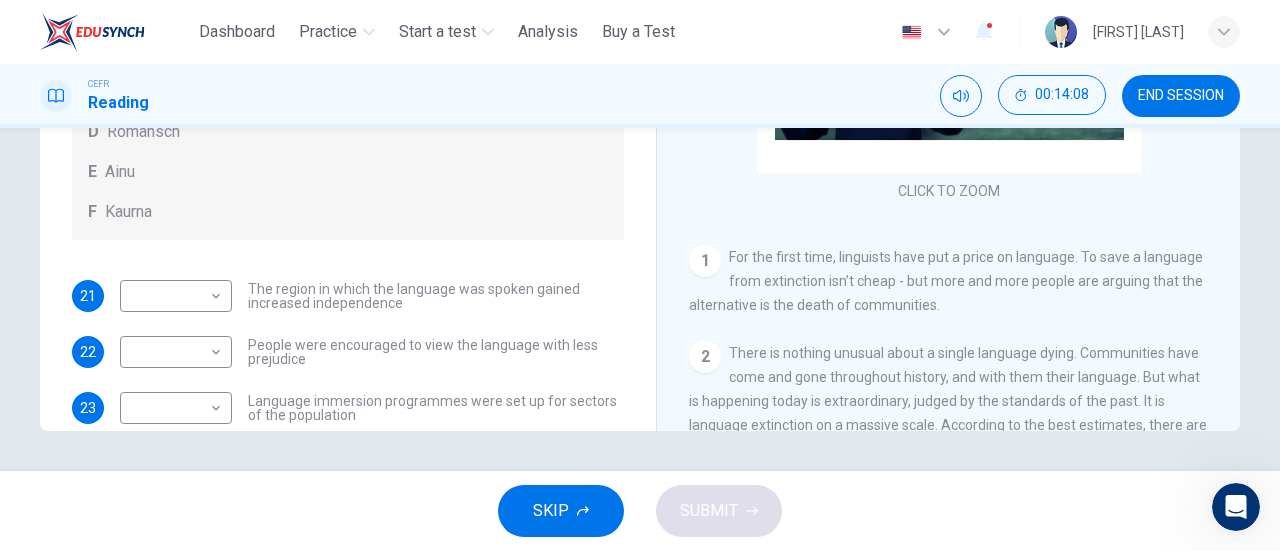 click on "CLICK TO ZOOM Click to Zoom 1 For the first time, linguists have put a price on language. To save a language from extinction isn’t cheap - but more and more people are arguing that the alternative is the death of communities. 2 There is nothing unusual about a single language dying. Communities have come and gone throughout history, and with them their language. But what is happening today is extraordinary, judged by the standards of the past. It is language extinction on a massive scale. According to the best estimates, there are some 6,000 languages in the world. Of these, about half are going to die out in the course of the next century: that’s 3,000 languages in 1,200 months. On average, there is a language dying out somewhere in the world every two weeks or so. 3 4 5 6 7 8 9 10 11 12" at bounding box center [962, 127] 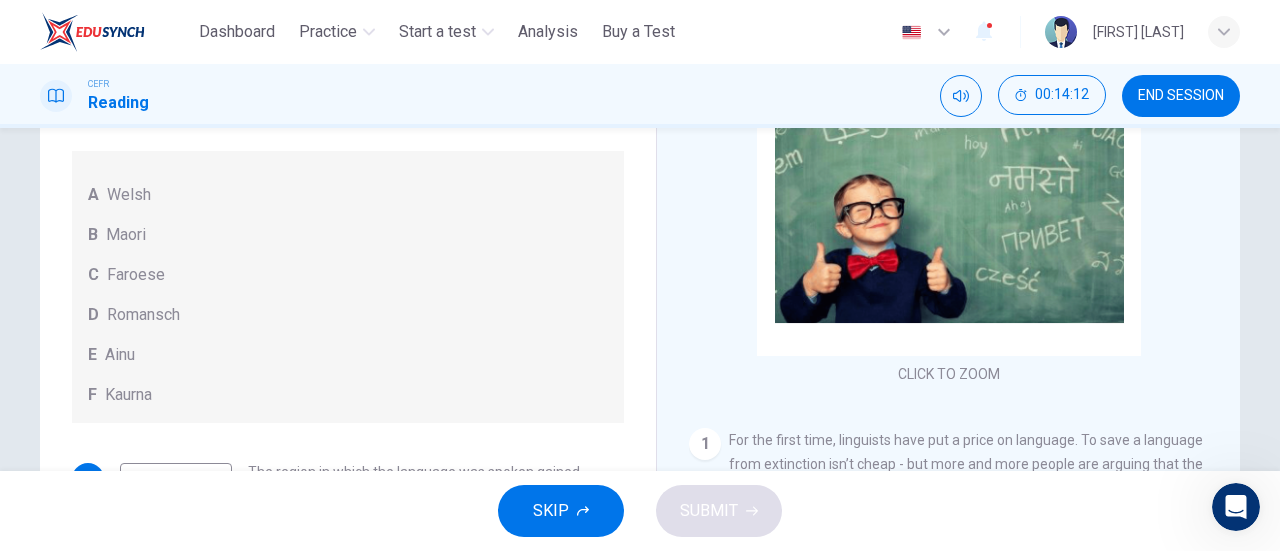 scroll, scrollTop: 232, scrollLeft: 0, axis: vertical 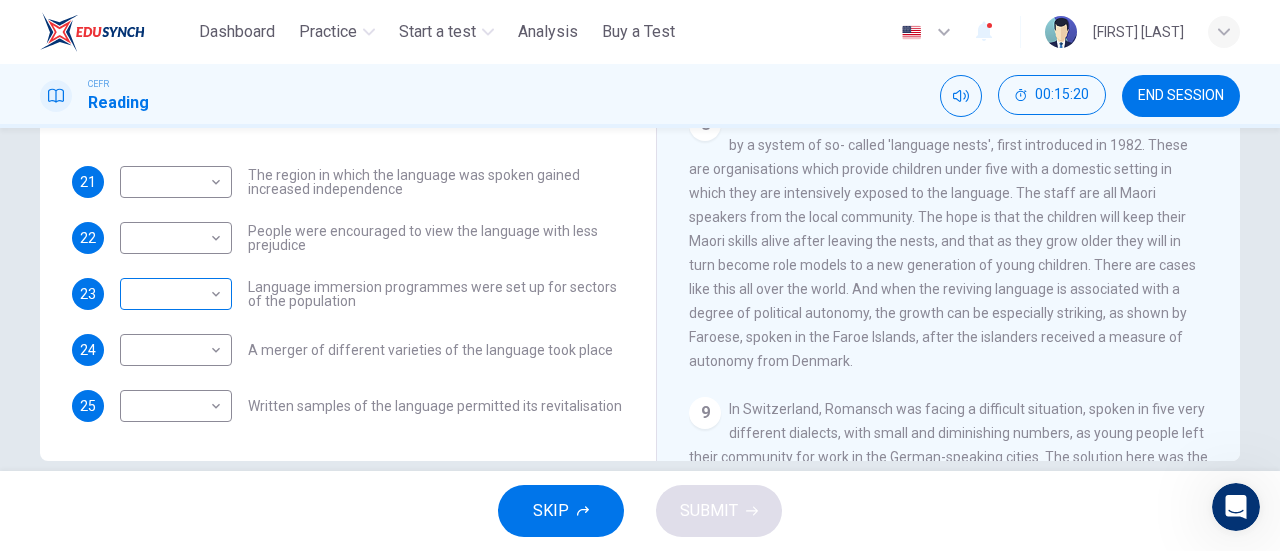 click on "This site uses cookies, as explained in our  Privacy Policy . If you agree to the use of cookies, please click the Accept button and continue to browse our site.   Privacy Policy Accept Dashboard Practice Start a test Analysis Buy a Test English ** ​ [PERSON] CEFR Reading 00:15:20 END SESSION Questions 21 - 25 Match the languages  A-F  with the statements below which describe how a language was saved.
Write your answers in the boxes below. A Welsh B Maori C Faroese D Romansch E Ainu F Kaurna 21 ​ ​ The region in which the language was spoken gained increased independence 22 ​ ​ People were encouraged to view the language with less prejudice 23 ​ ​ Language immersion programmes were set up for sectors of the population 24 ​ ​ A merger of different varieties of the language took place 25 ​ ​ Written samples of the language permitted its revitalisation Saving Language CLICK TO ZOOM Click to Zoom 1 2 3 4 5 6 7 8 9 10 11 12 SKIP SUBMIT Dashboard Practice Start a test Analysis   1" at bounding box center (640, 275) 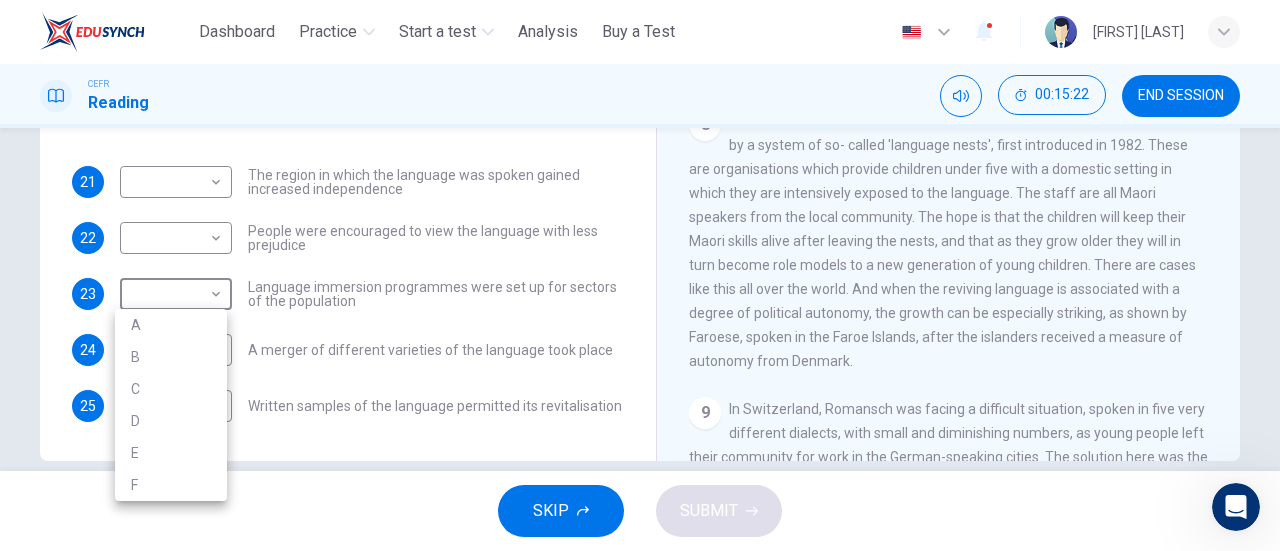click on "A" at bounding box center [171, 325] 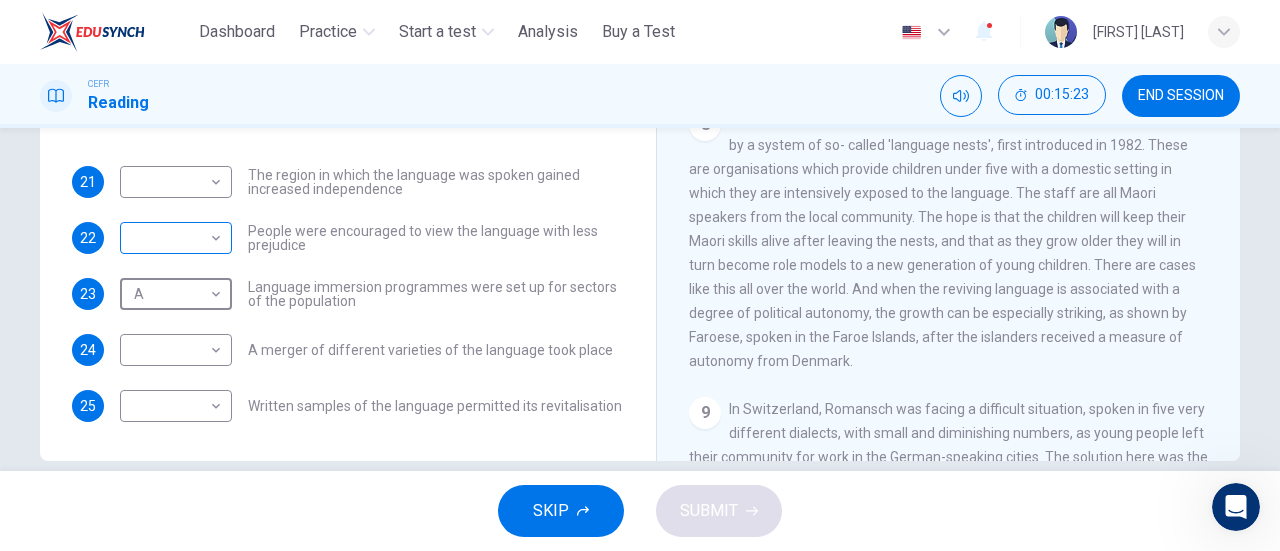 click on "This site uses cookies, as explained in our  Privacy Policy . If you agree to the use of cookies, please click the Accept button and continue to browse our site.   Privacy Policy Accept Dashboard Practice Start a test Analysis Buy a Test English ** ​ [FIRST] [LAST] CEFR Reading 00:15:23 END SESSION Questions 21 - 25 Match the languages  A-F  with the statements below which describe how a language was saved.
Write your answers in the boxes below. A Welsh B Maori C Faroese D Romansch E Ainu F Kaurna 21 ​ ​ The region in which the language was spoken gained increased independence 22 ​ ​ People were encouraged to view the language with less prejudice 23 A * ​ Language immersion programmes were set up for sectors of the population 24 ​ ​ A merger of different varieties of the language took place 25 ​ ​ Written samples of the language permitted its revitalisation Saving Language CLICK TO ZOOM Click to Zoom 1 2 3 4 5 6 7 8 9 10 11 12 SKIP SUBMIT Dashboard Practice Start a test Analysis   1" at bounding box center (640, 275) 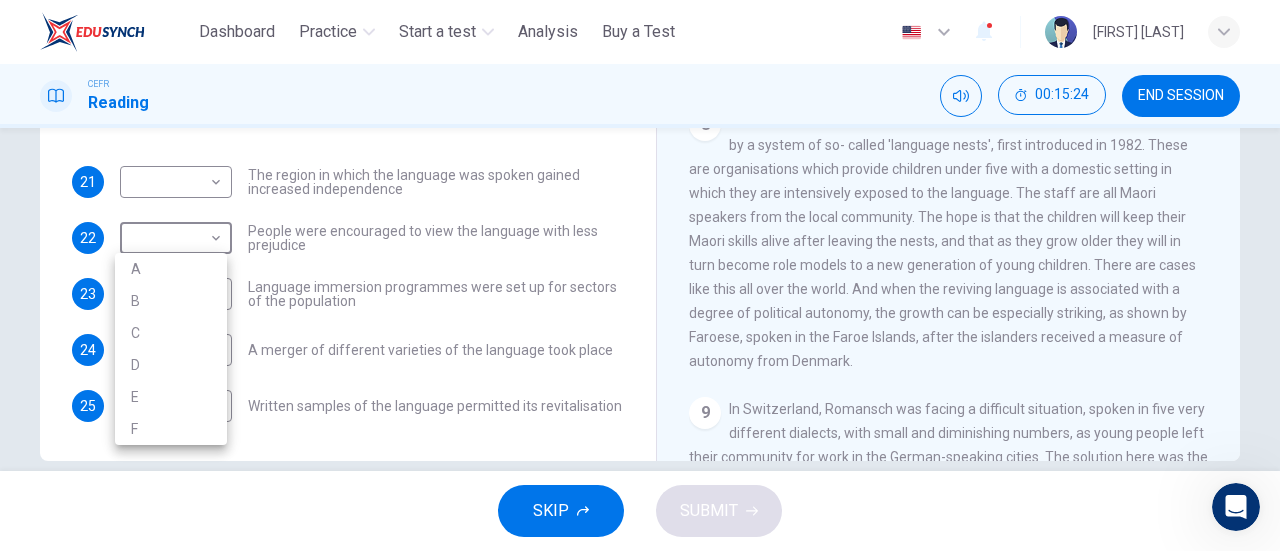 click on "C" at bounding box center [171, 333] 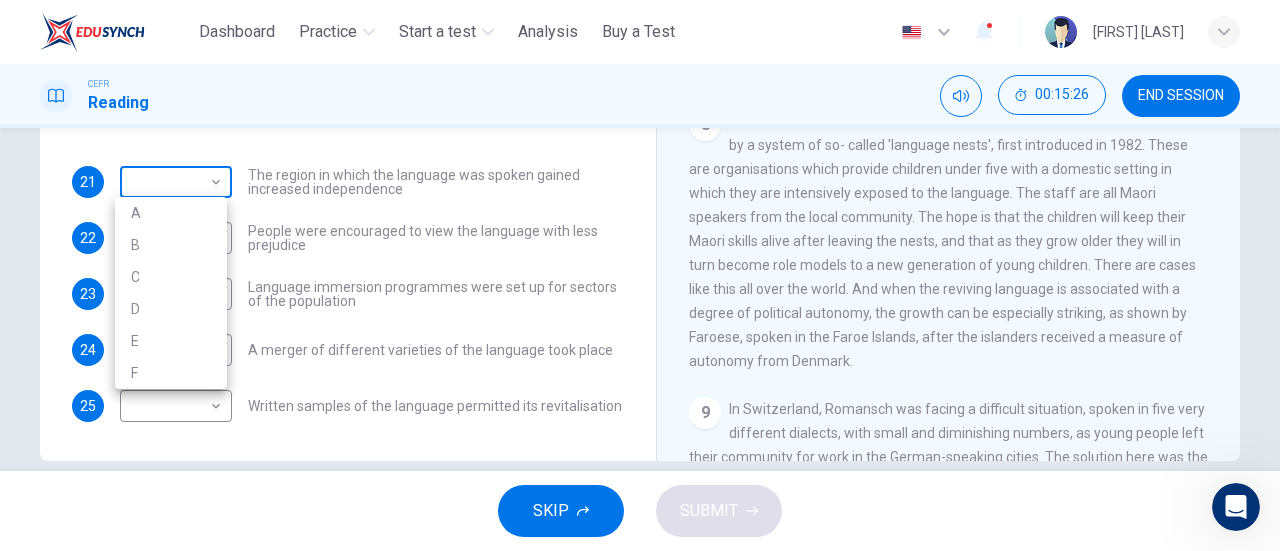 click on "This site uses cookies, as explained in our  Privacy Policy . If you agree to the use of cookies, please click the Accept button and continue to browse our site.   Privacy Policy Accept Dashboard Practice Start a test Analysis Buy a Test English ** ​ [FIRST] [LAST] CEFR Reading 00:15:26 END SESSION Questions 21 - 25 Match the languages  A-F  with the statements below which describe how a language was saved.
Write your answers in the boxes below. A Welsh B Maori C Faroese D Romansch E Ainu F Kaurna 21 ​ ​ The region in which the language was spoken gained increased independence 22 C * ​ People were encouraged to view the language with less prejudice 23 A * ​ Language immersion programmes were set up for sectors of the population 24 ​ ​ A merger of different varieties of the language took place 25 ​ ​ Written samples of the language permitted its revitalisation Saving Language CLICK TO ZOOM Click to Zoom 1 2 3 4 5 6 7 8 9 10 11 12 SKIP SUBMIT Dashboard Practice Start a test Analysis   1" at bounding box center [640, 275] 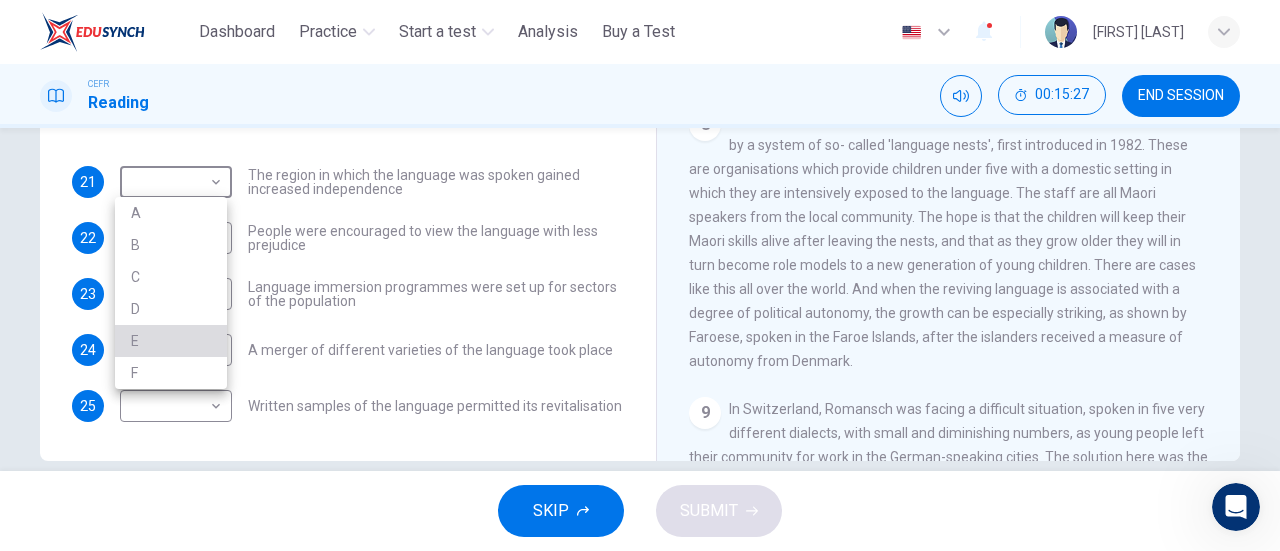 click on "E" at bounding box center [171, 341] 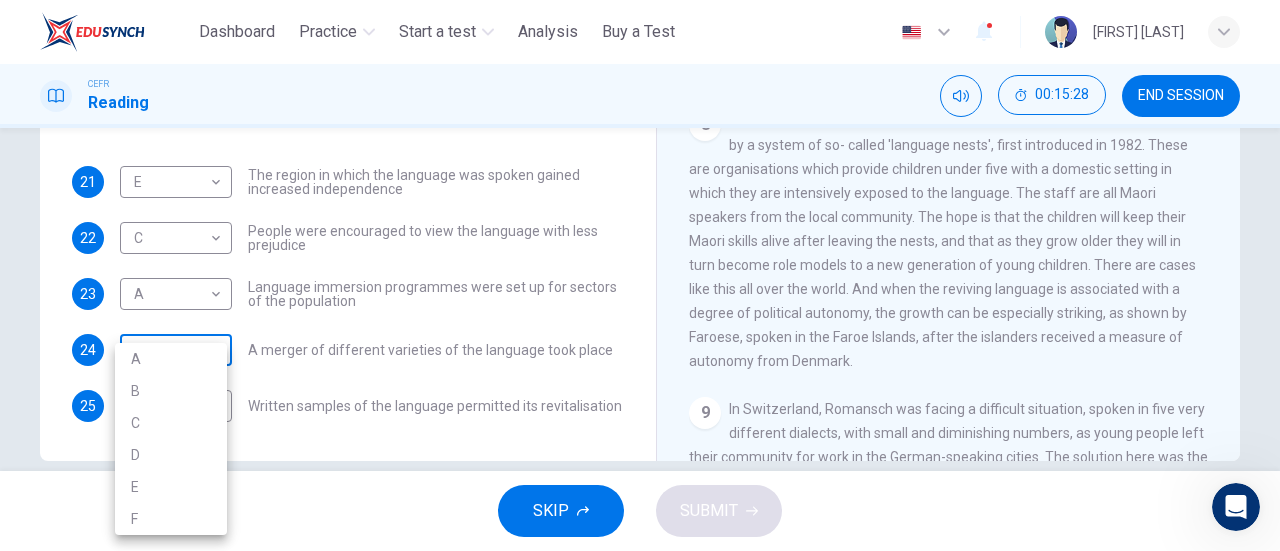 click on "This site uses cookies, as explained in our  Privacy Policy . If you agree to the use of cookies, please click the Accept button and continue to browse our site.   Privacy Policy Accept Dashboard Practice Start a test Analysis Buy a Test English ** ​ [FIRST] [LAST] CEFR Reading 00:15:28 END SESSION Questions 21 - 25 Match the languages  A-F  with the statements below which describe how a language was saved.
Write your answers in the boxes below. A Welsh B Maori C Faroese D Romansch E Ainu F Kaurna 21 E * ​ The region in which the language was spoken gained increased independence 22 C * ​ People were encouraged to view the language with less prejudice 23 A * ​ Language immersion programmes were set up for sectors of the population 24 ​ ​ A merger of different varieties of the language took place 25 ​ ​ Written samples of the language permitted its revitalisation Saving Language CLICK TO ZOOM Click to Zoom 1 2 3 4 5 6 7 8 9 10 11 12 SKIP SUBMIT Dashboard Practice Start a test Analysis   1" at bounding box center [640, 275] 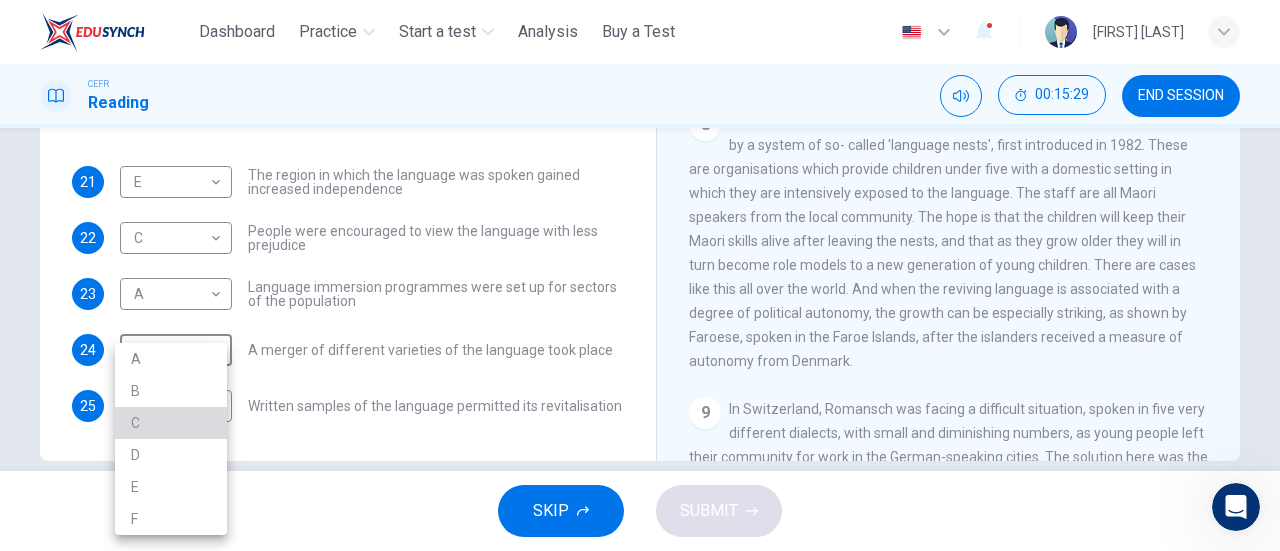 click on "C" at bounding box center (171, 423) 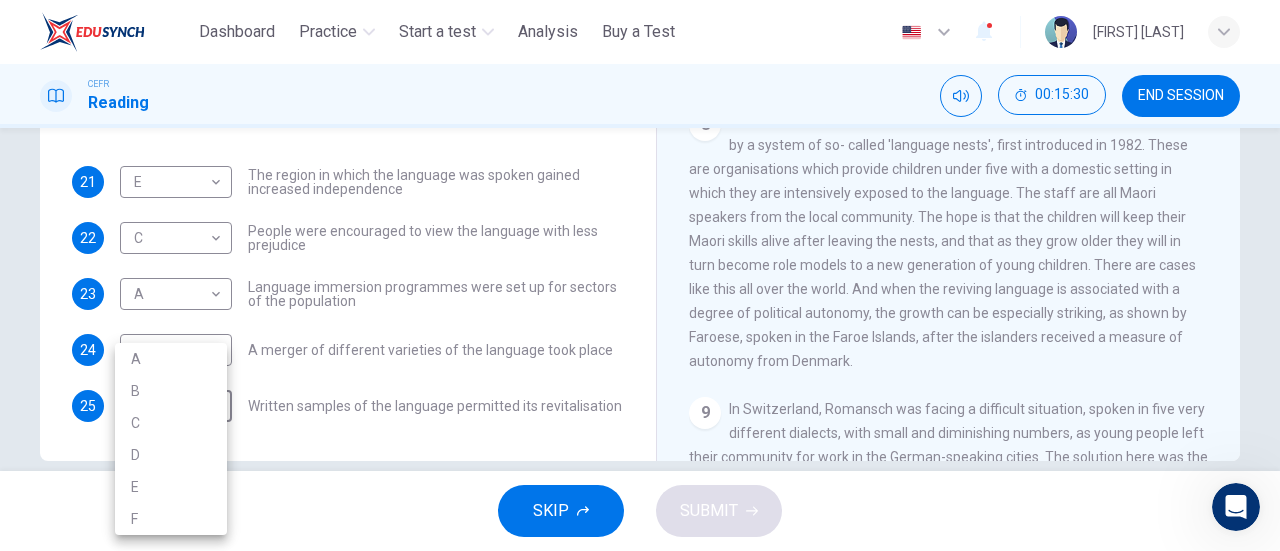 click on "This site uses cookies, as explained in our  Privacy Policy . If you agree to the use of cookies, please click the Accept button and continue to browse our site.   Privacy Policy Accept Dashboard Practice Start a test Analysis Buy a Test English ** ​ [PERSON] CEFR Reading 00:15:30 END SESSION Questions 21 - 25 Match the languages  A-F  with the statements below which describe how a language was saved.
Write your answers in the boxes below. A Welsh B Maori C Faroese D Romansch E Ainu F Kaurna 21 E * ​ The region in which the language was spoken gained increased independence 22 C * ​ People were encouraged to view the language with less prejudice 23 A * ​ Language immersion programmes were set up for sectors of the population 24 C * ​ A merger of different varieties of the language took place 25 ​ ​ Written samples of the language permitted its revitalisation Saving Language CLICK TO ZOOM Click to Zoom 1 2 3 4 5 6 7 8 9 10 11 12 SKIP SUBMIT Dashboard Practice Start a test Analysis   1" at bounding box center [640, 275] 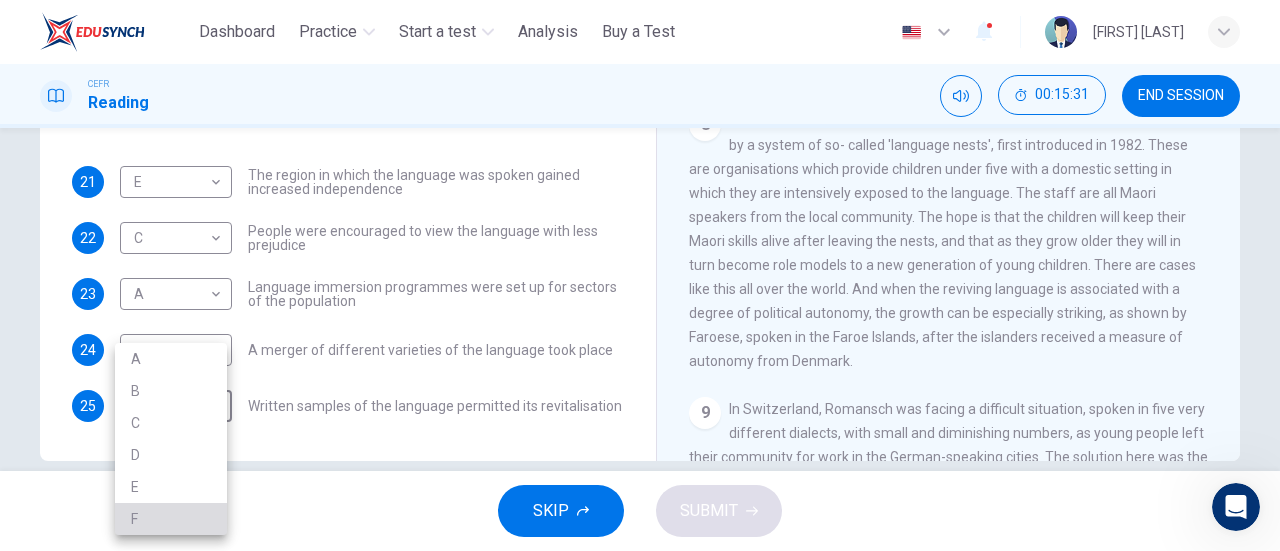 click on "F" at bounding box center (171, 519) 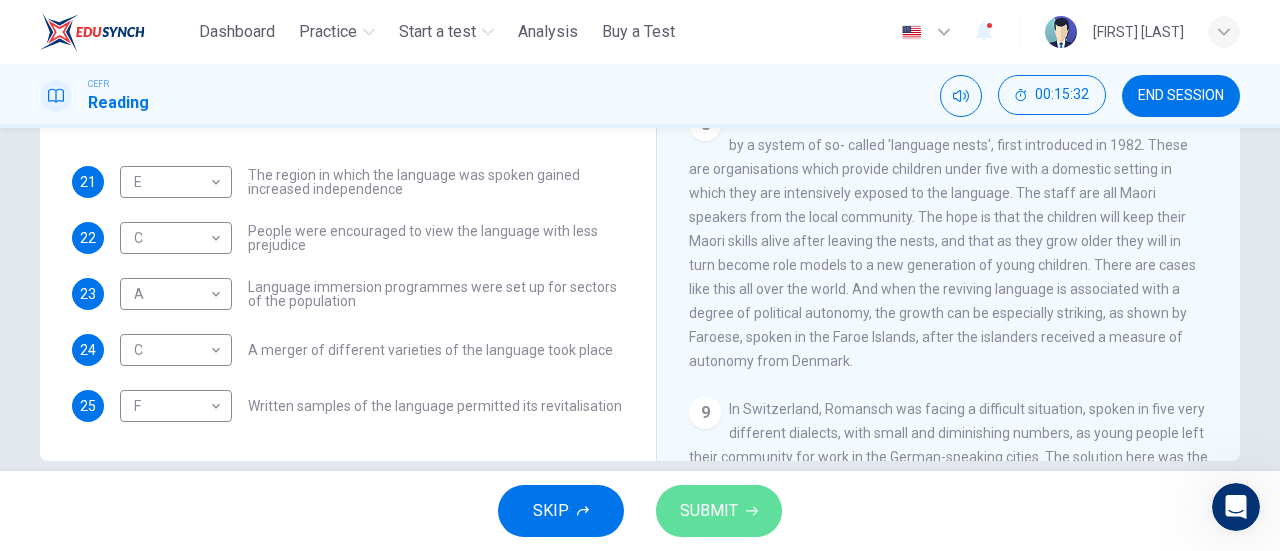 click on "SUBMIT" at bounding box center (709, 511) 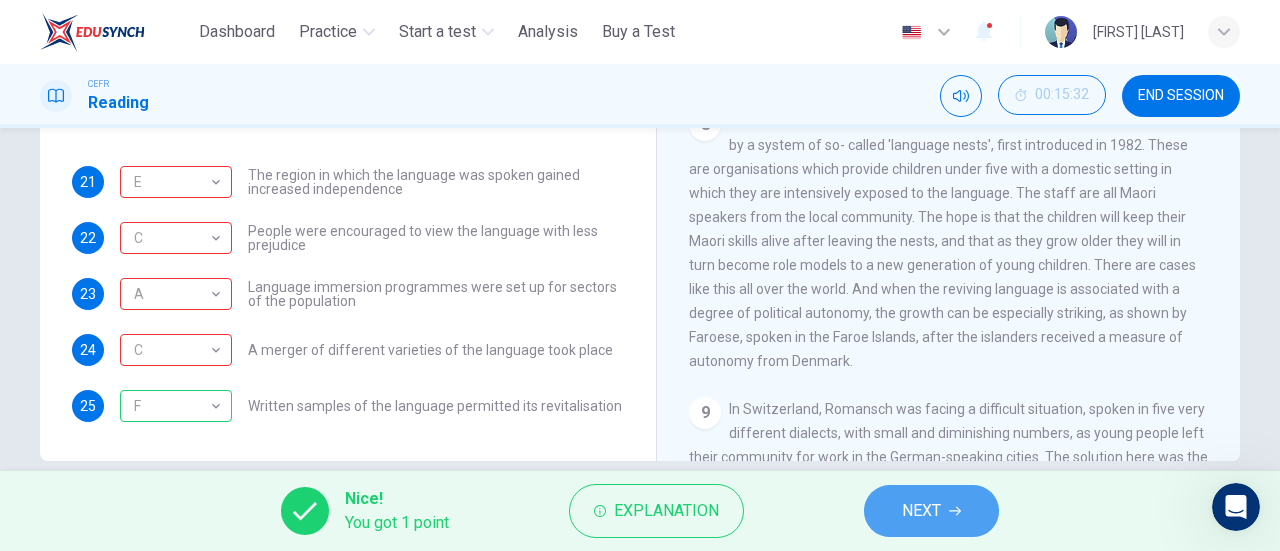 click on "NEXT" at bounding box center (931, 511) 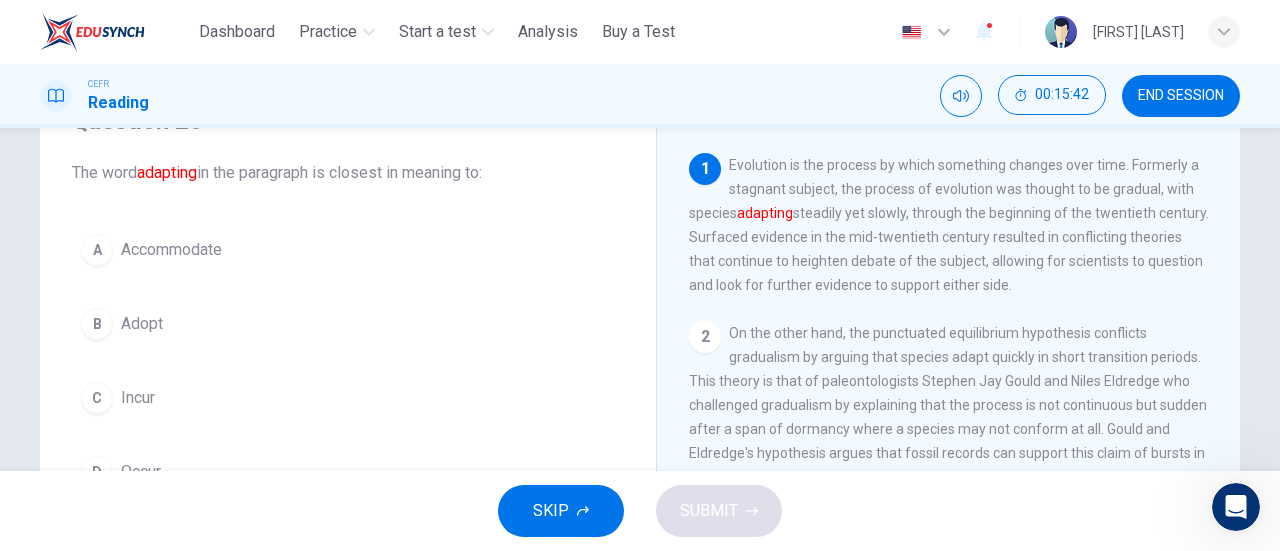 scroll, scrollTop: 97, scrollLeft: 0, axis: vertical 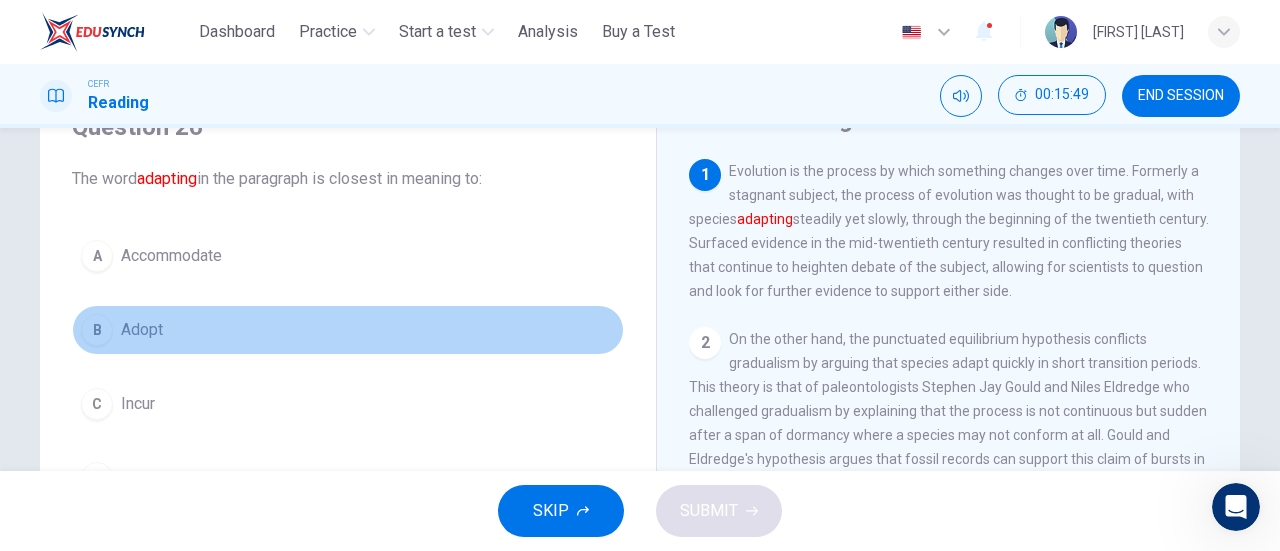 click on "B" at bounding box center [97, 330] 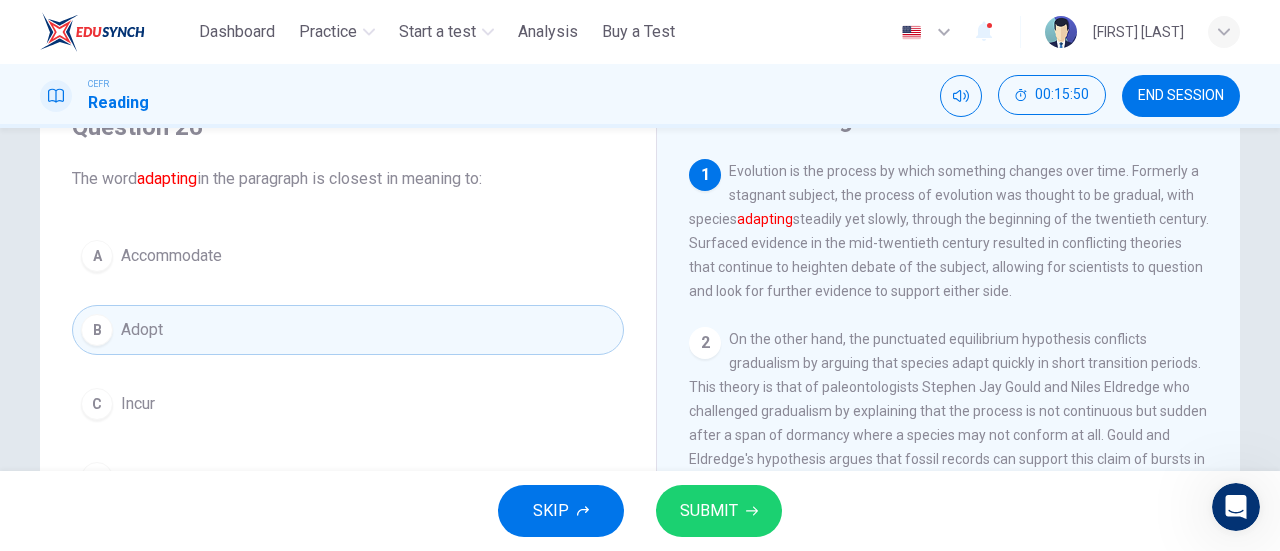 click on "SUBMIT" at bounding box center [719, 511] 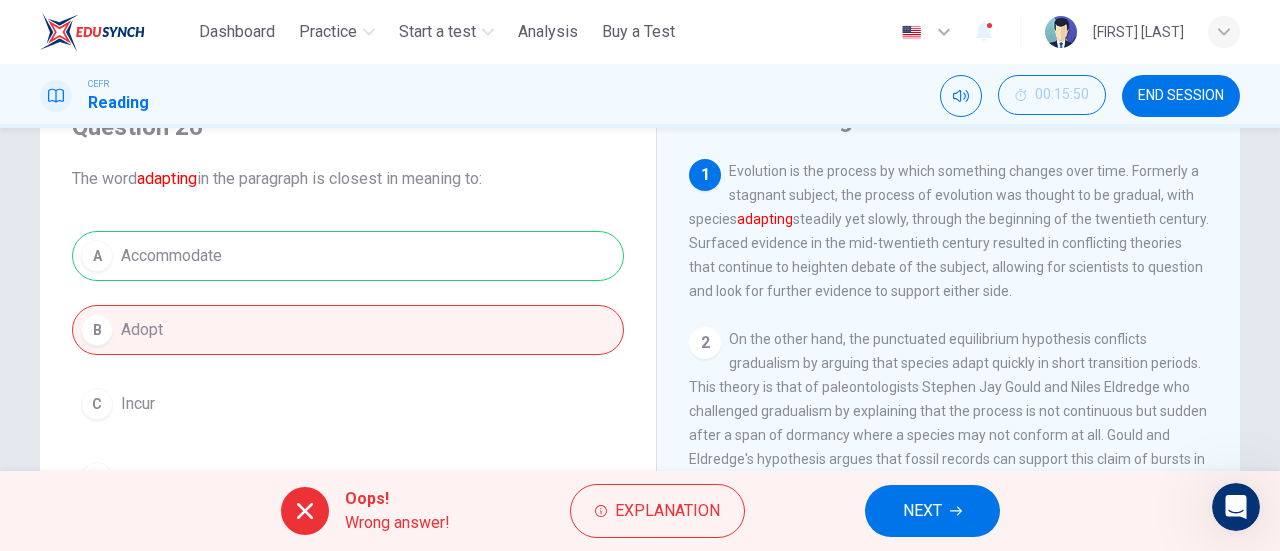 click on "NEXT" at bounding box center (932, 511) 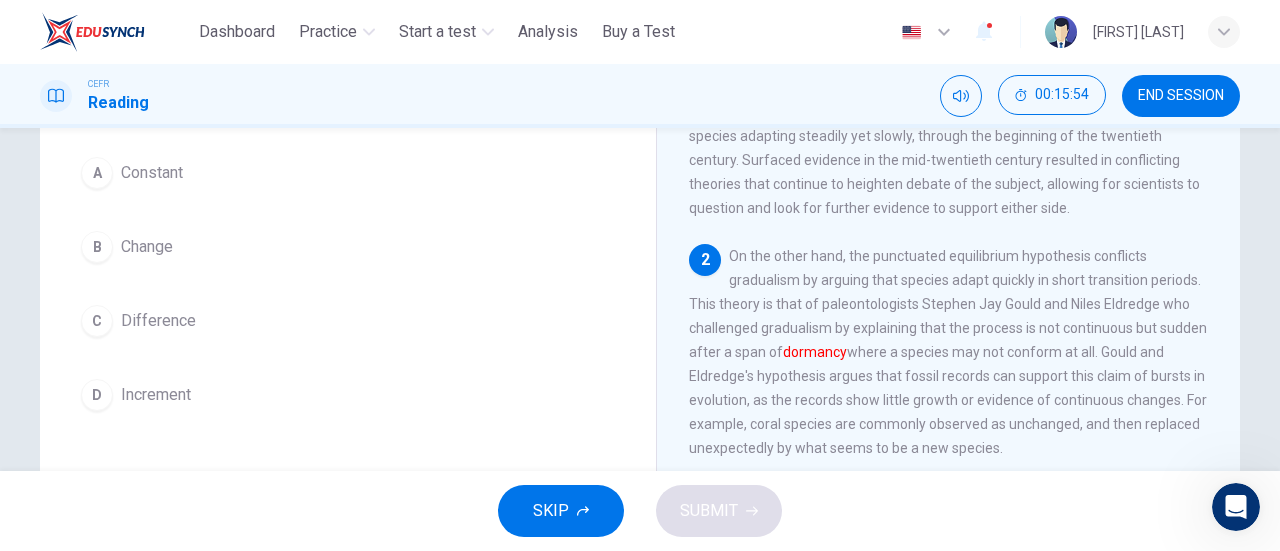 scroll, scrollTop: 162, scrollLeft: 0, axis: vertical 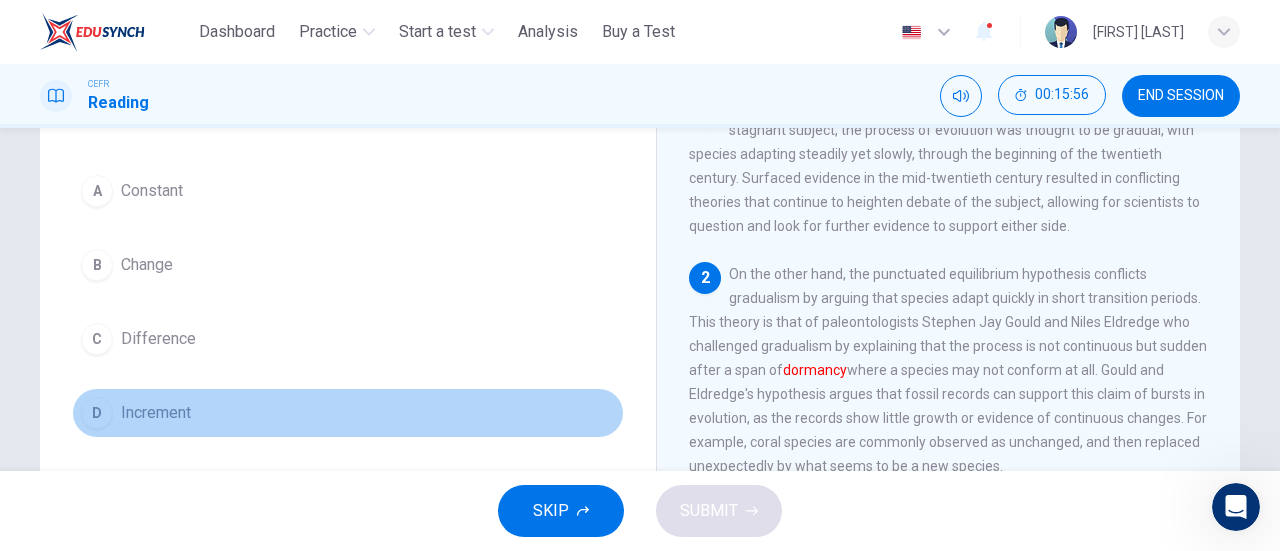 click on "D Increment" at bounding box center [348, 413] 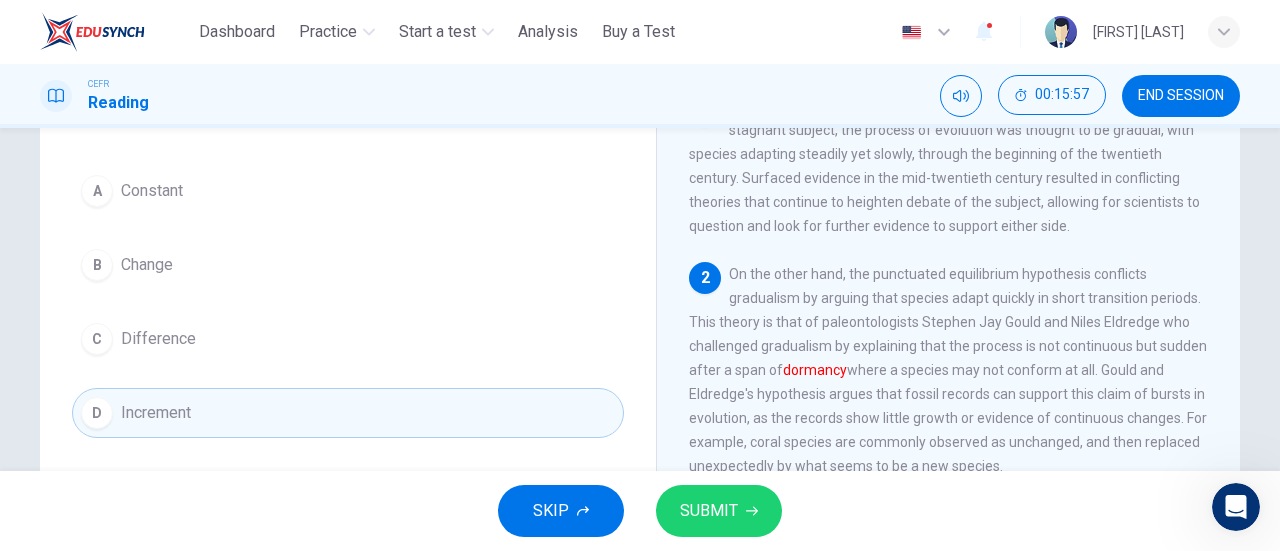 click on "SUBMIT" at bounding box center (719, 511) 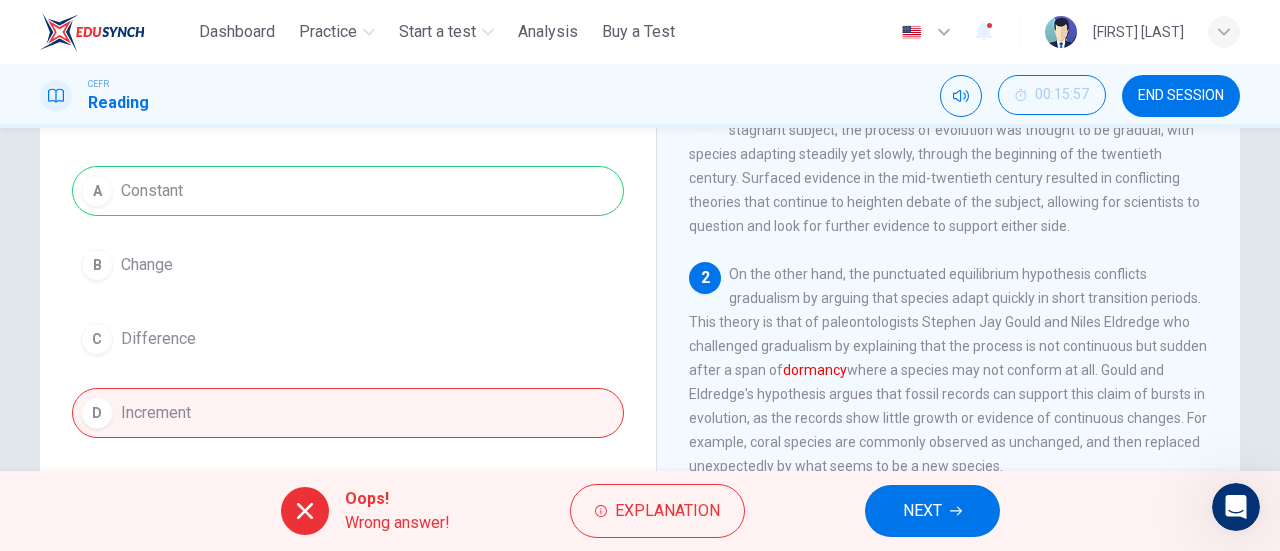 click on "NEXT" at bounding box center [922, 511] 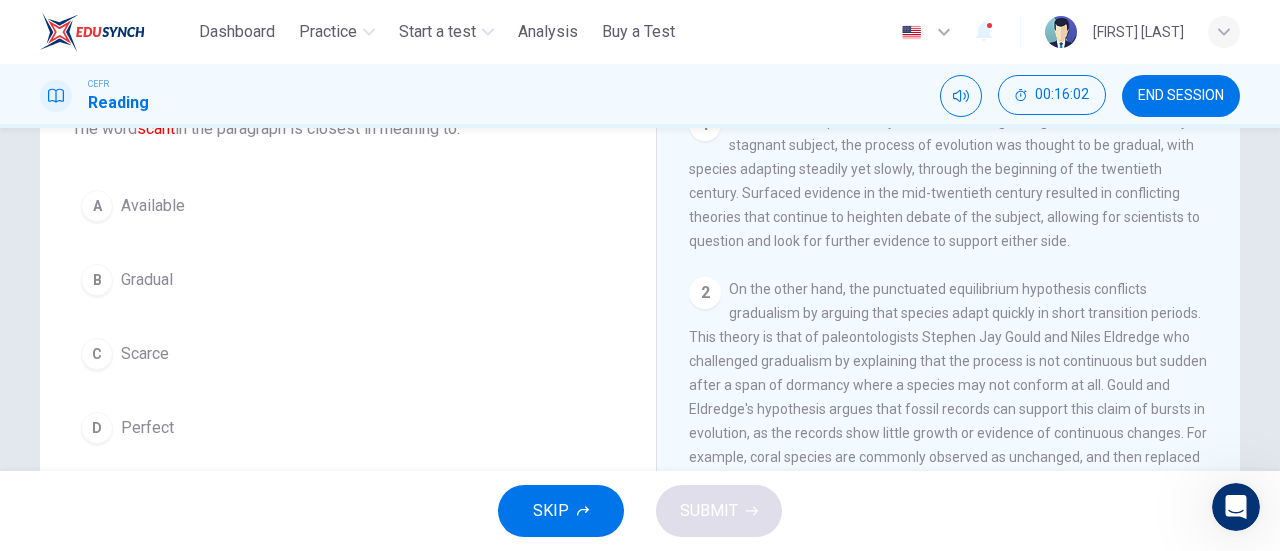 scroll, scrollTop: 196, scrollLeft: 0, axis: vertical 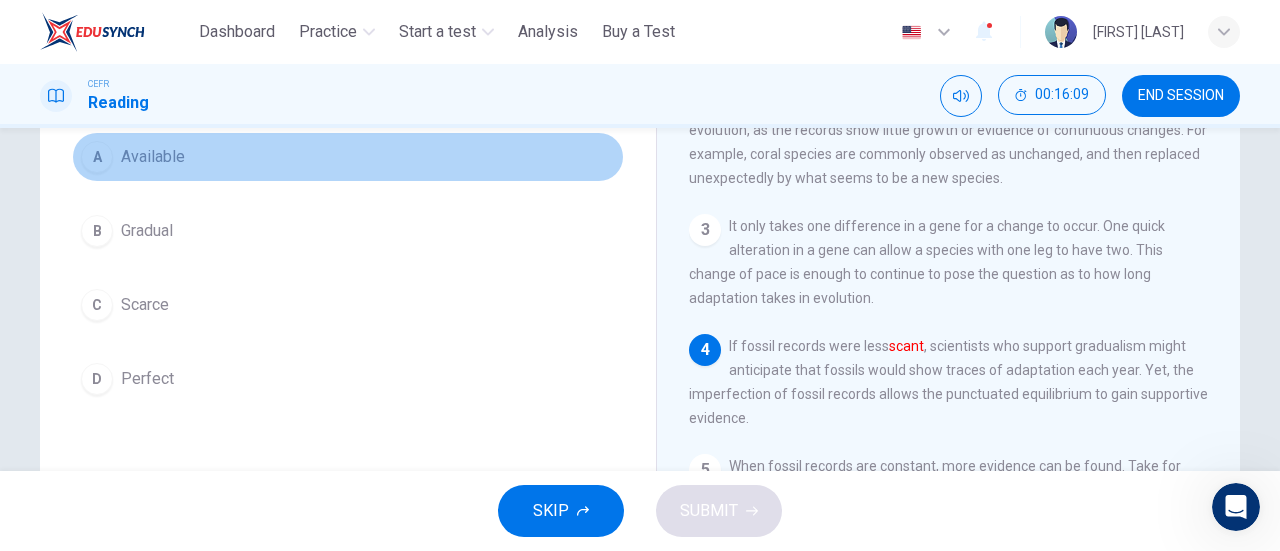 click on "A" at bounding box center [97, 157] 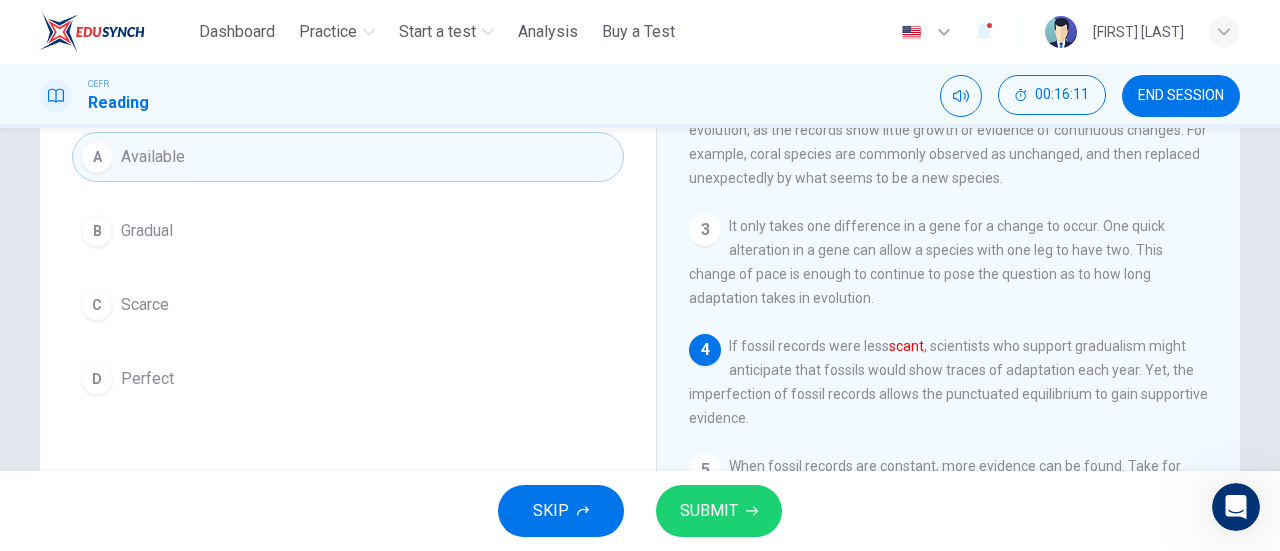 click on "SKIP SUBMIT" at bounding box center [640, 511] 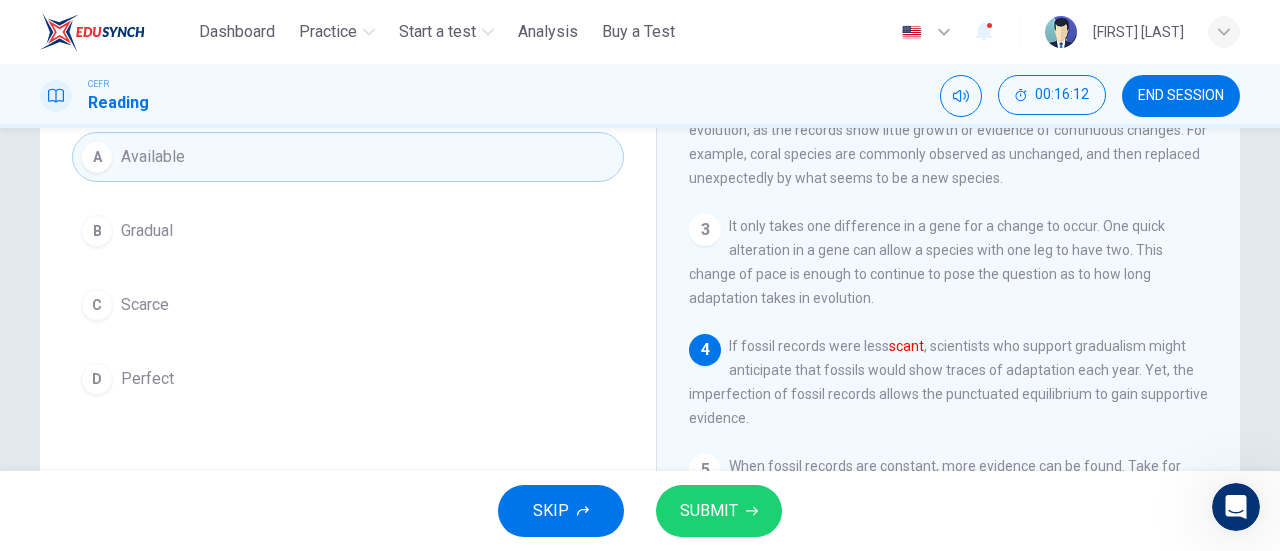 click on "SKIP SUBMIT" at bounding box center [640, 511] 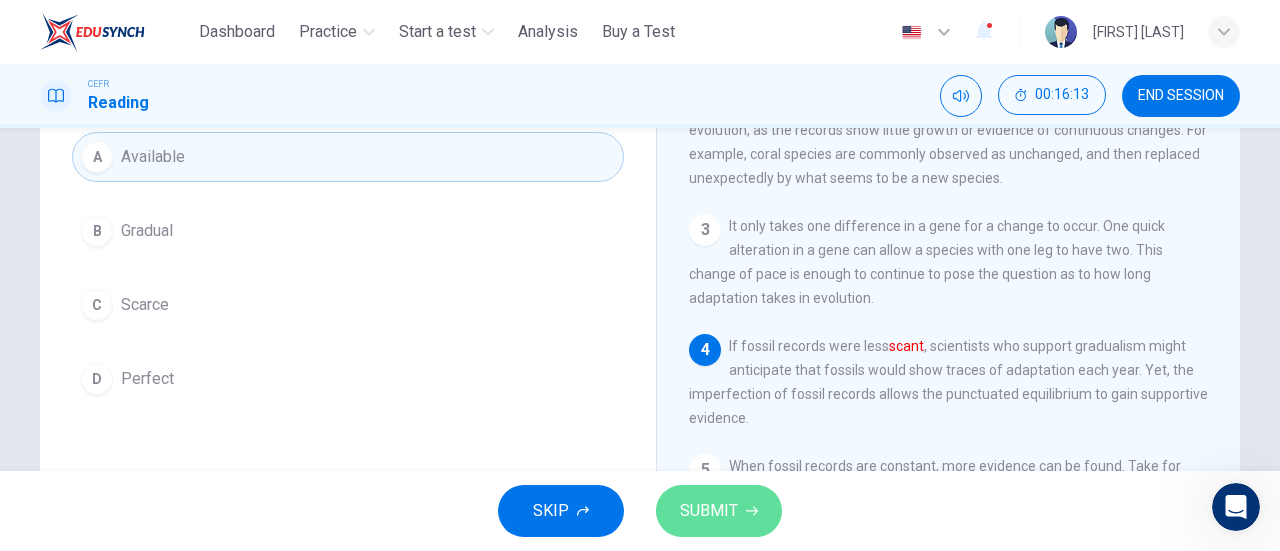 click on "SUBMIT" at bounding box center [709, 511] 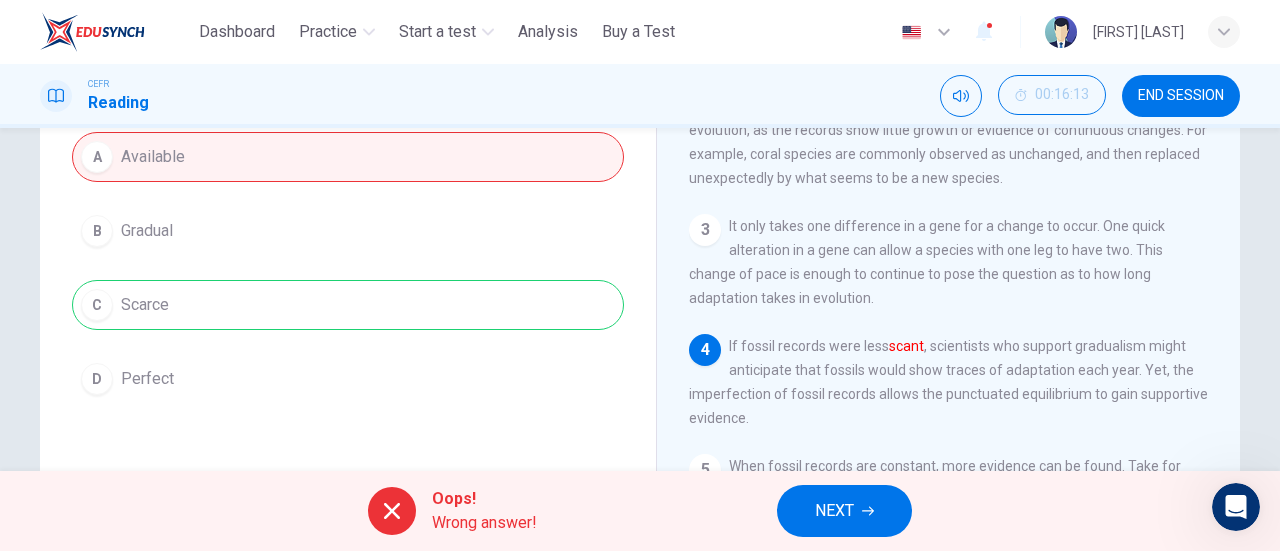 click on "Oops! Wrong answer! NEXT" at bounding box center [640, 511] 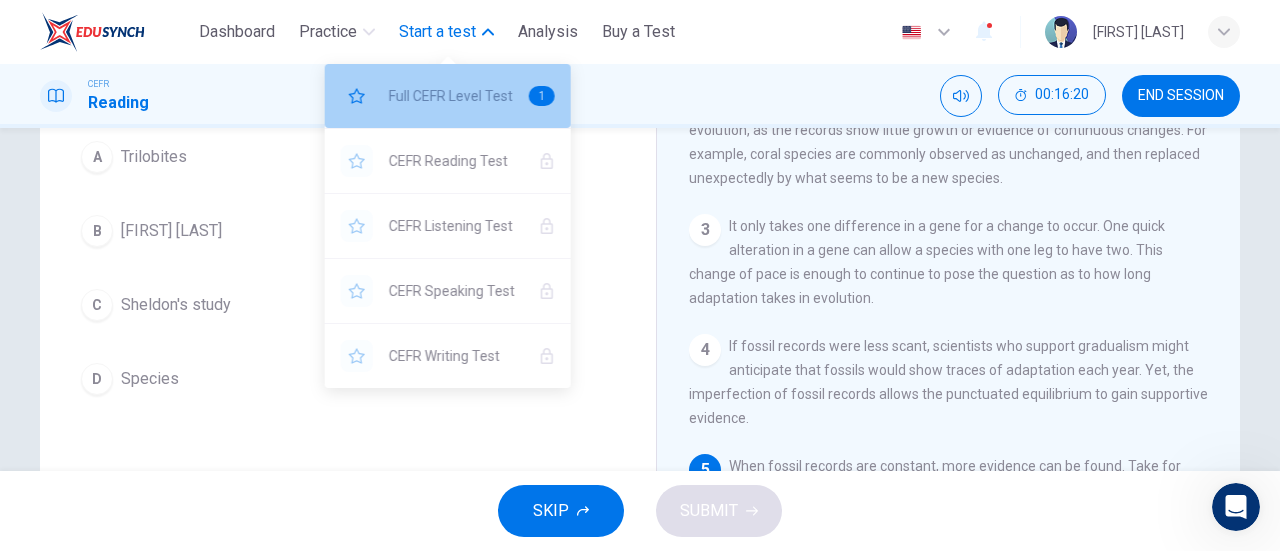 click on "Full CEFR Level Test 1" at bounding box center [448, 96] 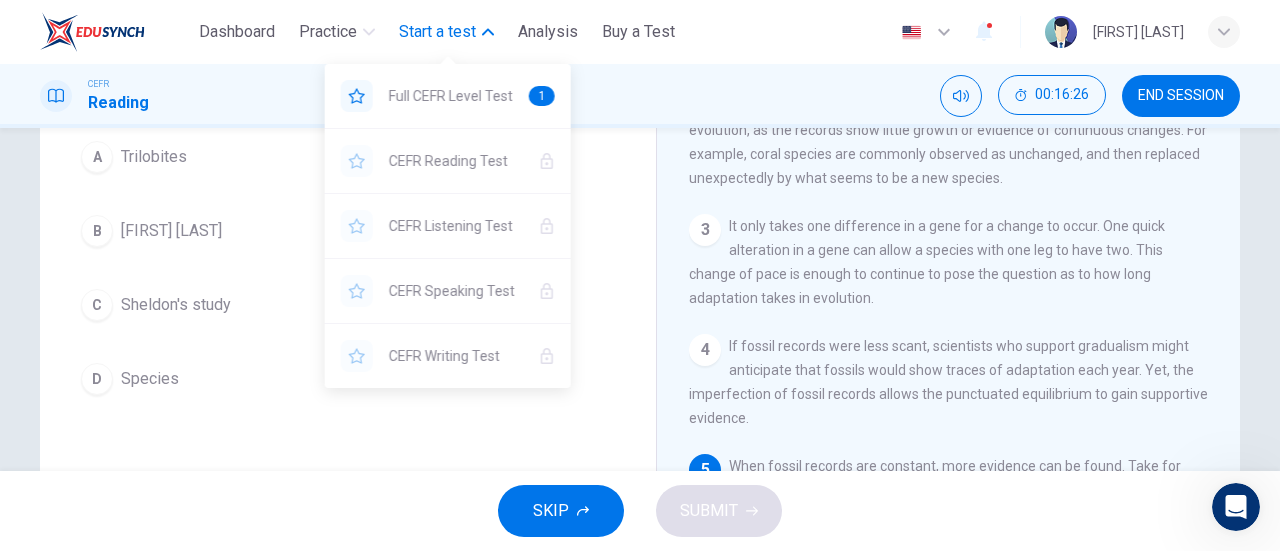 click on "Start a test" at bounding box center (437, 32) 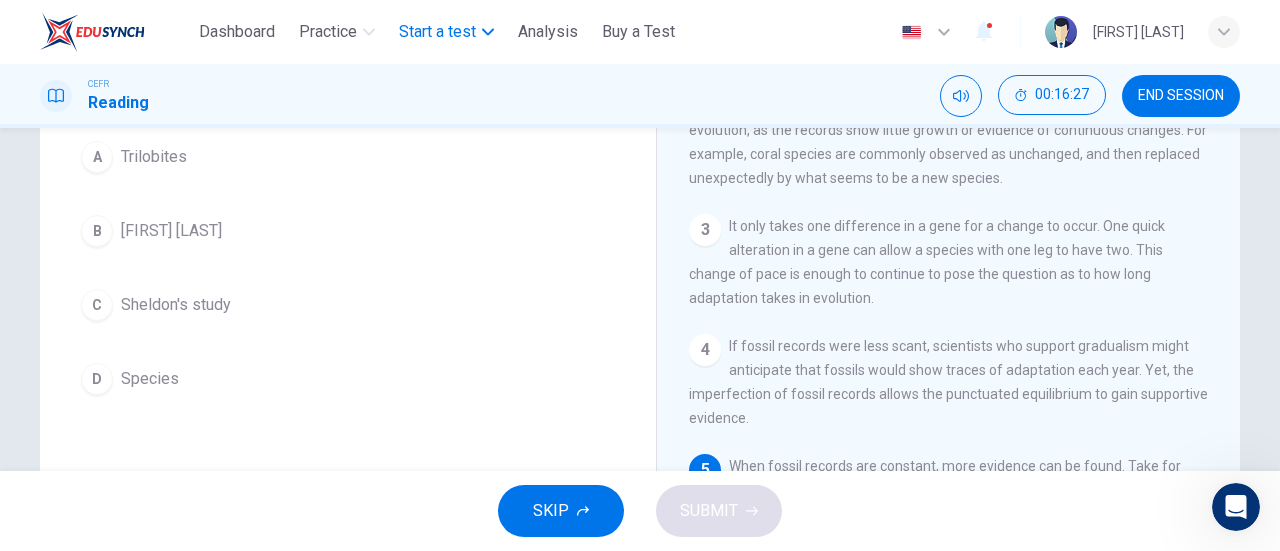 click on "Start a test" at bounding box center [437, 32] 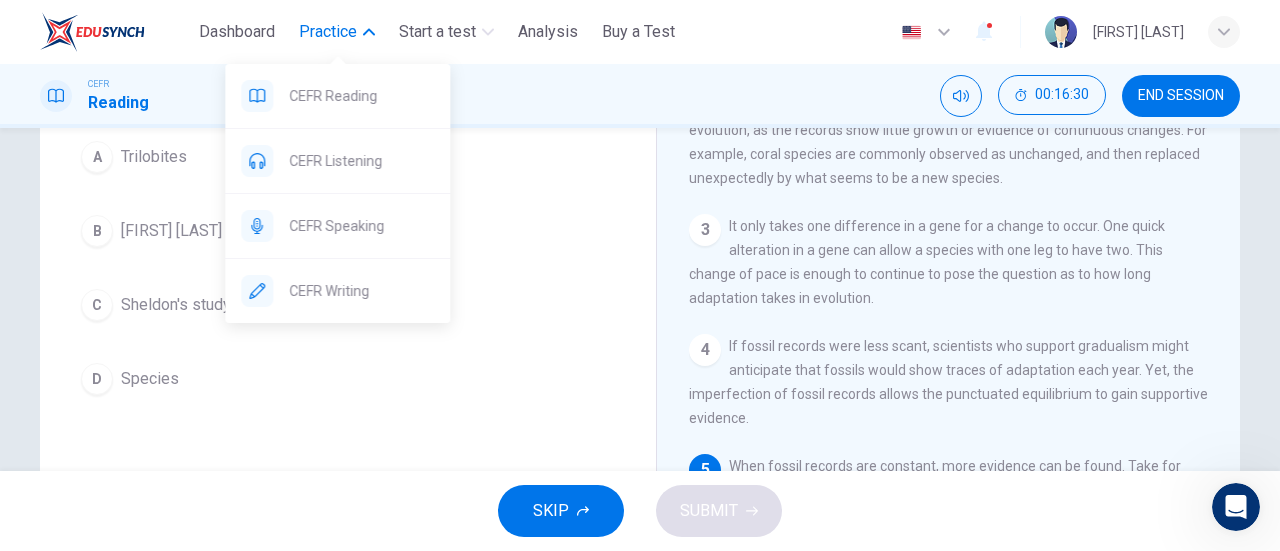 click on "Practice" at bounding box center (337, 32) 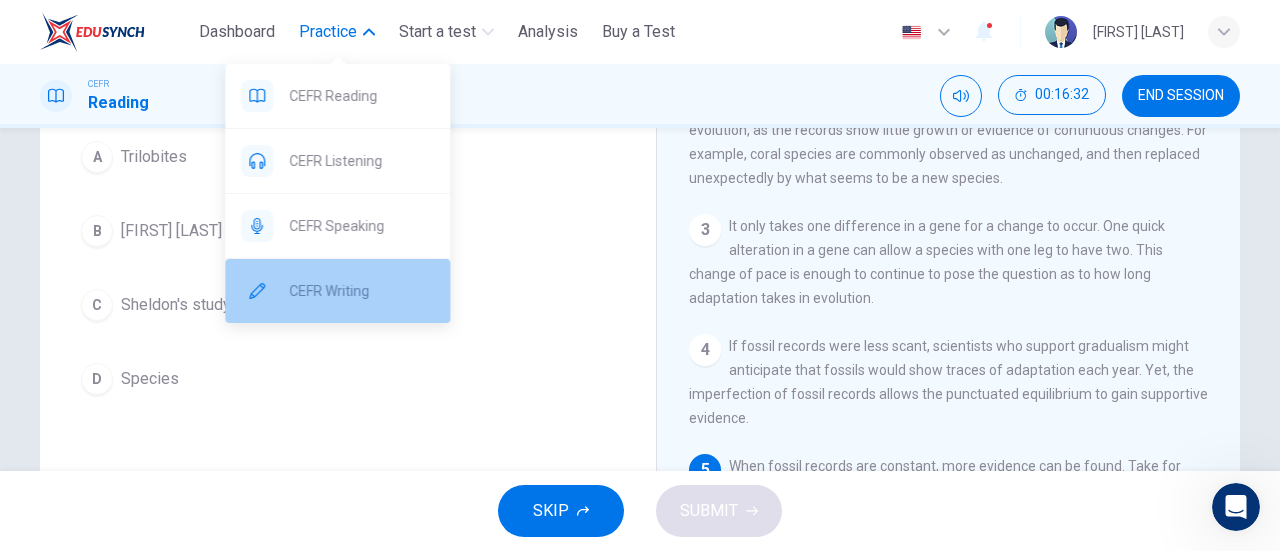 click on "CEFR Writing" at bounding box center (361, 291) 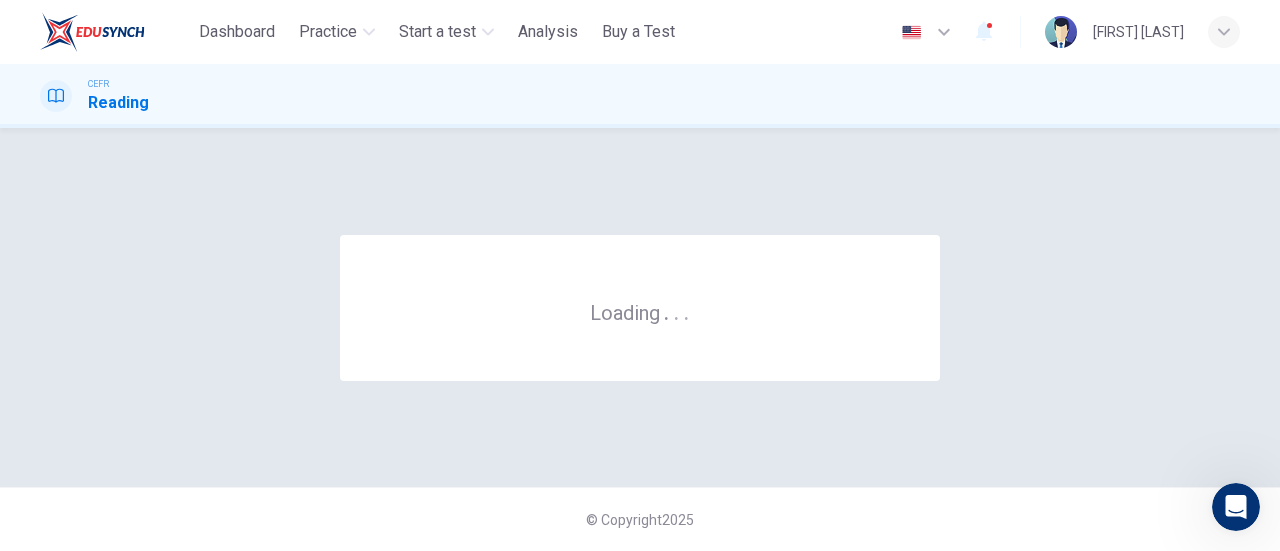 scroll, scrollTop: 0, scrollLeft: 0, axis: both 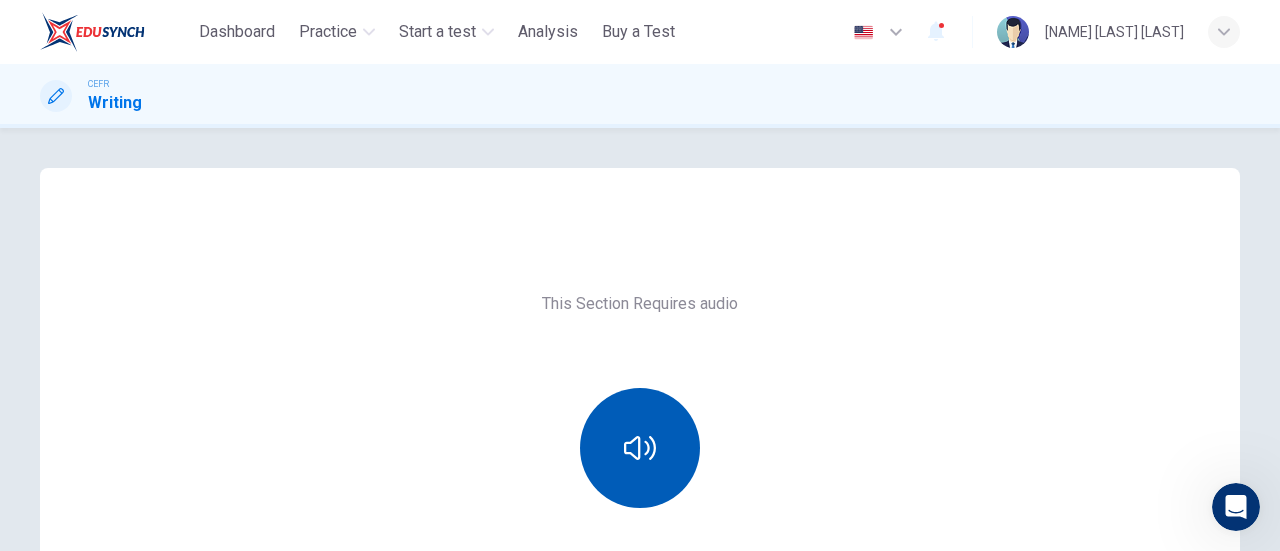 click at bounding box center (640, 448) 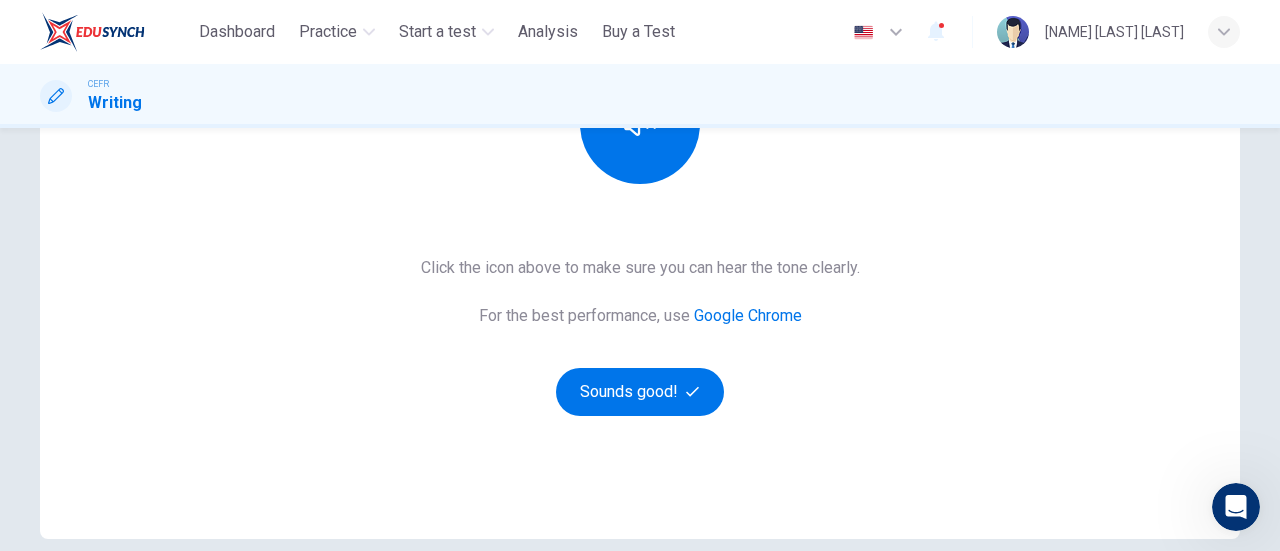 scroll, scrollTop: 325, scrollLeft: 0, axis: vertical 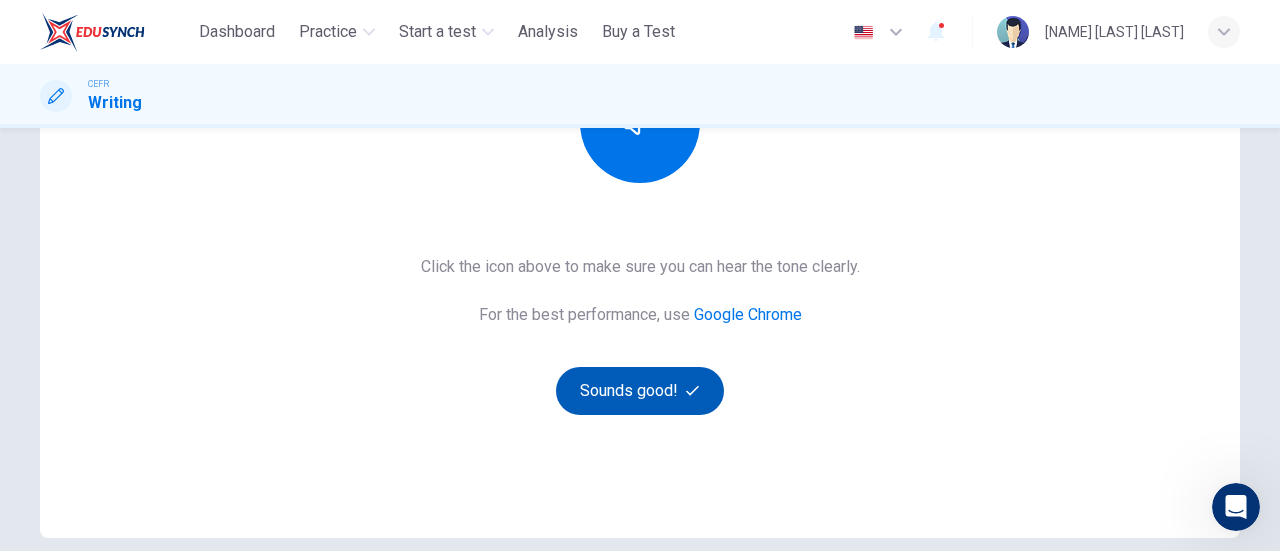 click on "Sounds good!" at bounding box center [640, 391] 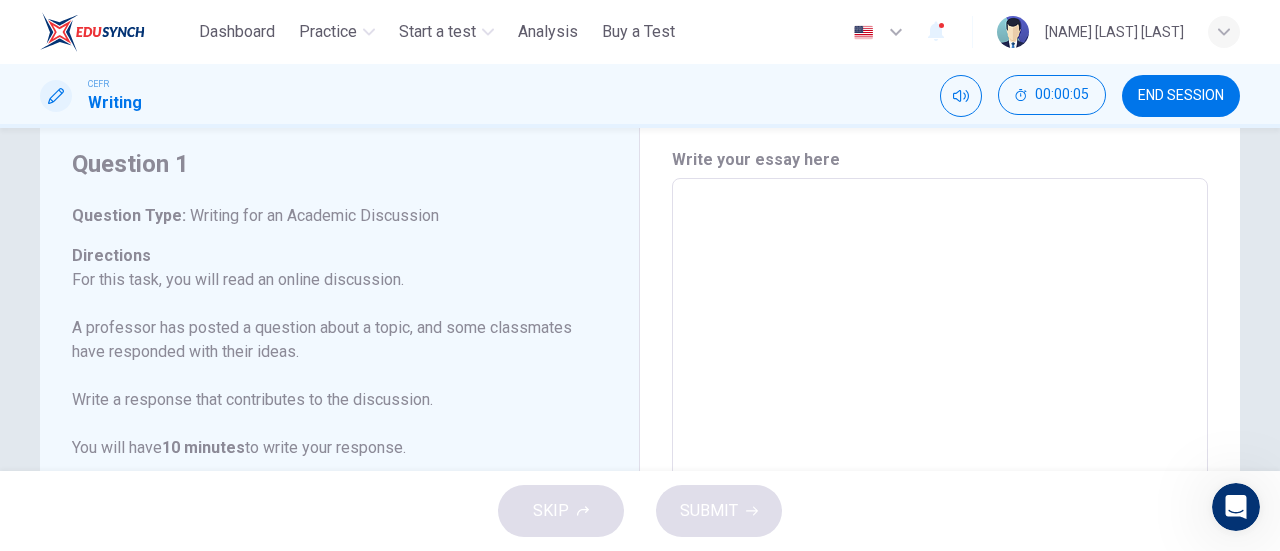 scroll, scrollTop: 62, scrollLeft: 0, axis: vertical 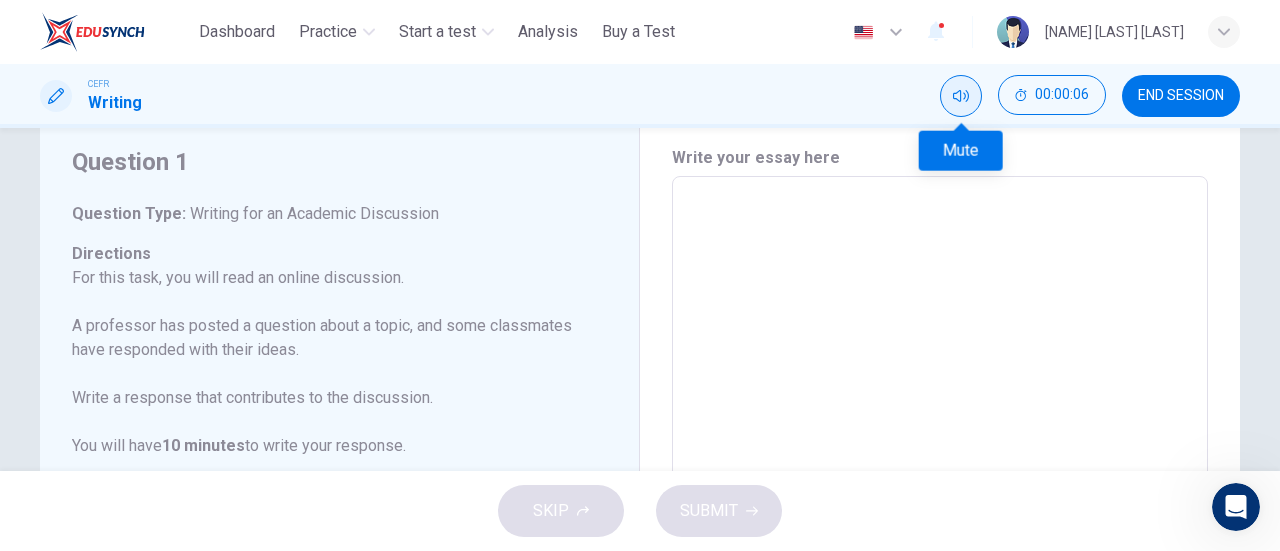 click 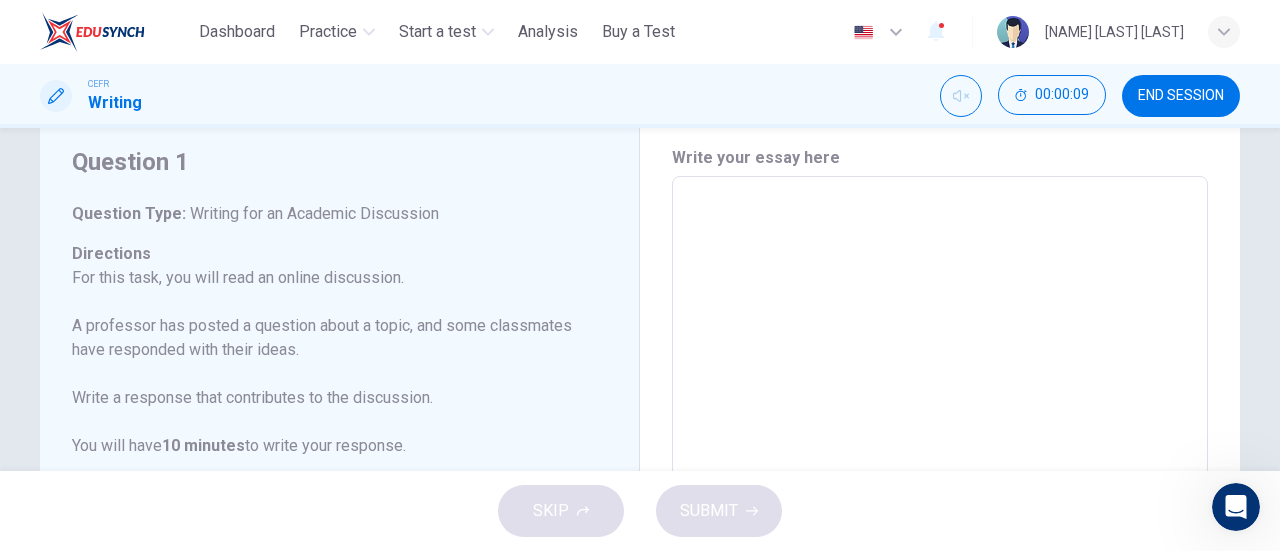 type 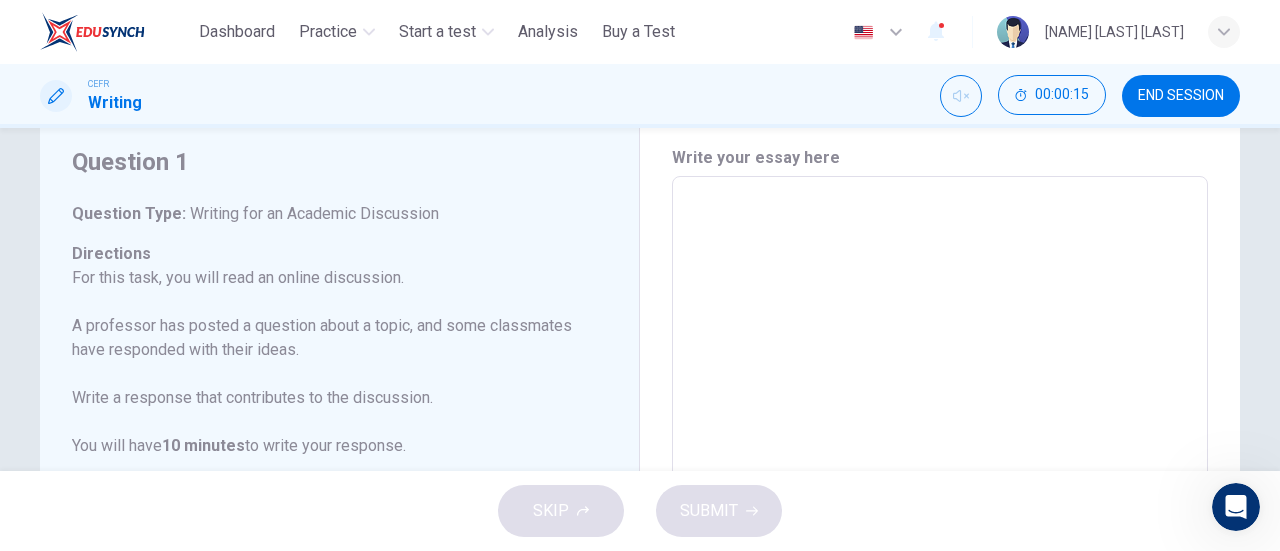 drag, startPoint x: 624, startPoint y: 263, endPoint x: 625, endPoint y: 330, distance: 67.00746 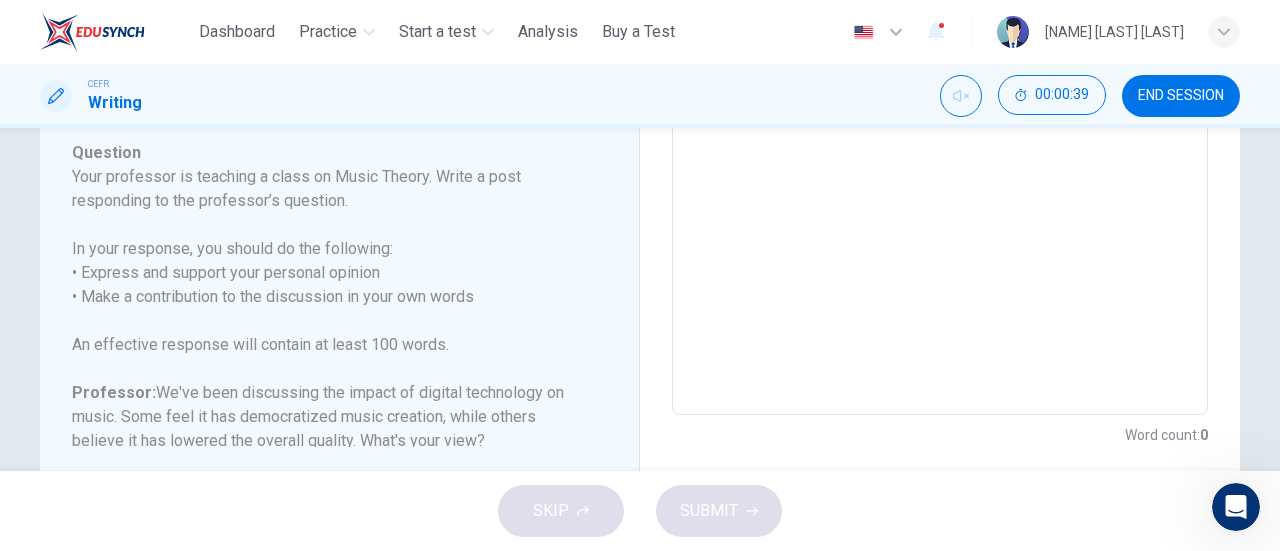 scroll, scrollTop: 500, scrollLeft: 0, axis: vertical 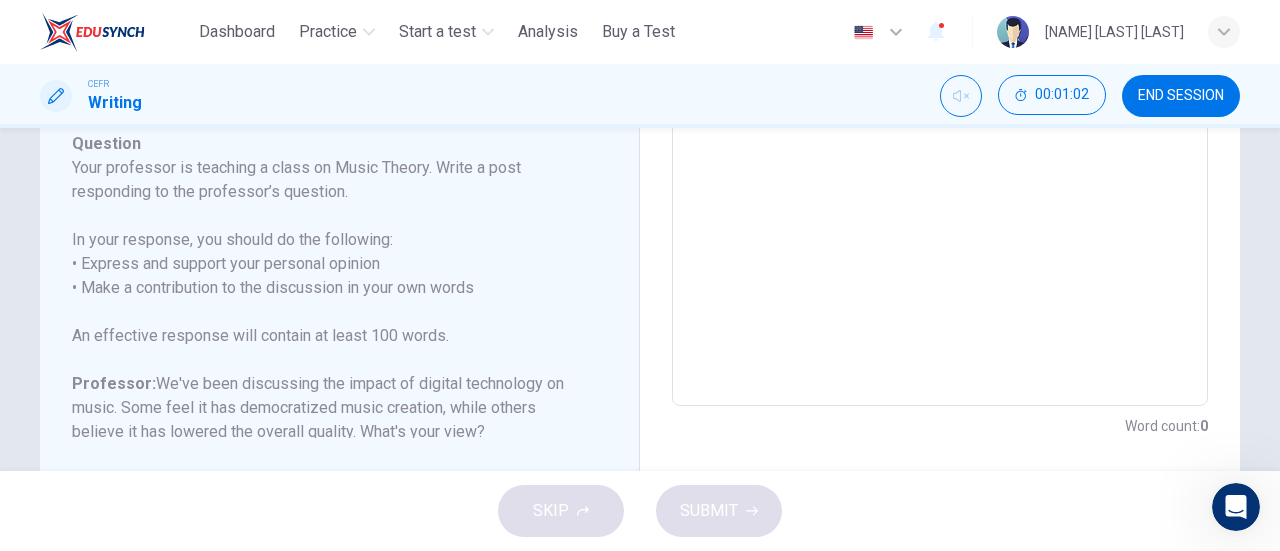click on "Question Your professor is teaching a class on Music Theory. Write a post responding to the professor’s question. In your response, you should do the following:
• Express and support your personal opinion
• Make a contribution to the discussion in your own words An effective response will contain at least 100 words. Professor:  We've been discussing the impact of digital technology on music. Some feel it has democratized music creation, while others believe it has lowered the overall quality. What's your view?
Sebastian:  Digital technology has undoubtedly democratized music creation, allowing more people to create and share music. It's a positive development for the industry. Violet:  While digital technology has made music creation accessible, it has also led to a glut of low-quality music. It's a double-edged sword in terms of quality and accessibility." at bounding box center [327, 384] 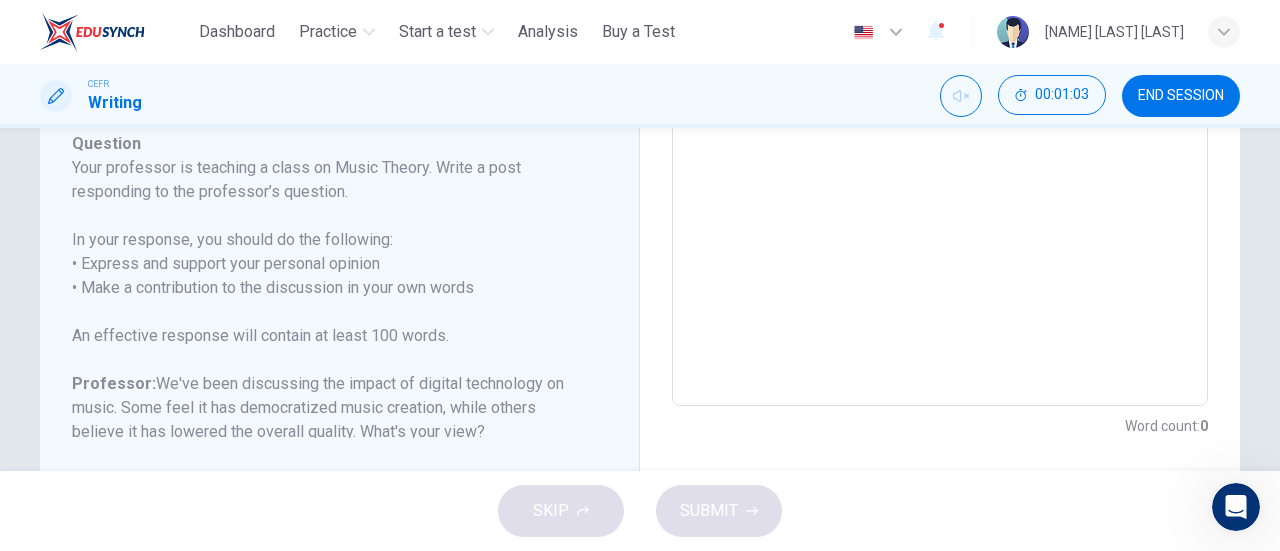 click on "In your response, you should do the following:
• Express and support your personal opinion
• Make a contribution to the discussion in your own words" at bounding box center [327, 264] 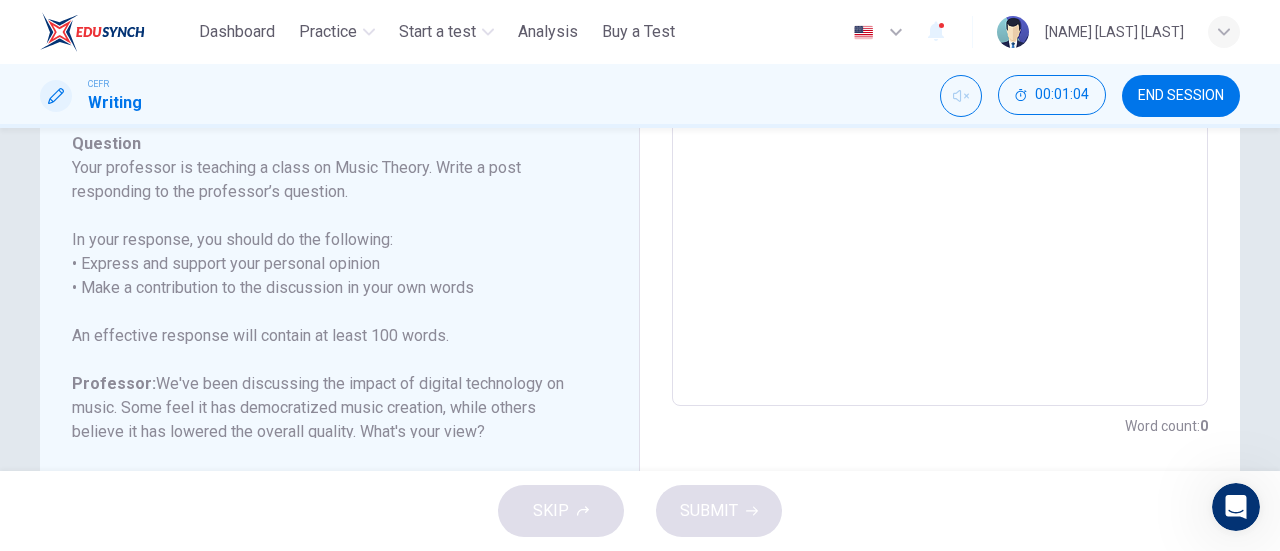 click on "In your response, you should do the following:
• Express and support your personal opinion
• Make a contribution to the discussion in your own words" at bounding box center [327, 264] 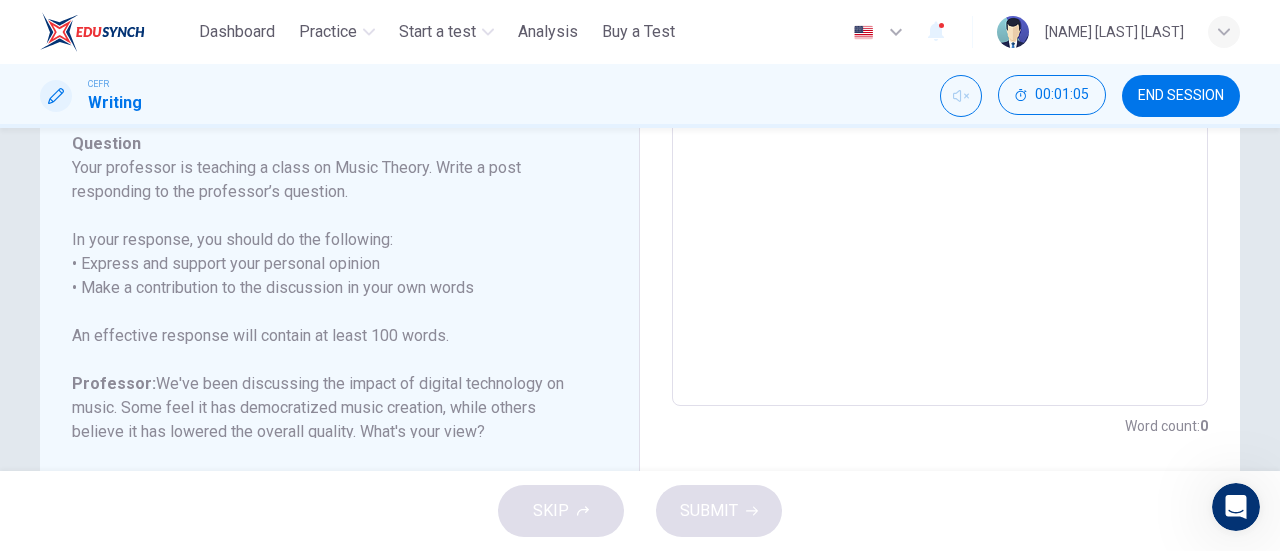 drag, startPoint x: 150, startPoint y: 231, endPoint x: 296, endPoint y: 267, distance: 150.37286 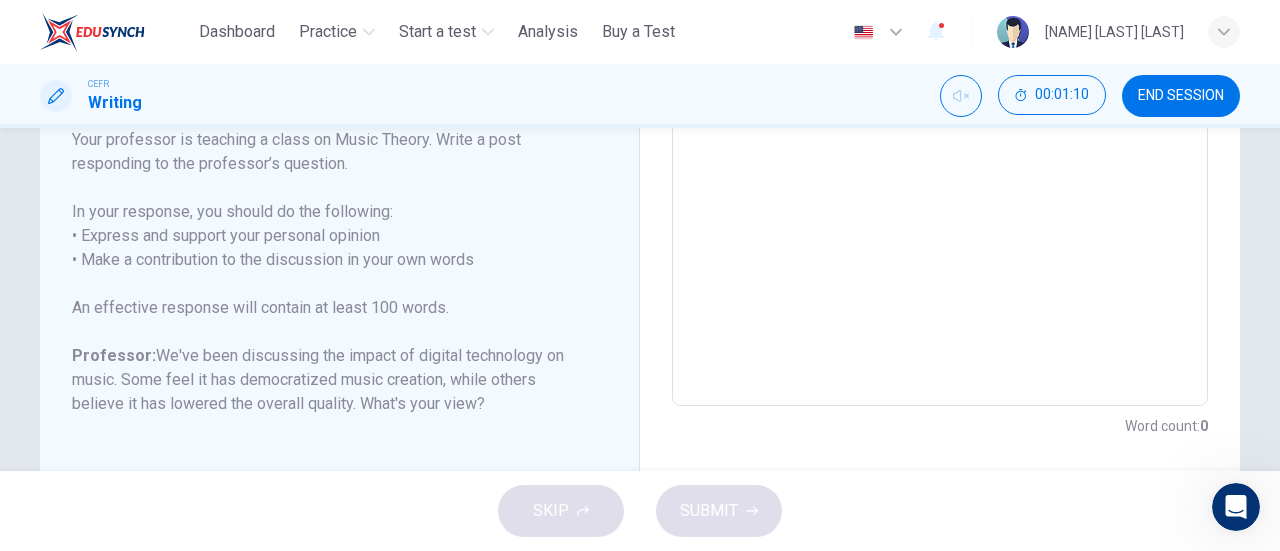 scroll, scrollTop: 20, scrollLeft: 0, axis: vertical 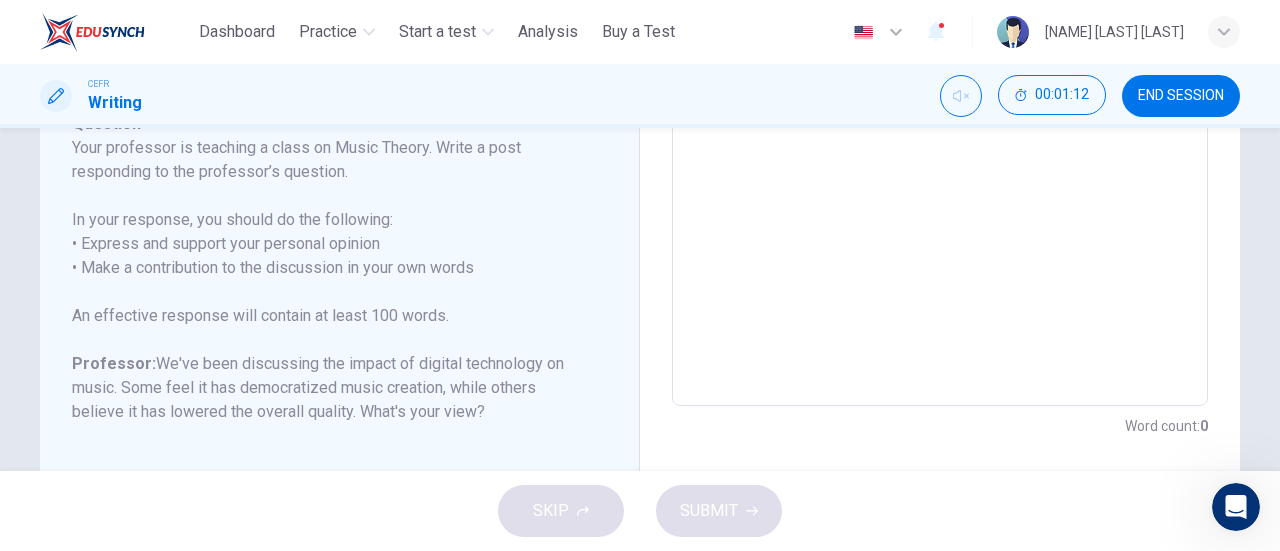 drag, startPoint x: 61, startPoint y: 151, endPoint x: 122, endPoint y: 150, distance: 61.008198 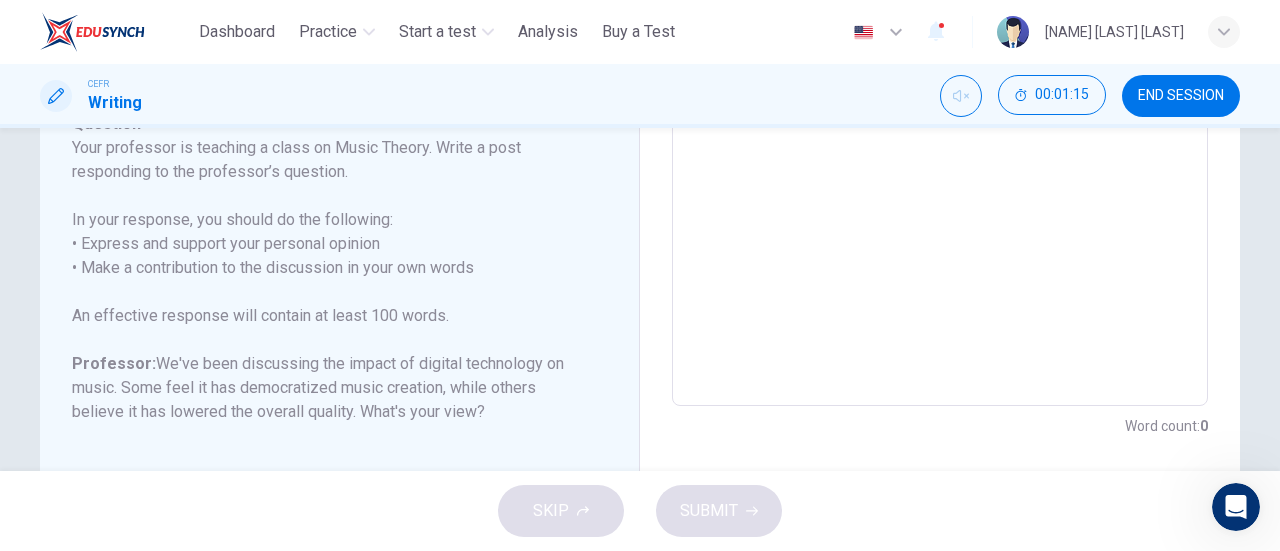 drag, startPoint x: 66, startPoint y: 141, endPoint x: 419, endPoint y: 270, distance: 375.8324 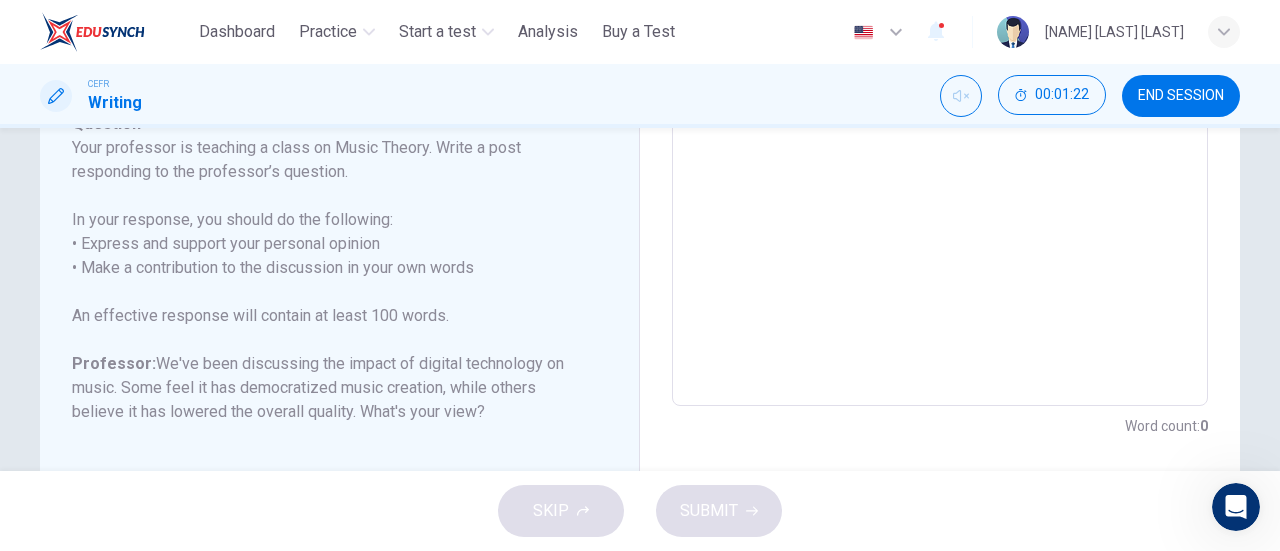 click on "SKIP SUBMIT" at bounding box center (640, 511) 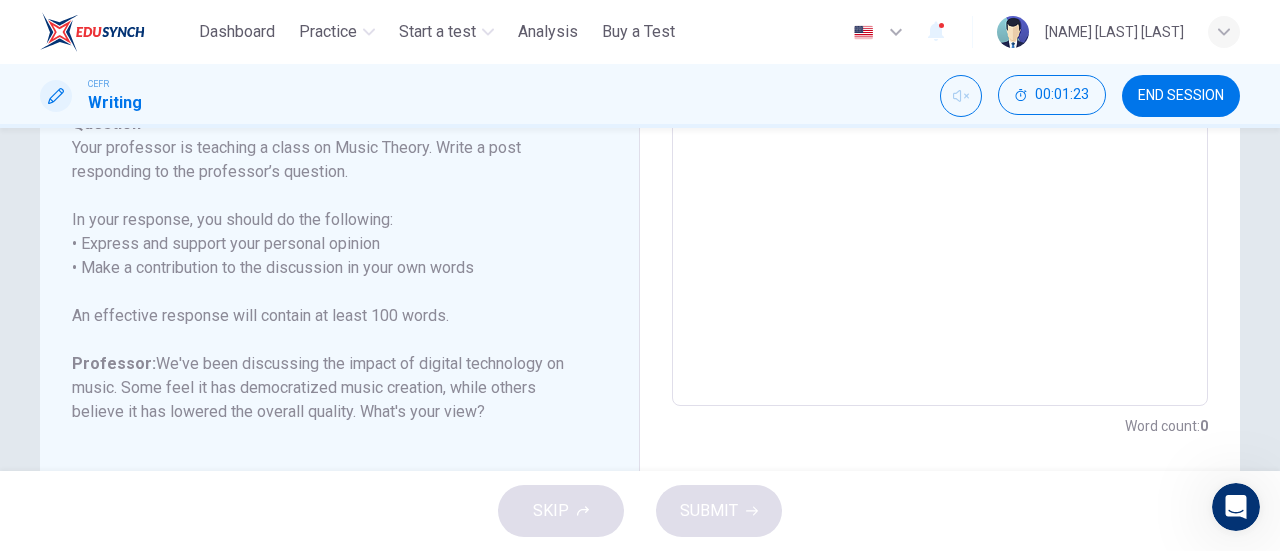click at bounding box center [940, 72] 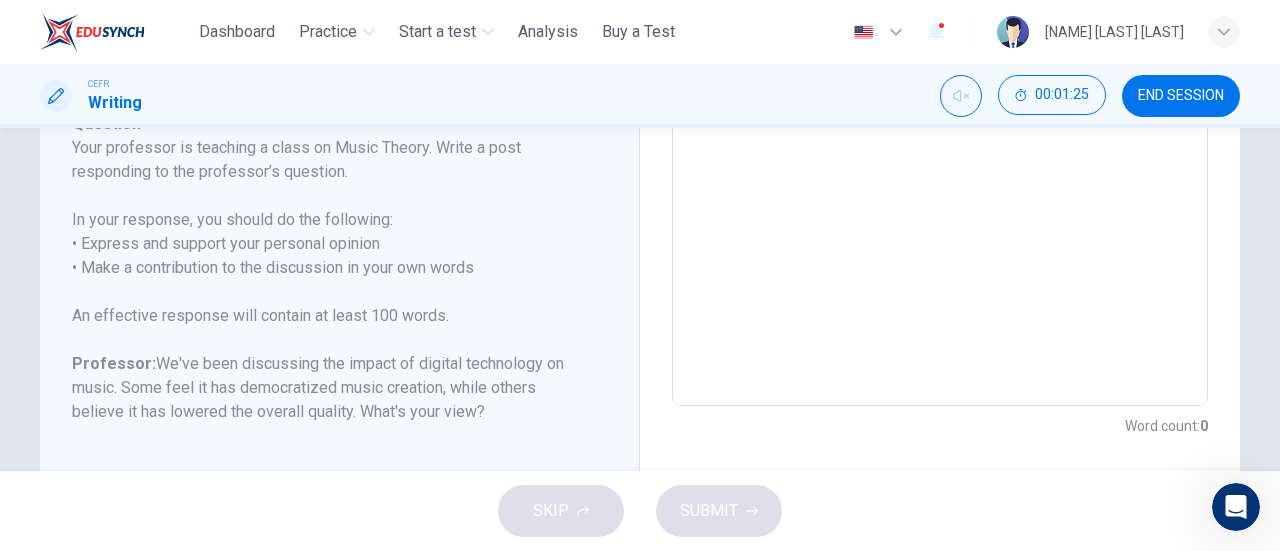 drag, startPoint x: 572, startPoint y: 492, endPoint x: 586, endPoint y: 432, distance: 61.611687 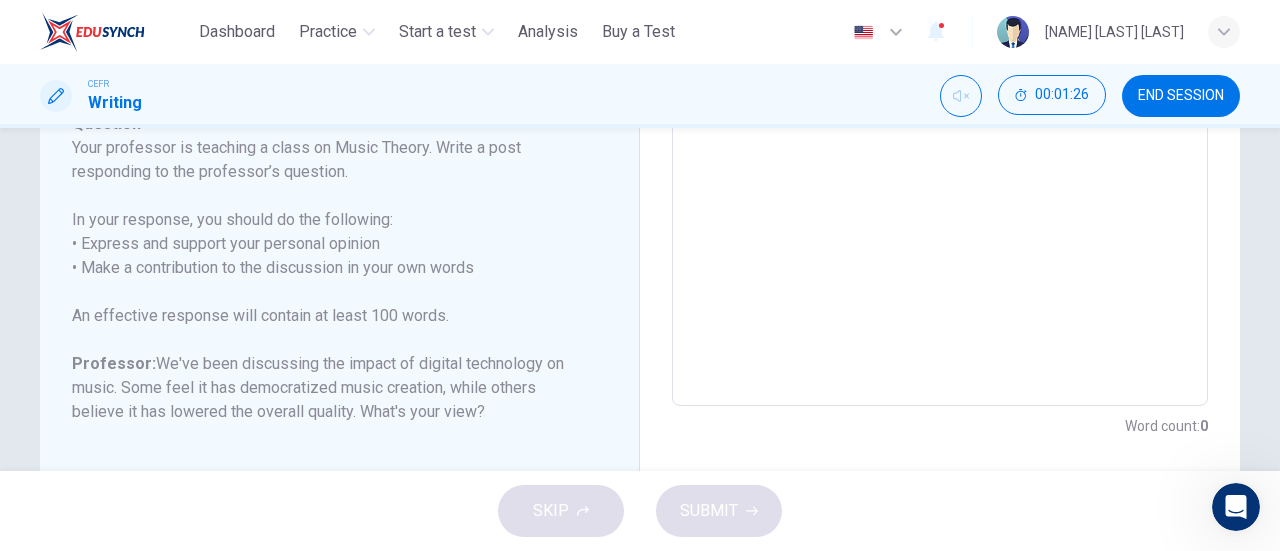 click on "Question   1 Question Type :   Writing for an Academic Discussion Directions For this task, you will read an online discussion. A professor has posted a question about a topic, and some classmates have responded with their ideas. Write a response that contributes to the discussion. You will have  10 minutes  to write your response.  It is important to use your own words in the response. Including memorized reasons or examples will result in a lower score. Question : Your professor is teaching a class on Music Theory. Write a post responding to the professor’s question. In your response, you should do the following:
• Express and support your personal opinion
• Make a contribution to the discussion in your own words An effective response will contain at least 100 words. Professor:  We've been discussing the impact of digital technology on music. Some feel it has democratized music creation, while others believe it has lowered the overall quality. What's your view?
Sebastian: Violet: Question Violet:" at bounding box center [340, 73] 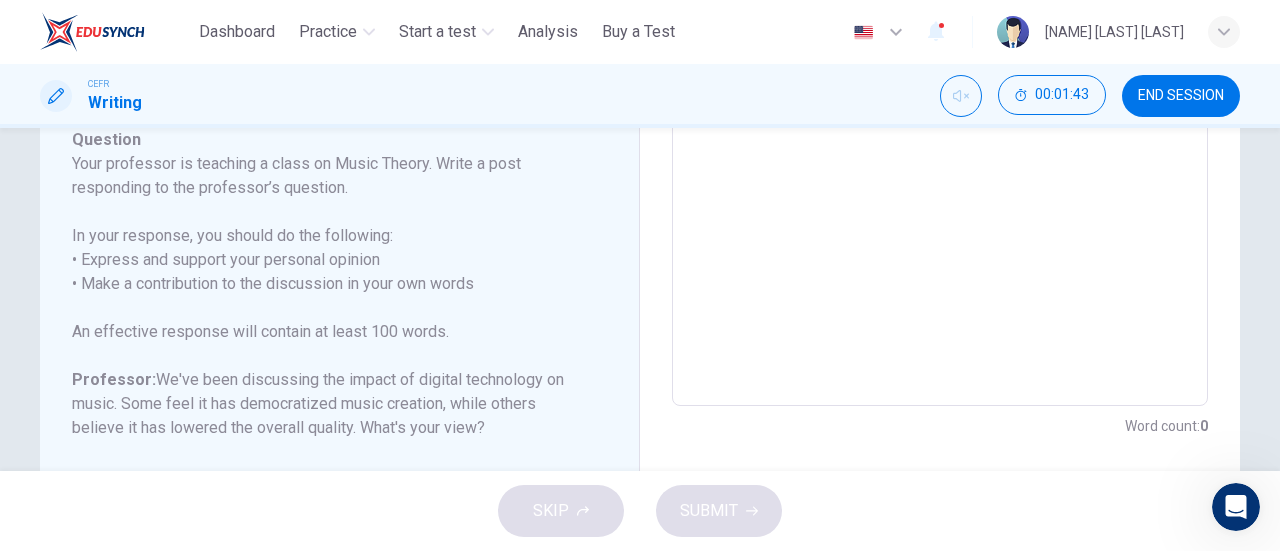scroll, scrollTop: 0, scrollLeft: 0, axis: both 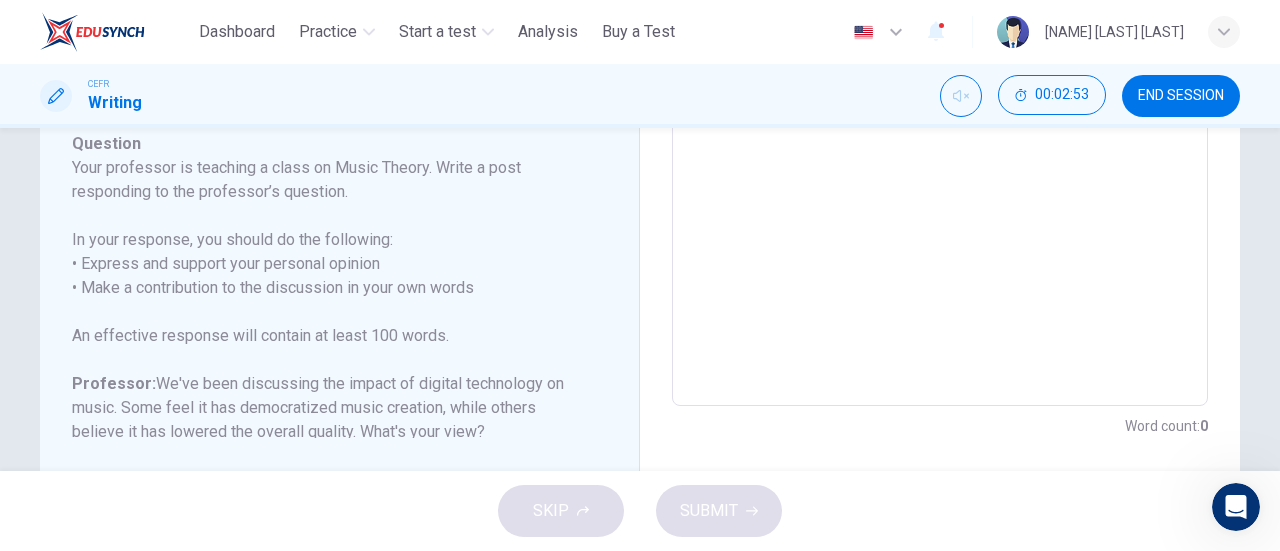 click at bounding box center [940, 72] 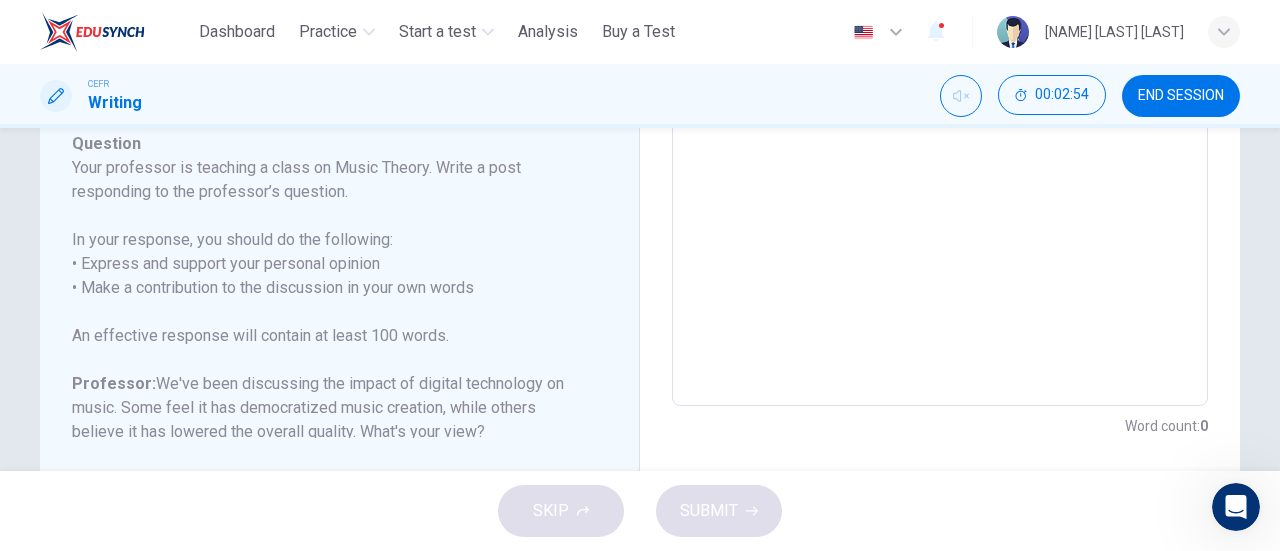 click at bounding box center [940, 72] 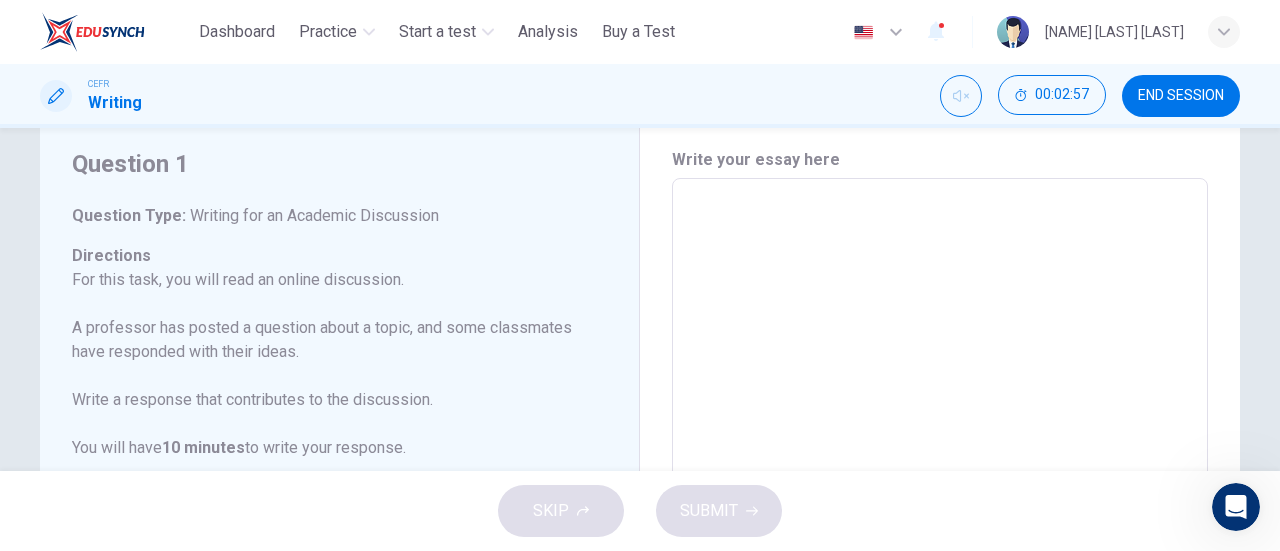 scroll, scrollTop: 58, scrollLeft: 0, axis: vertical 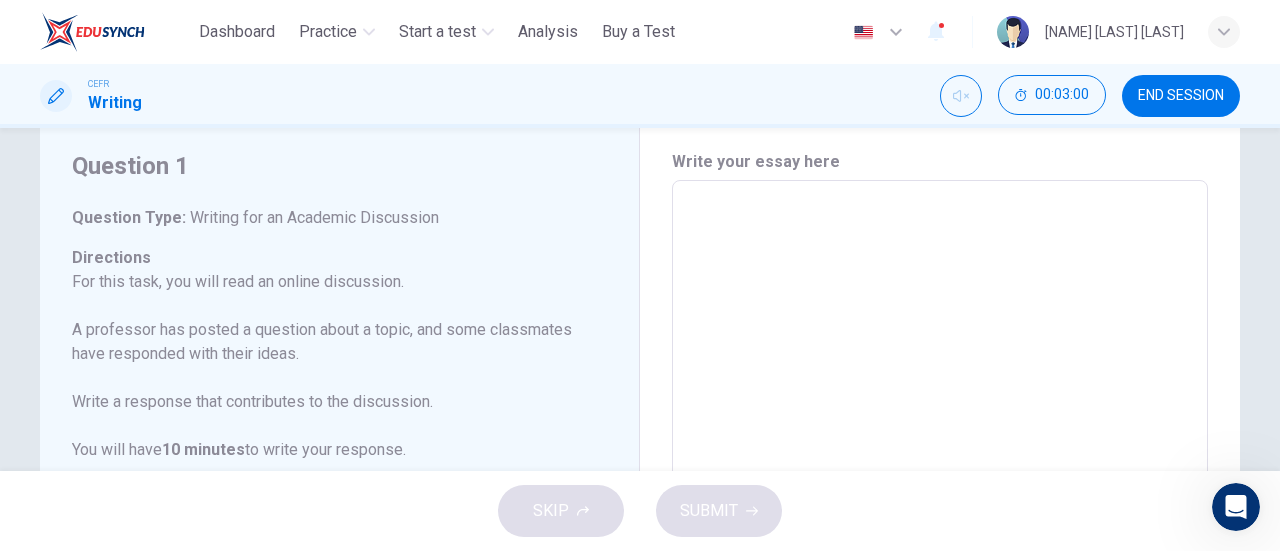 click at bounding box center [940, 514] 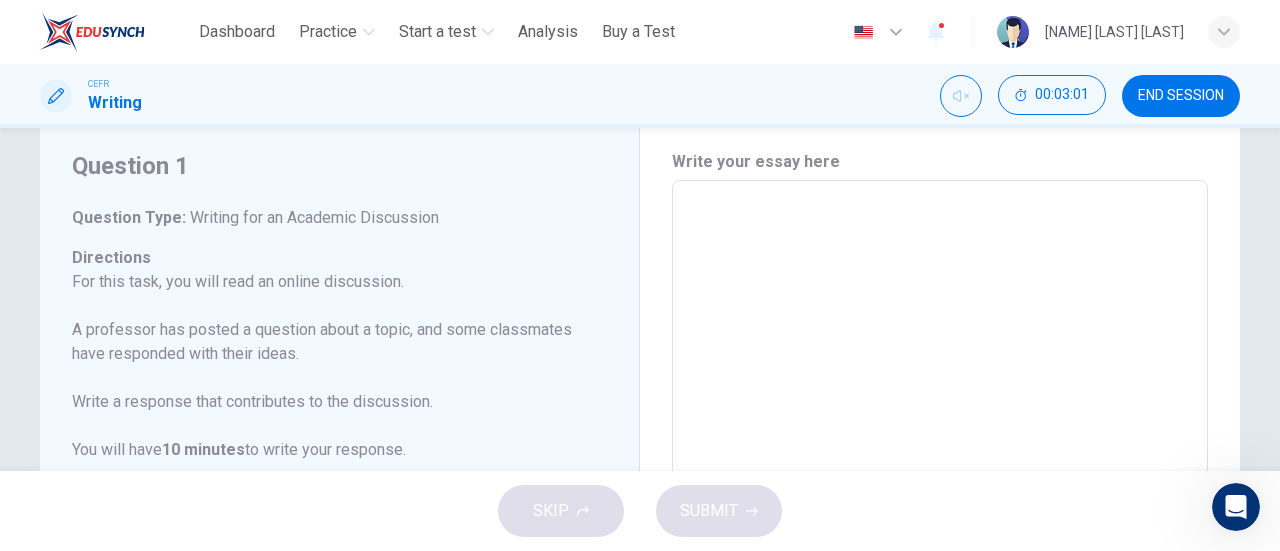 click at bounding box center (940, 514) 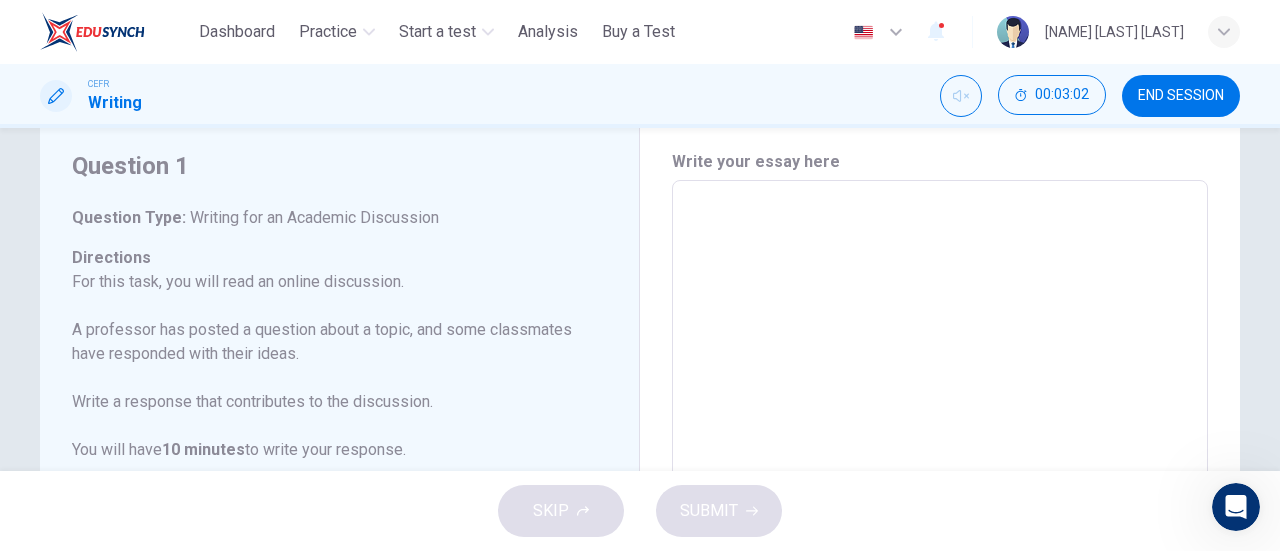 type on "*" 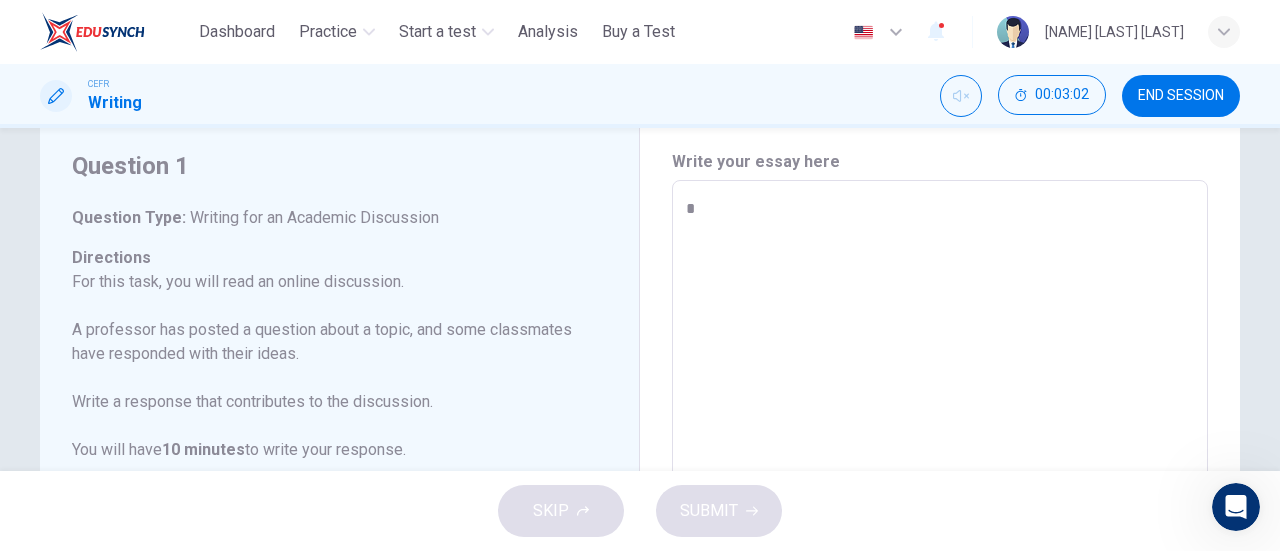 type on "*" 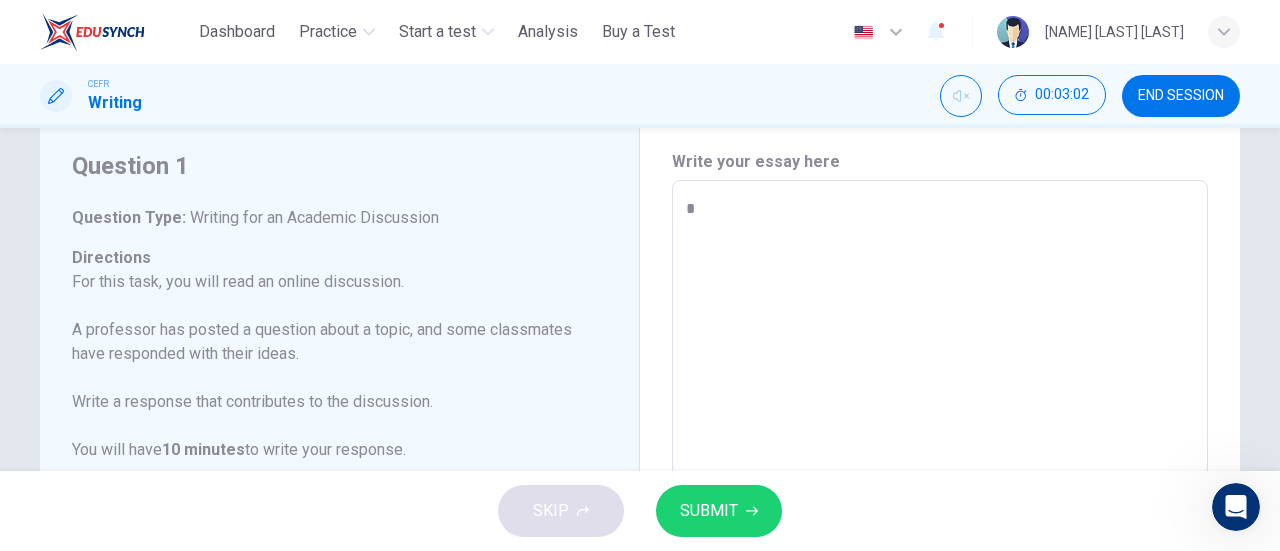 type on "*" 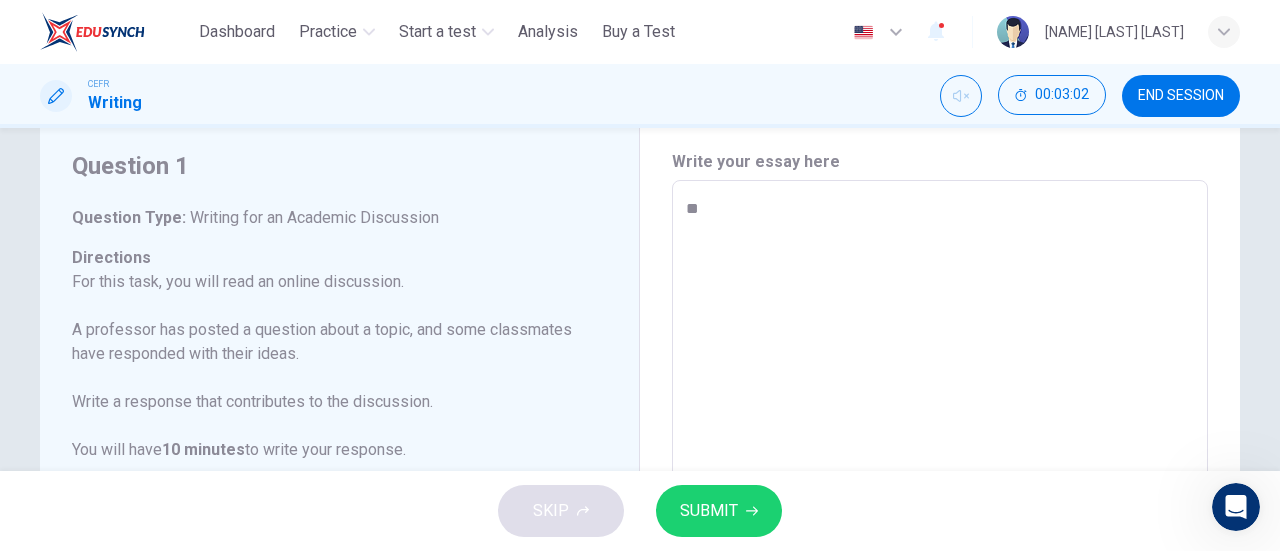 type on "*" 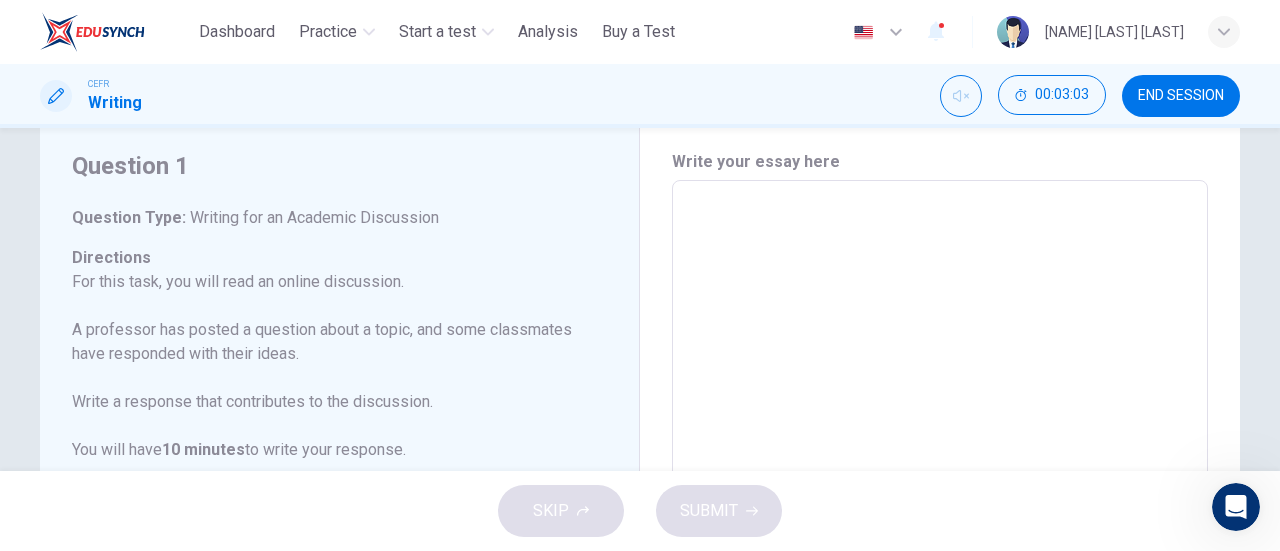 type on "*" 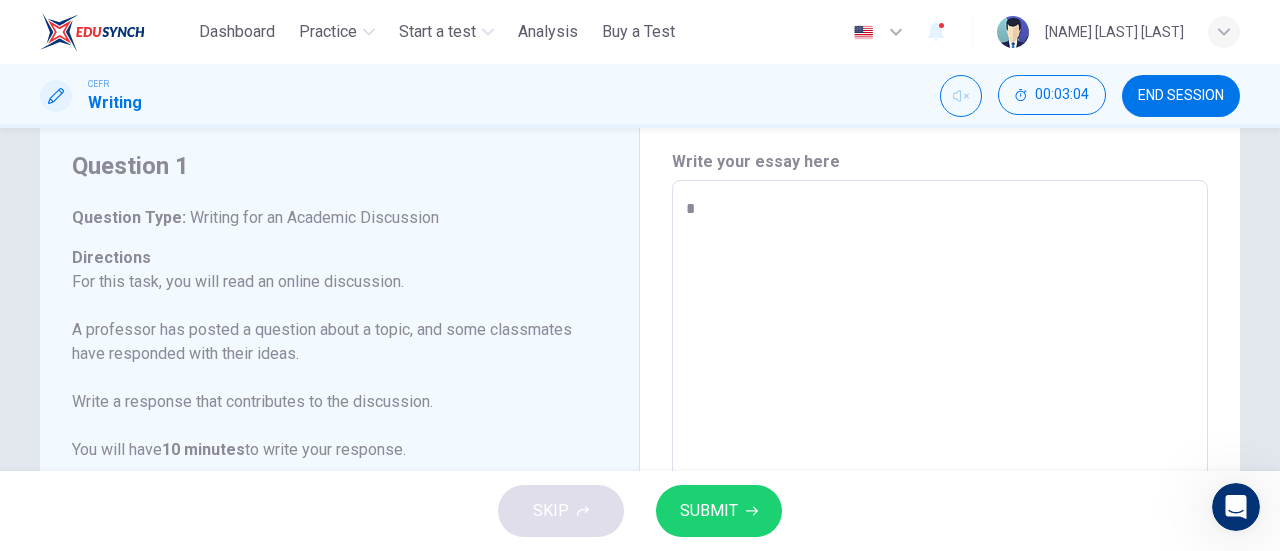 type on "*" 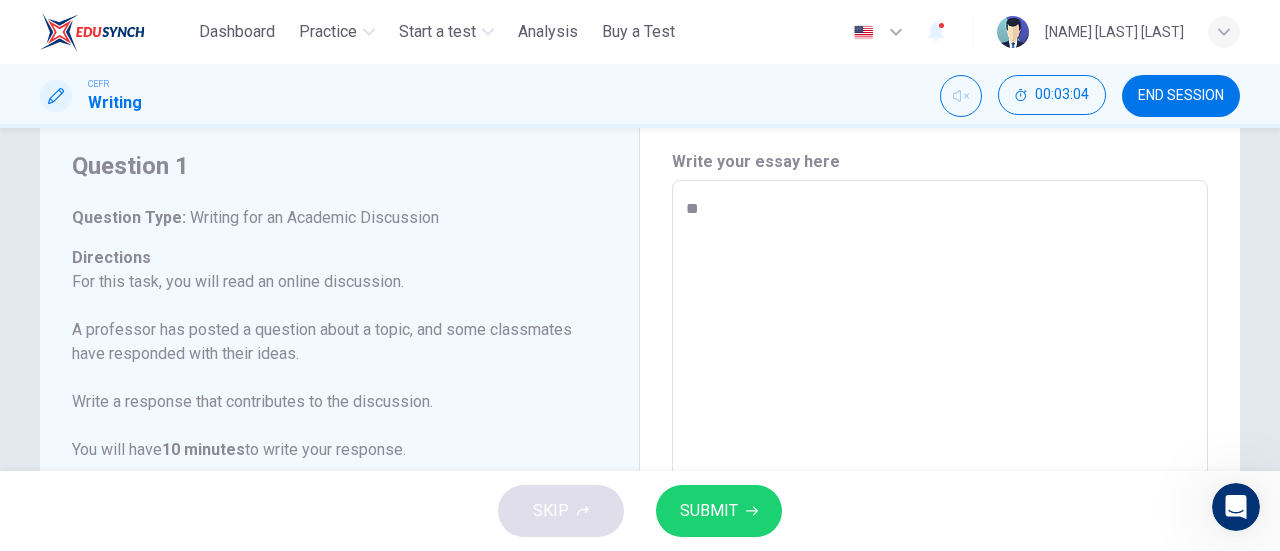type on "***" 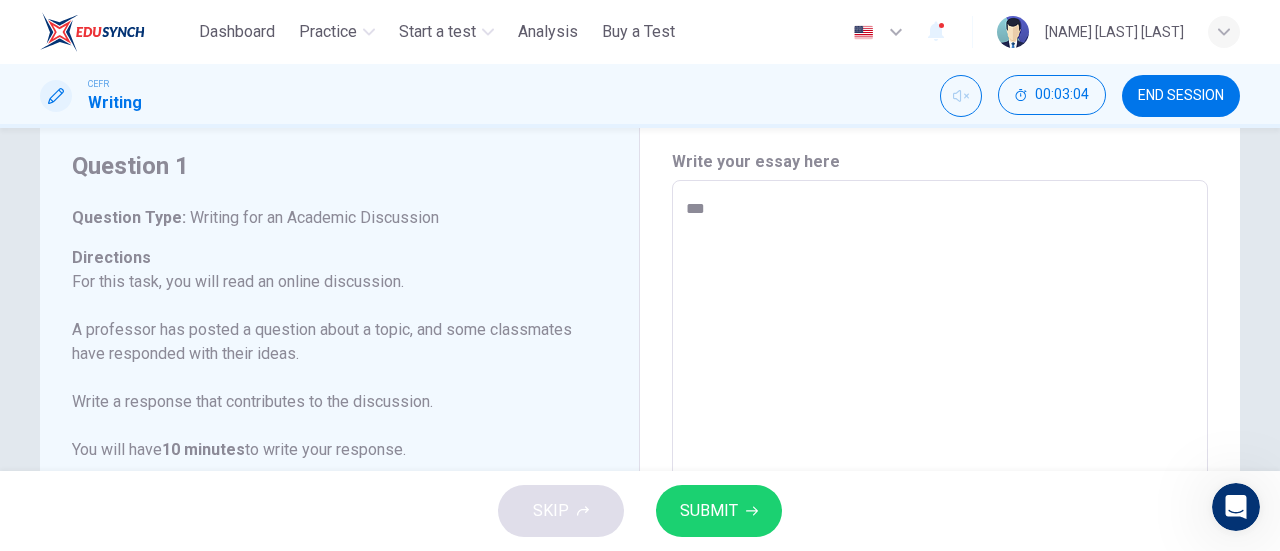 type on "*" 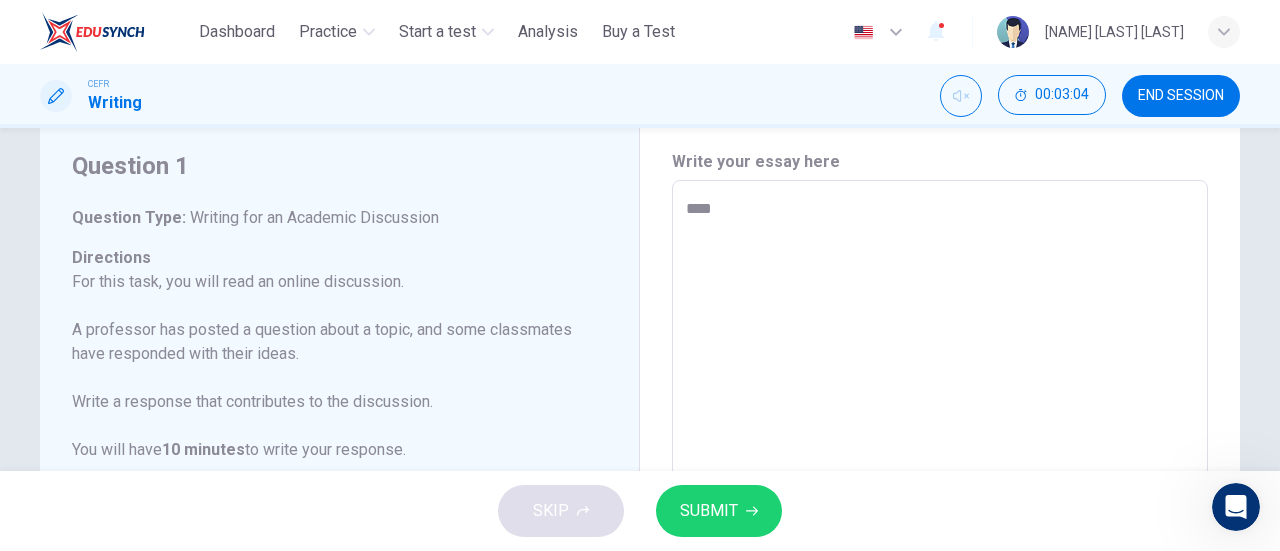type on "*" 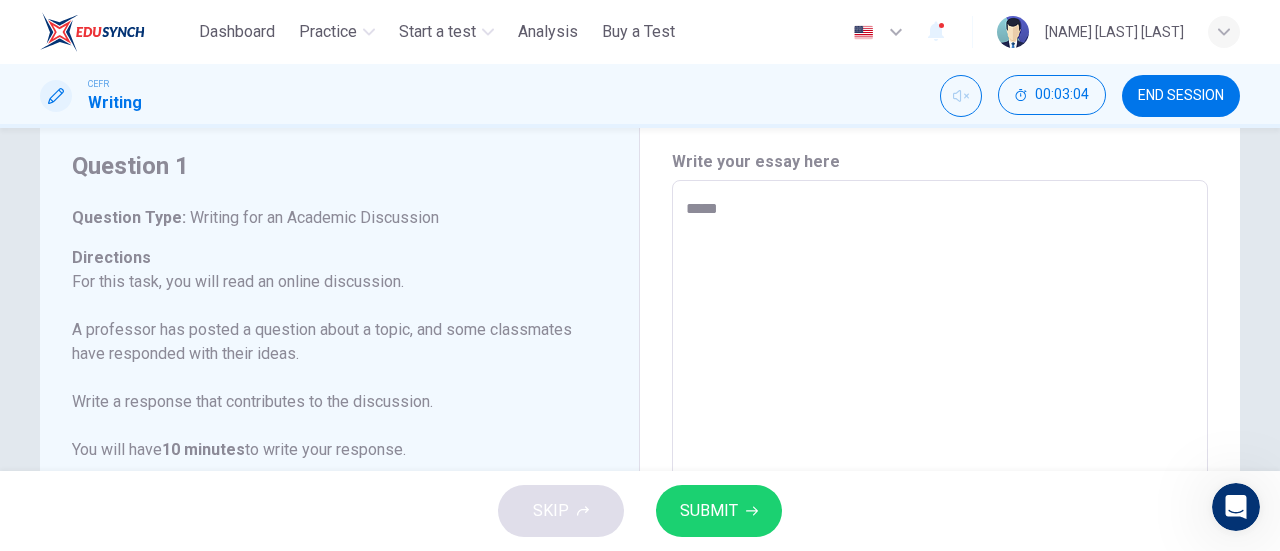 type on "*" 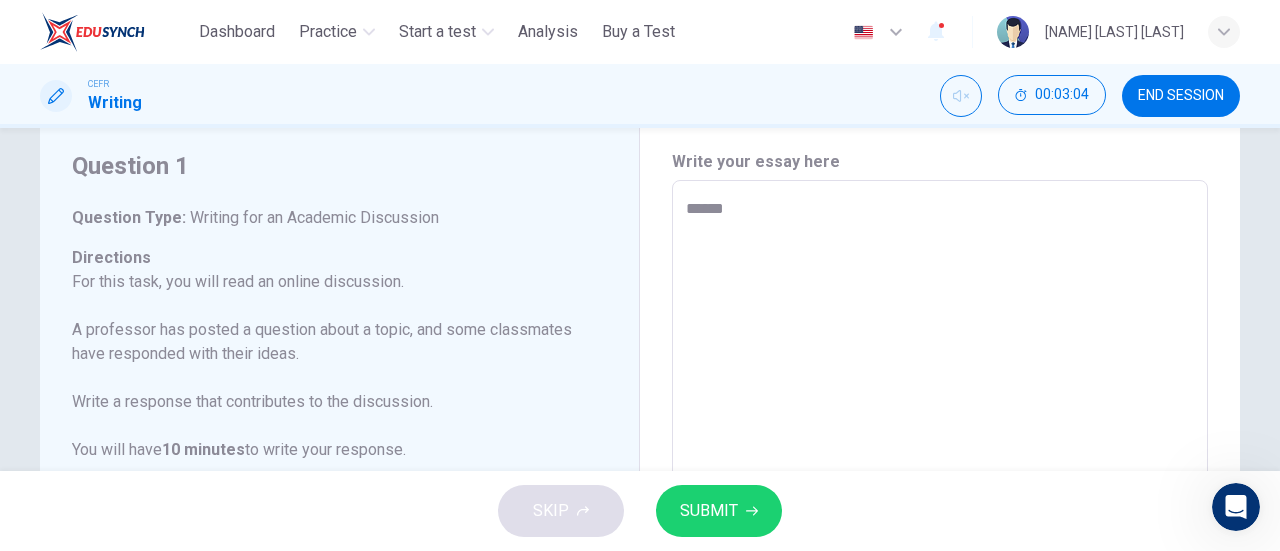 type on "*******" 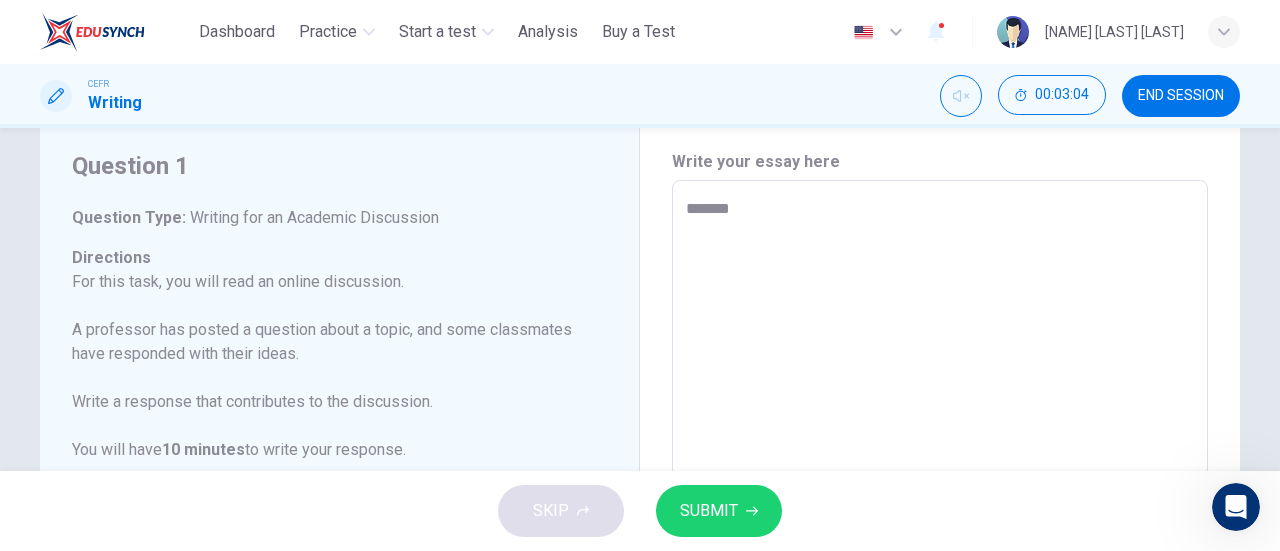 type on "*" 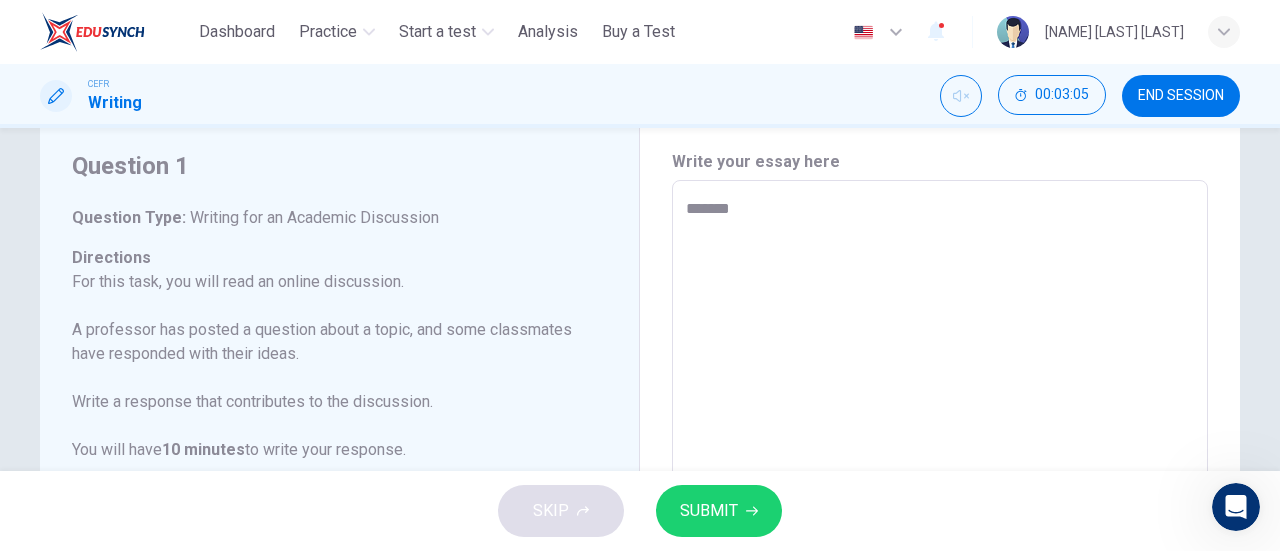 type on "********" 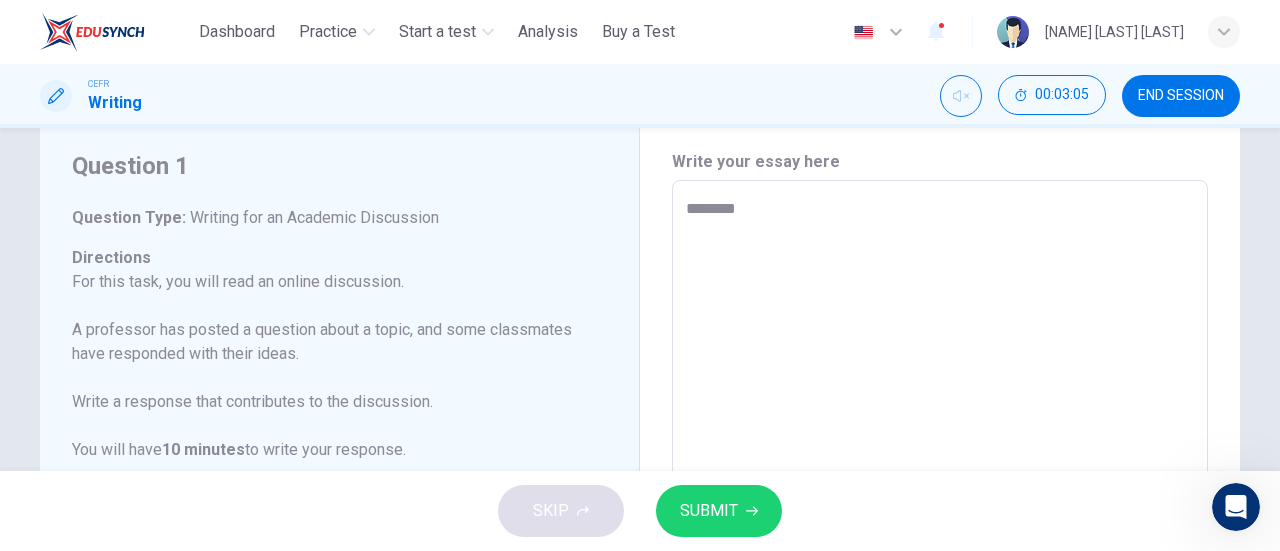 type on "*" 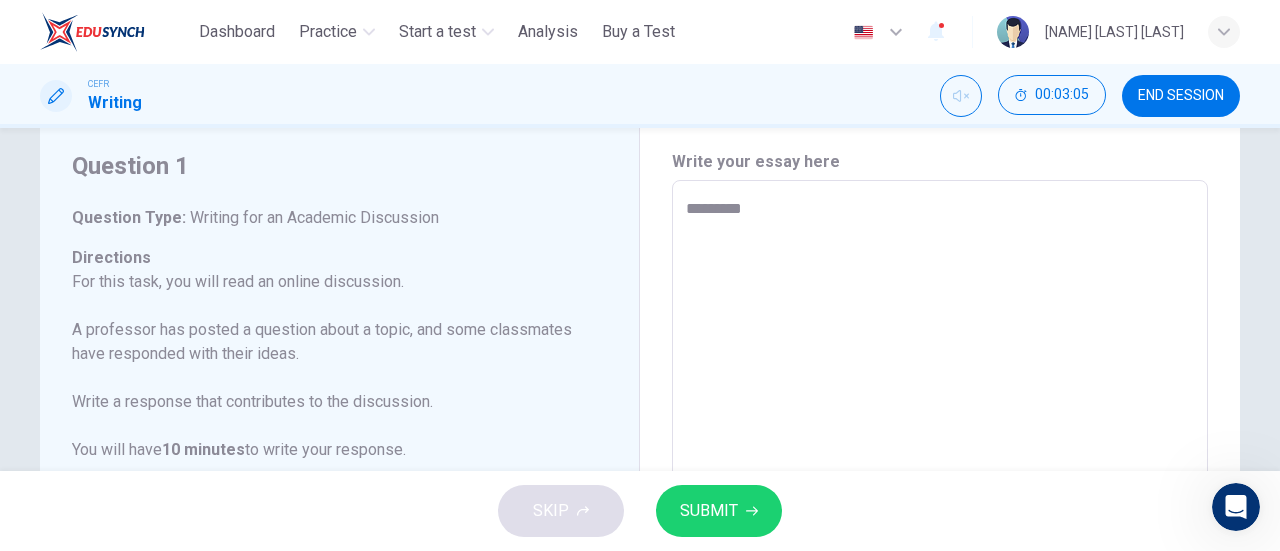 type on "*" 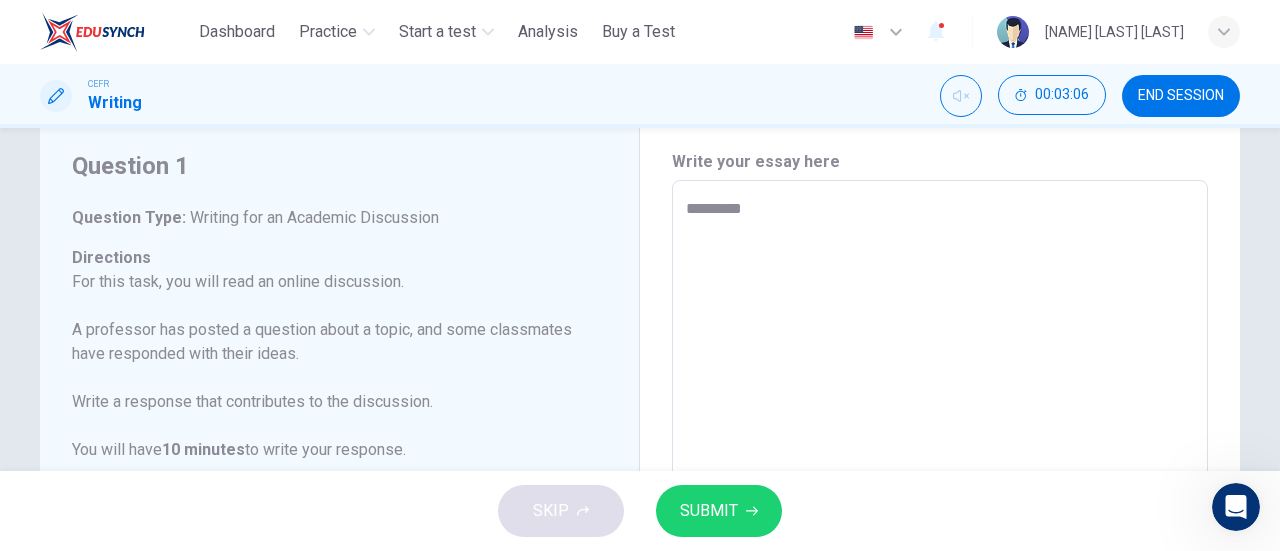 type on "*********" 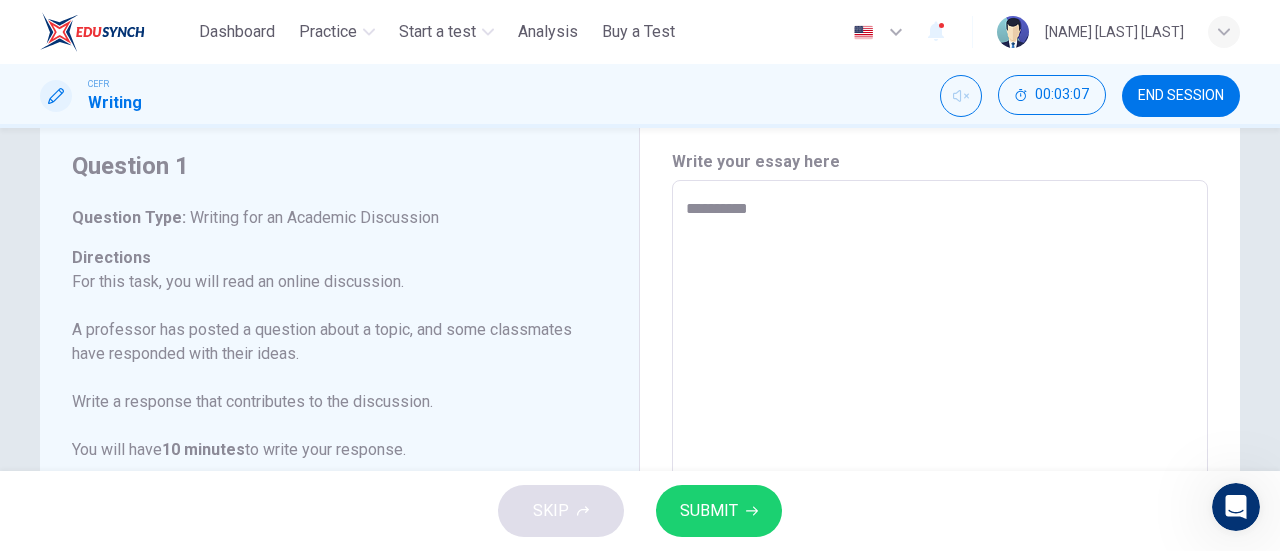type on "**********" 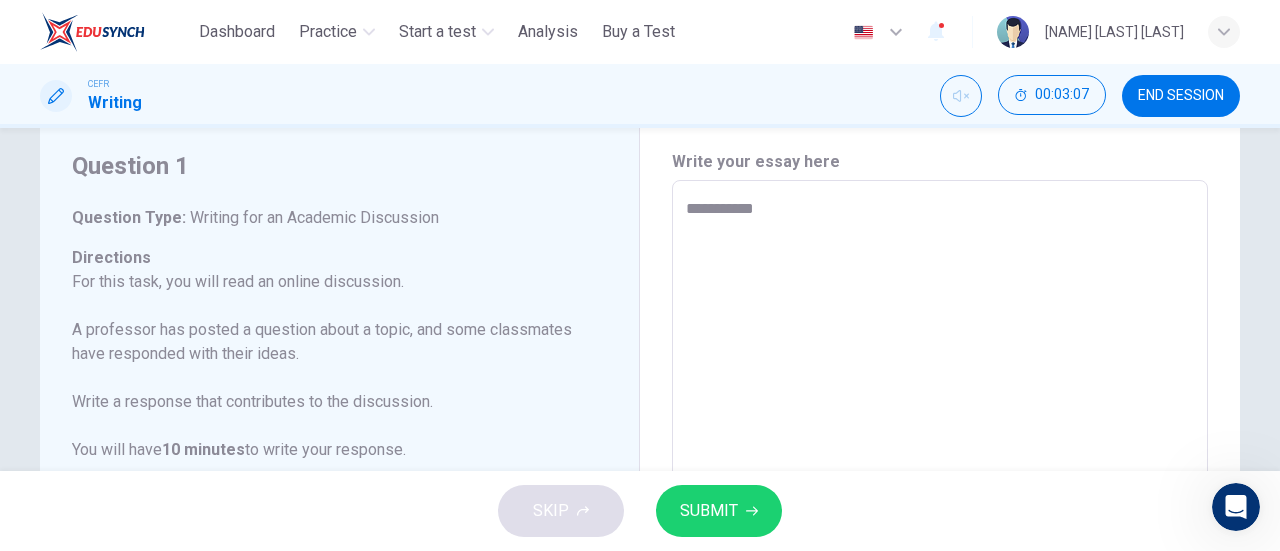 type on "*" 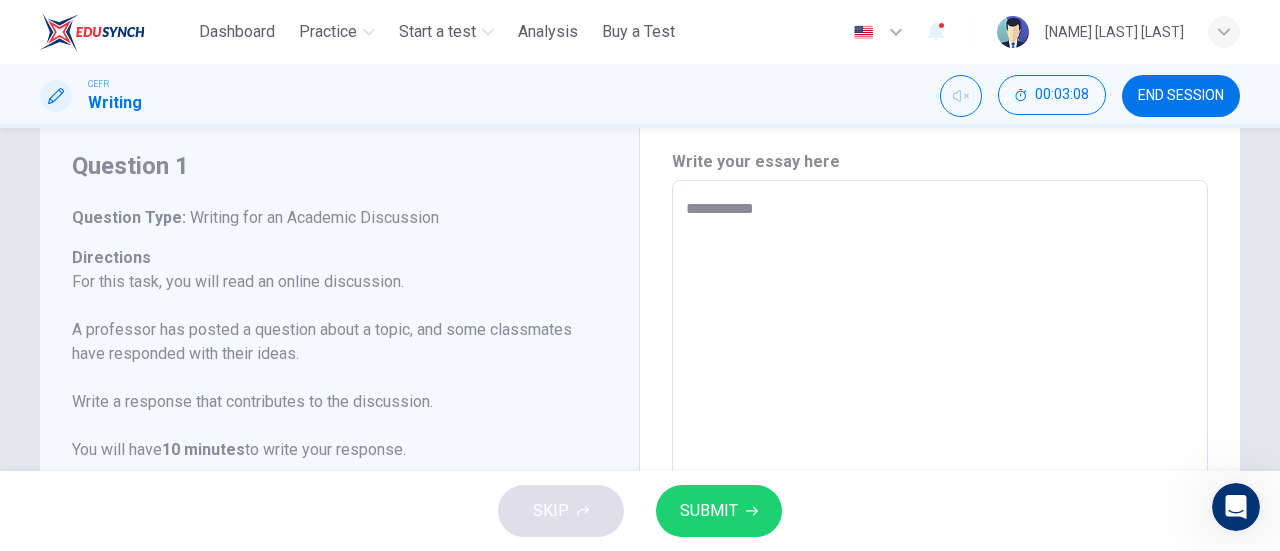 click on "**********" at bounding box center (940, 514) 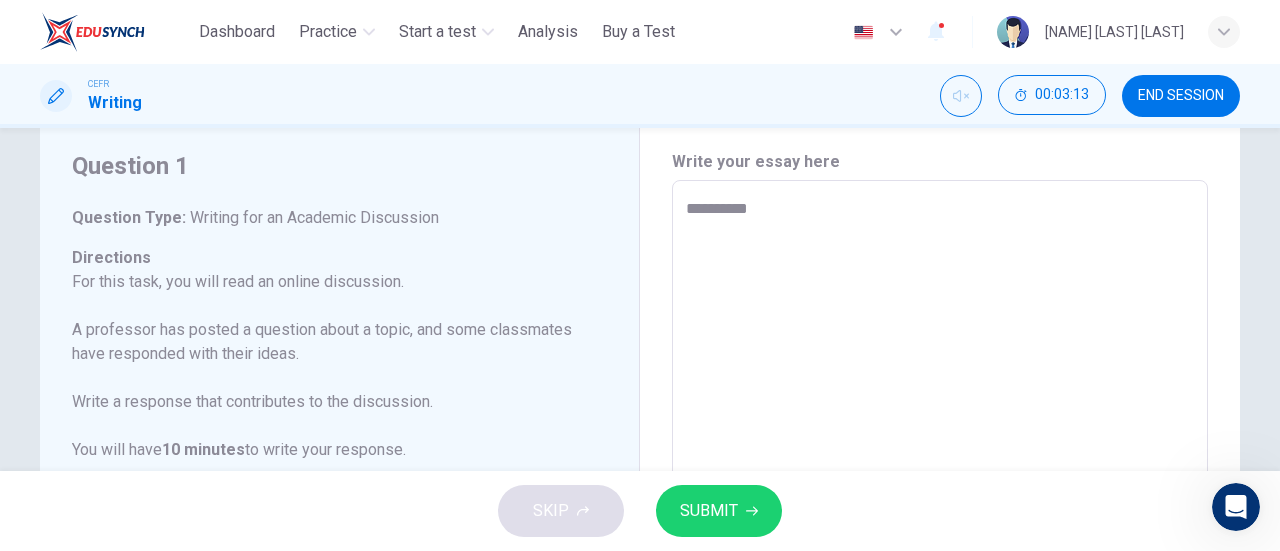 type on "*********" 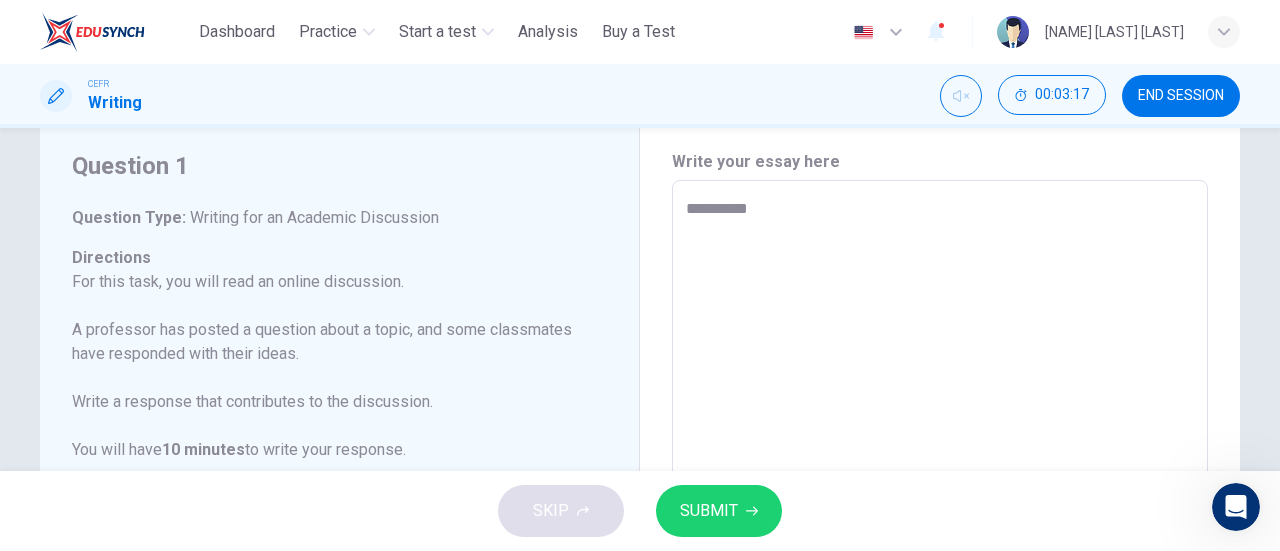 type on "*" 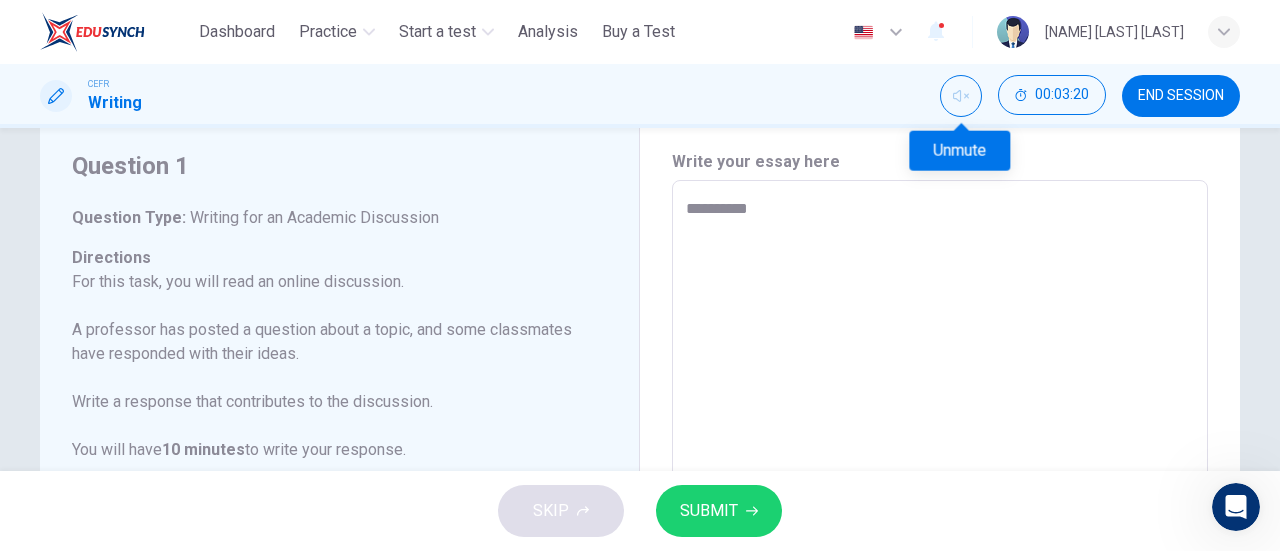 type on "**********" 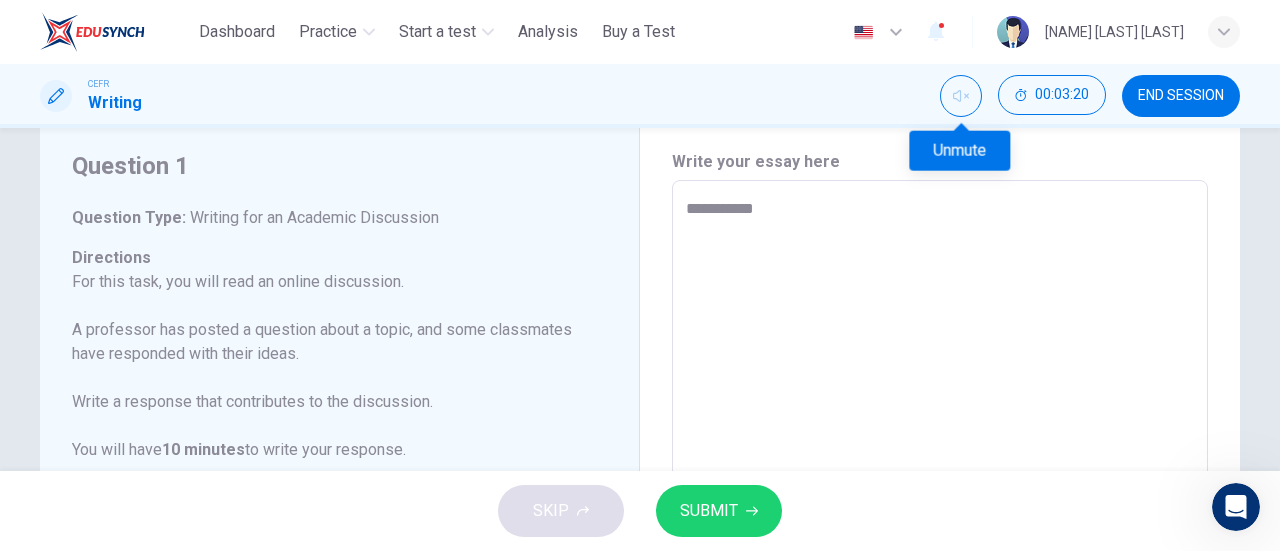 type on "**********" 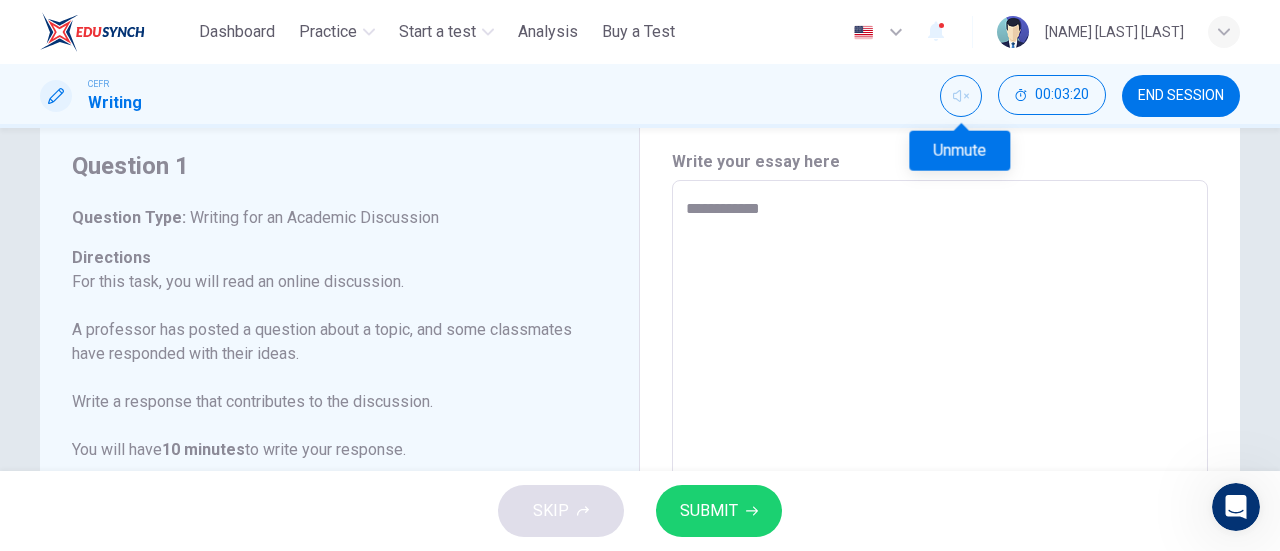 type on "*" 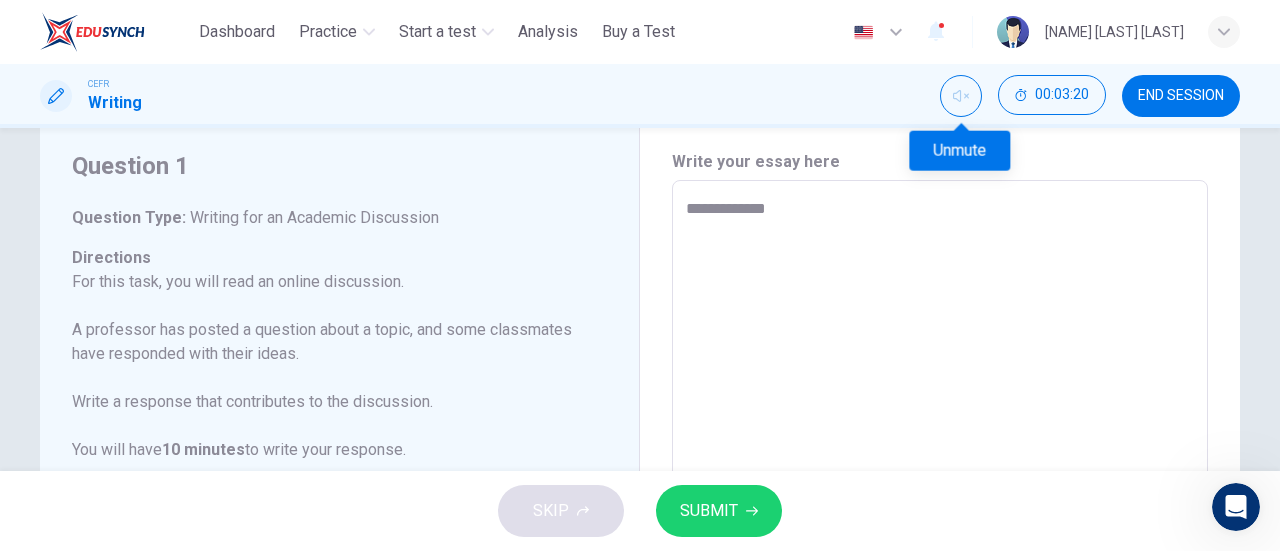 type on "*" 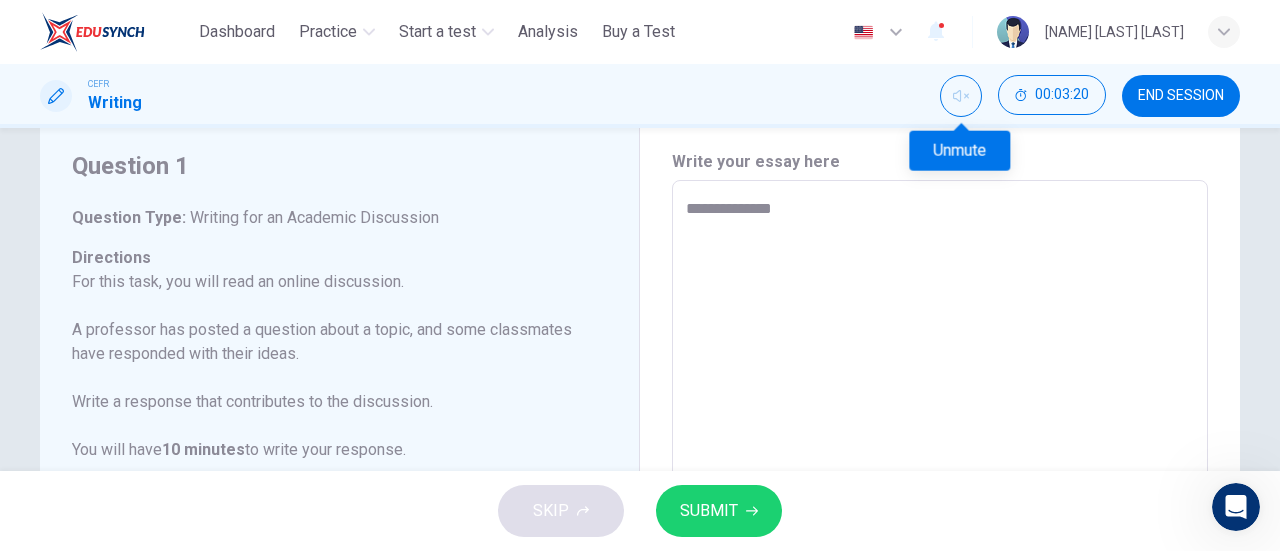 type on "*" 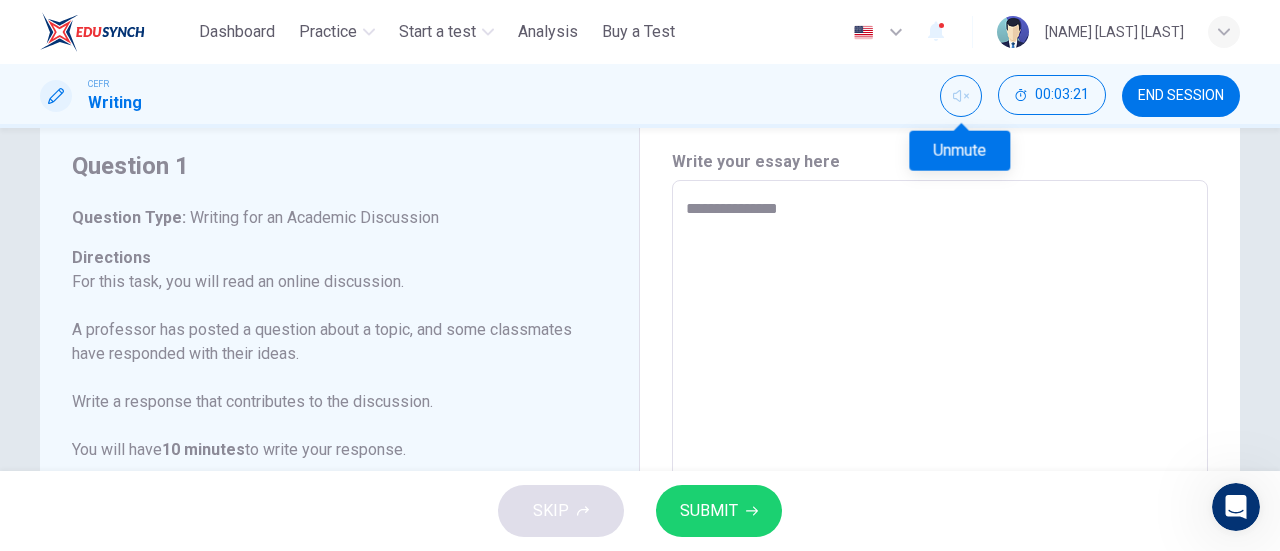 type on "**********" 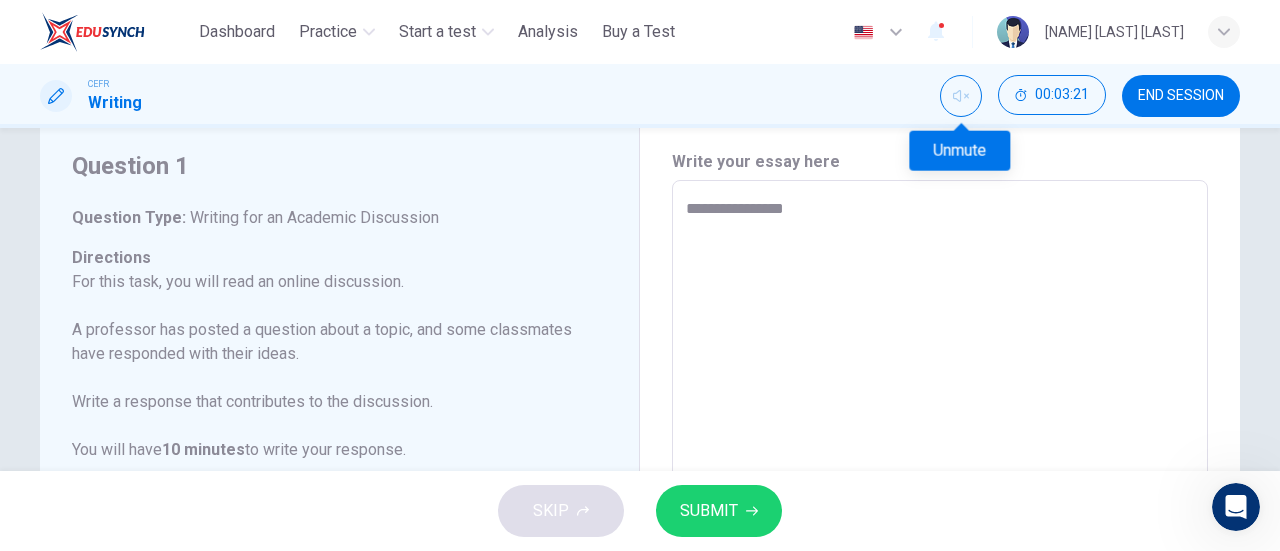 type on "*" 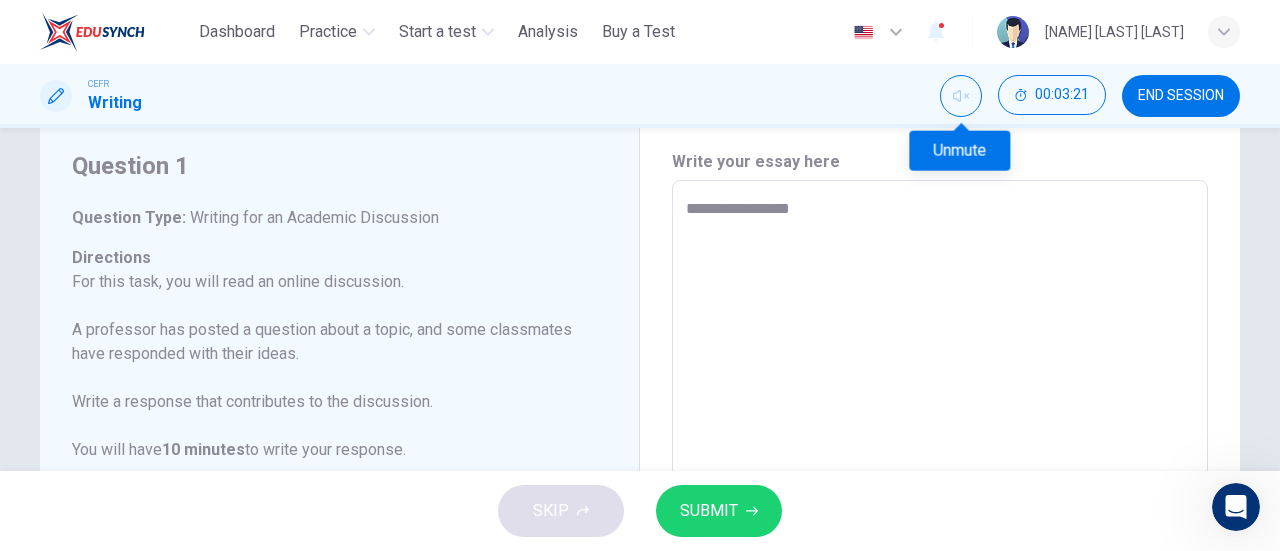 type on "*" 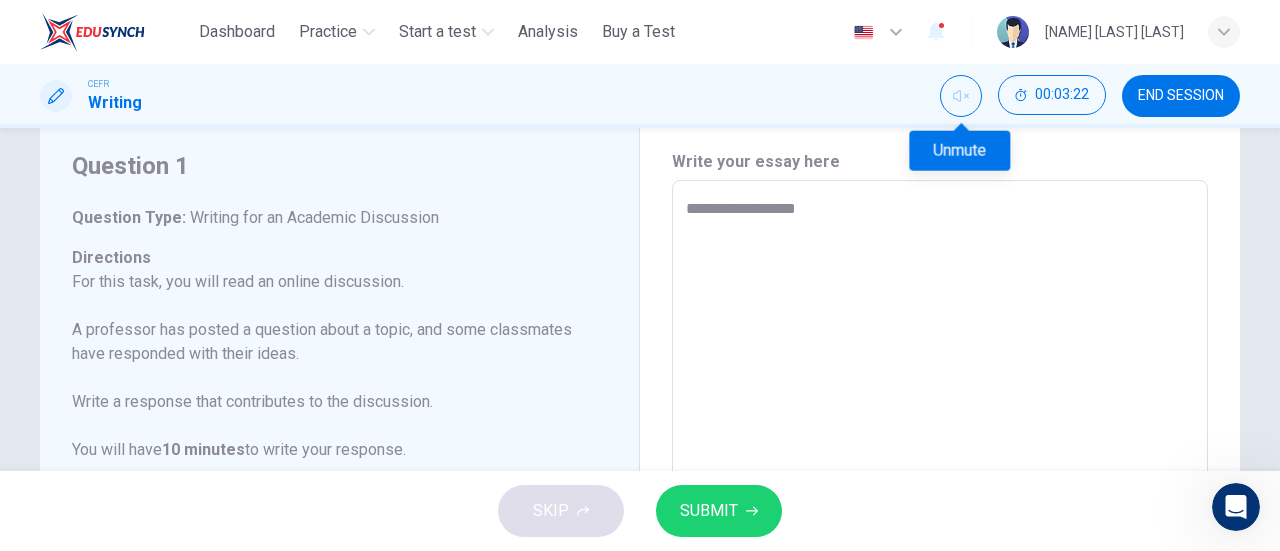 type on "**********" 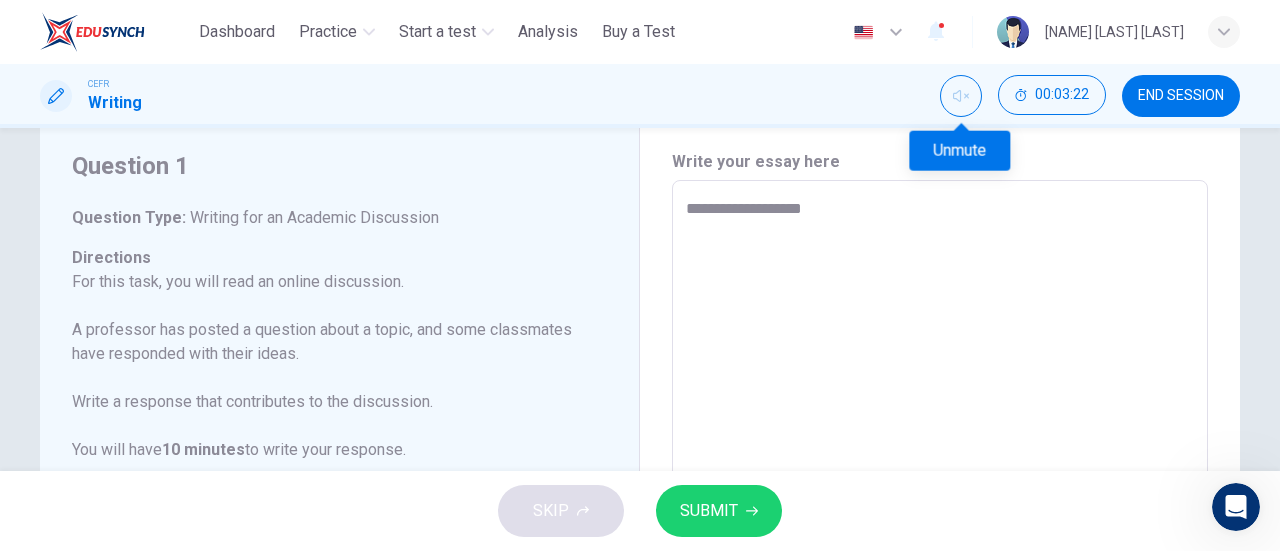 type on "*" 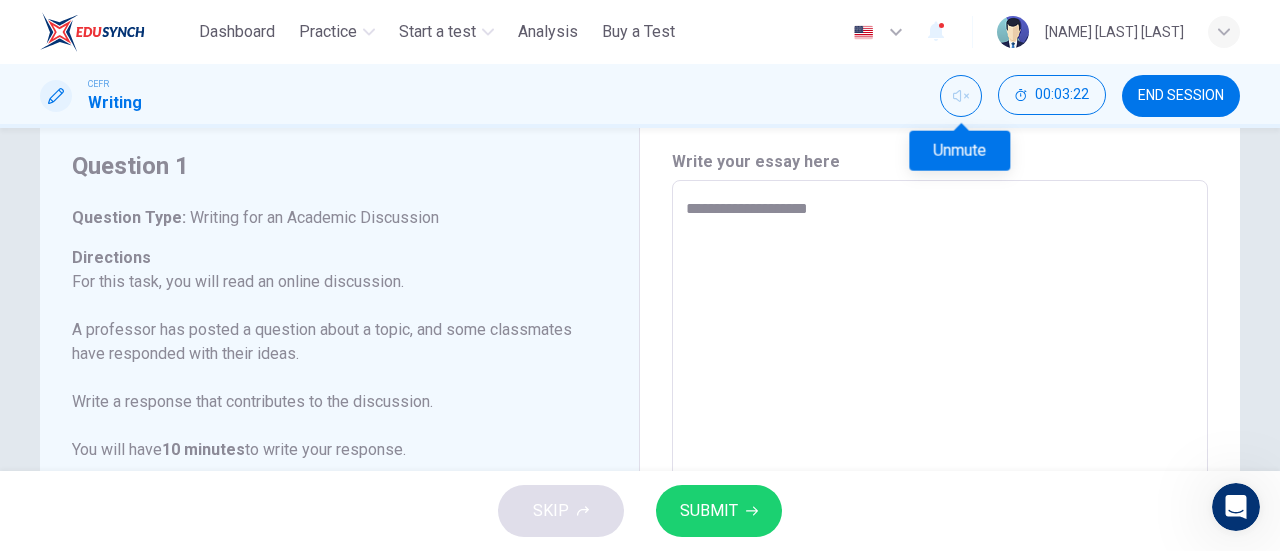 type on "*" 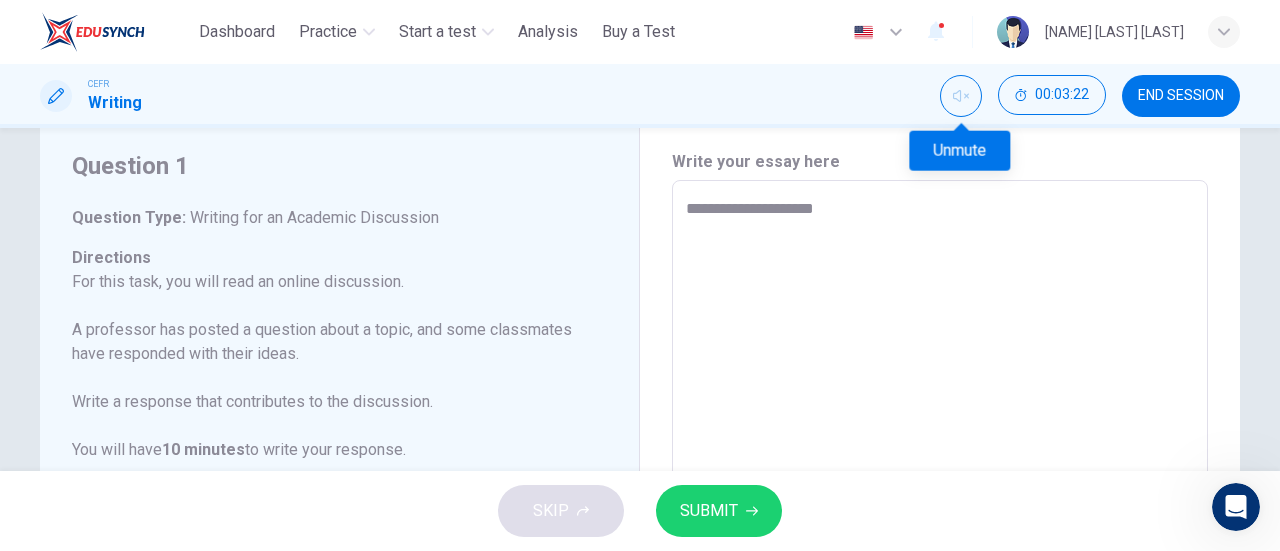 type on "*" 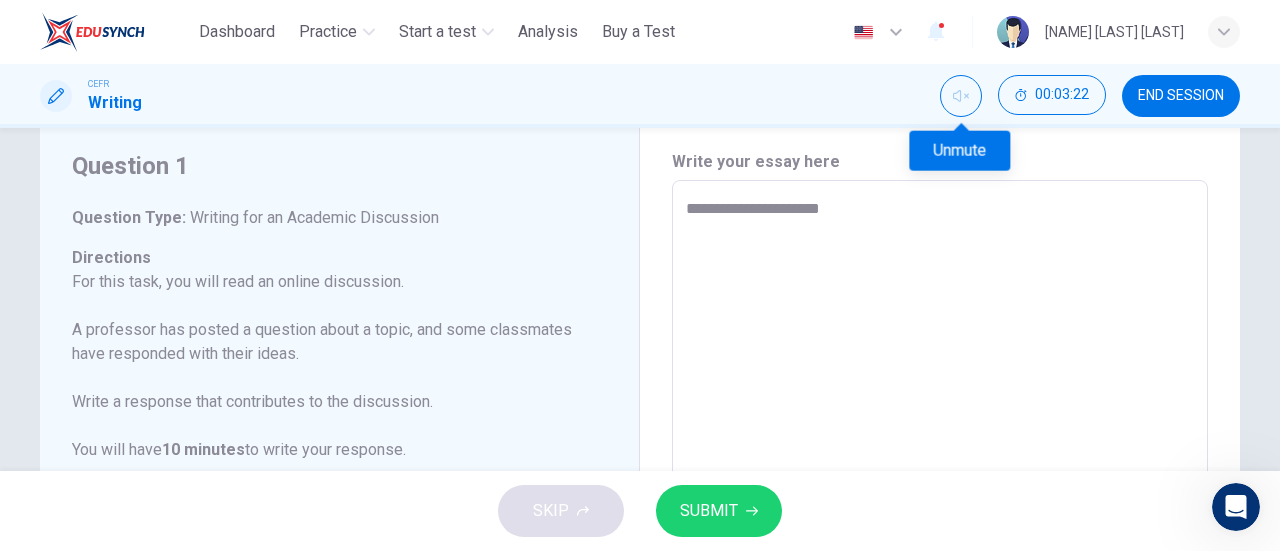 type on "*" 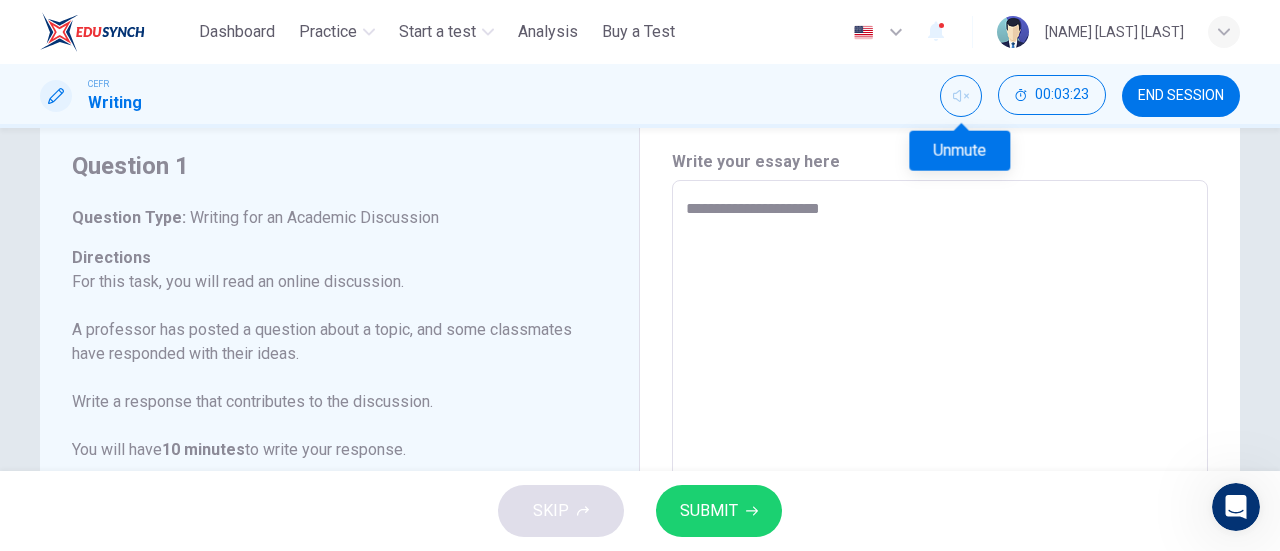 type on "**********" 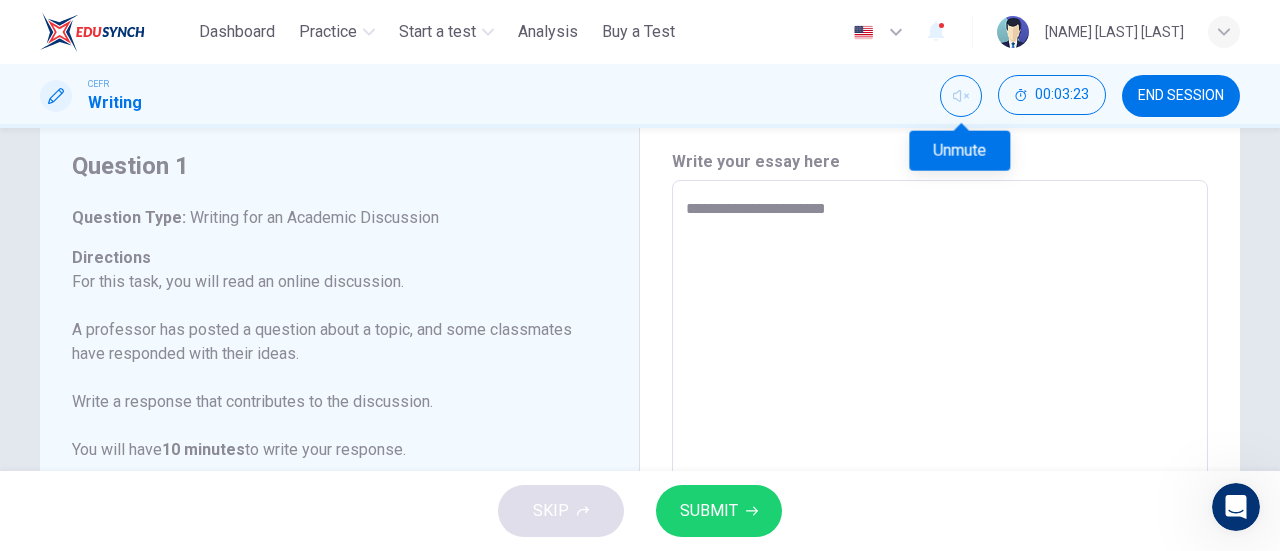 type on "**********" 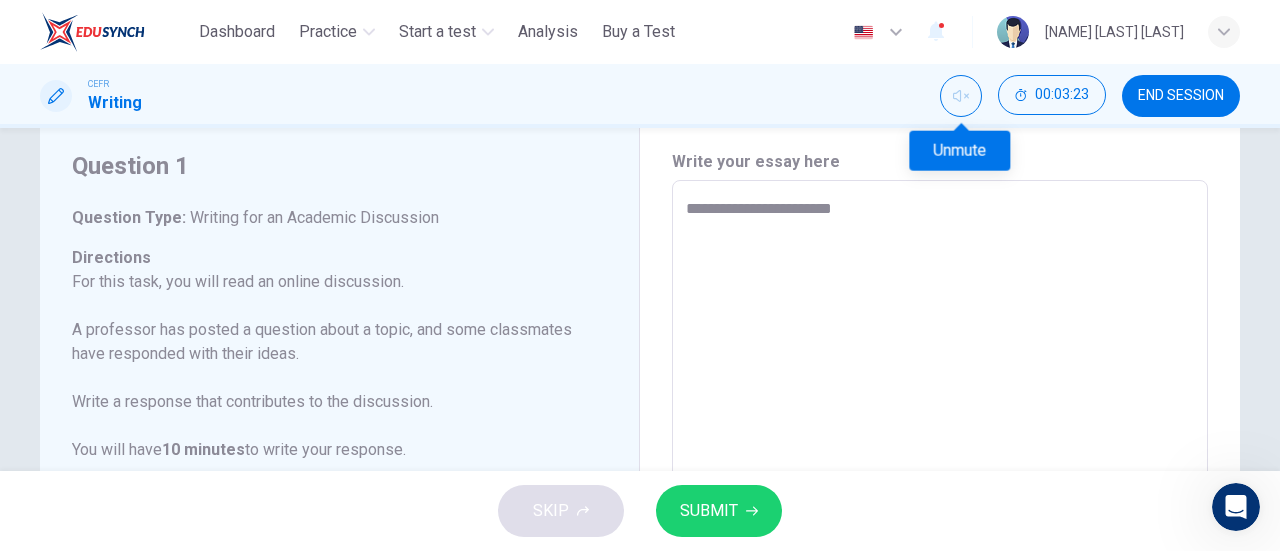 type on "*" 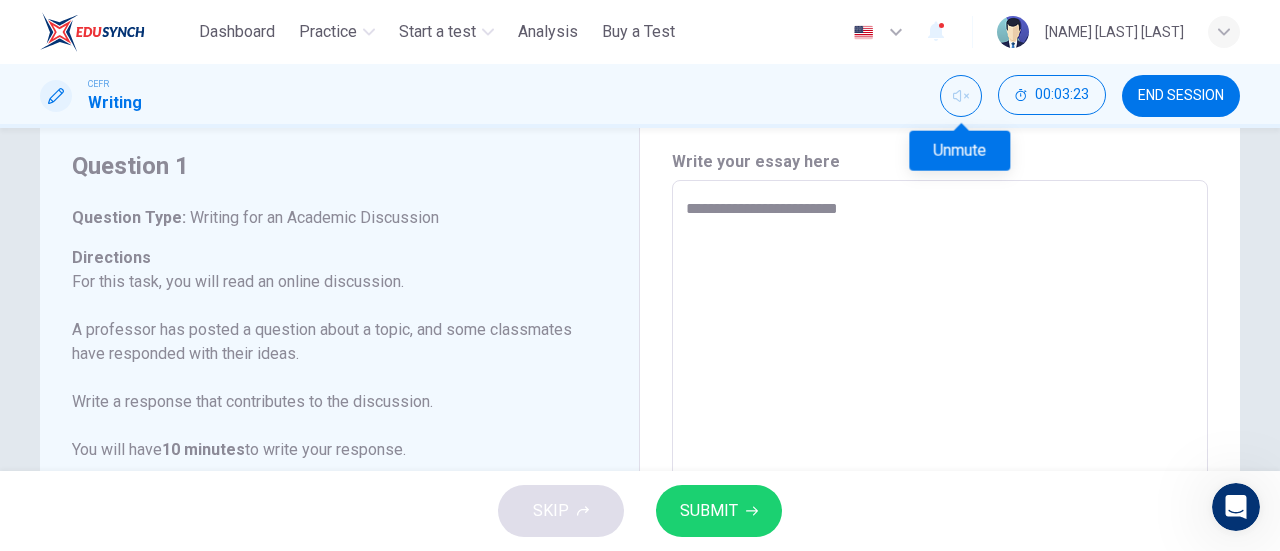 type on "*" 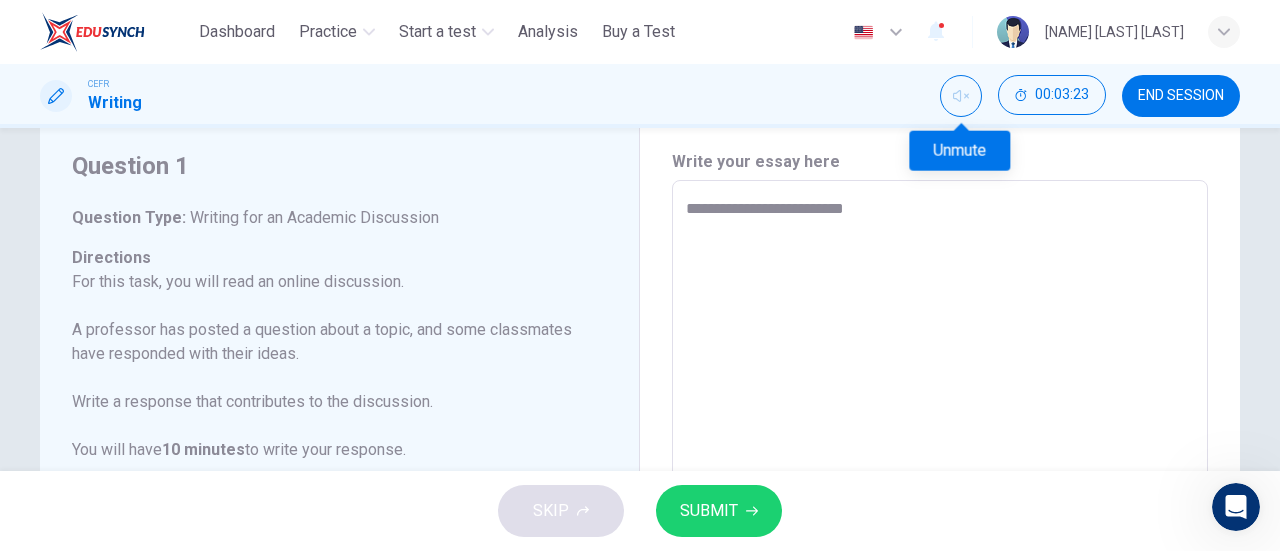 type on "*" 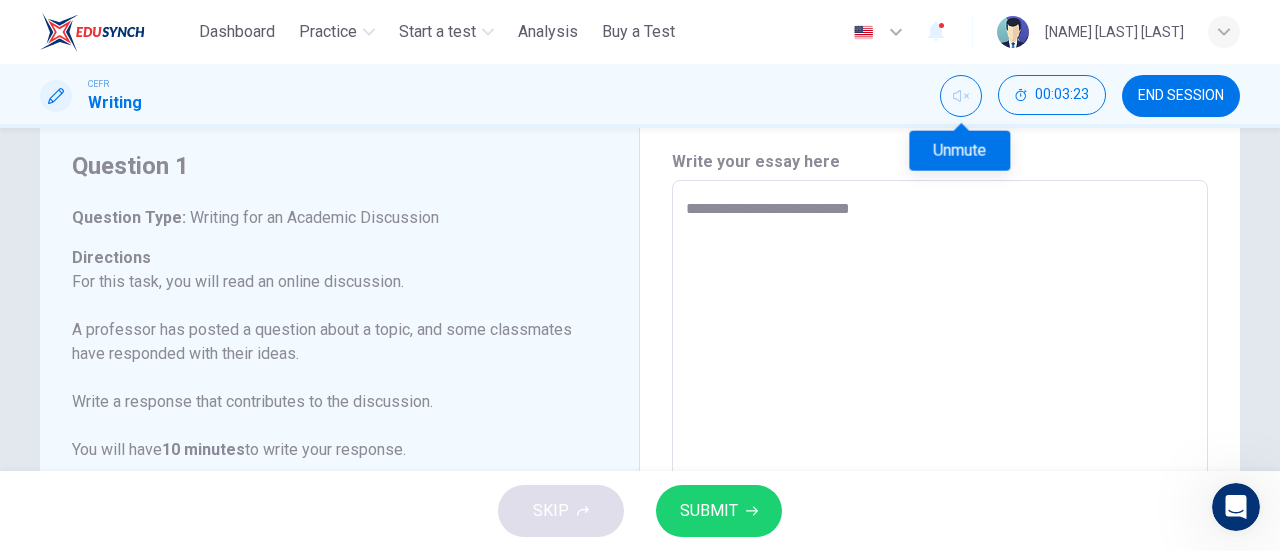 type on "*" 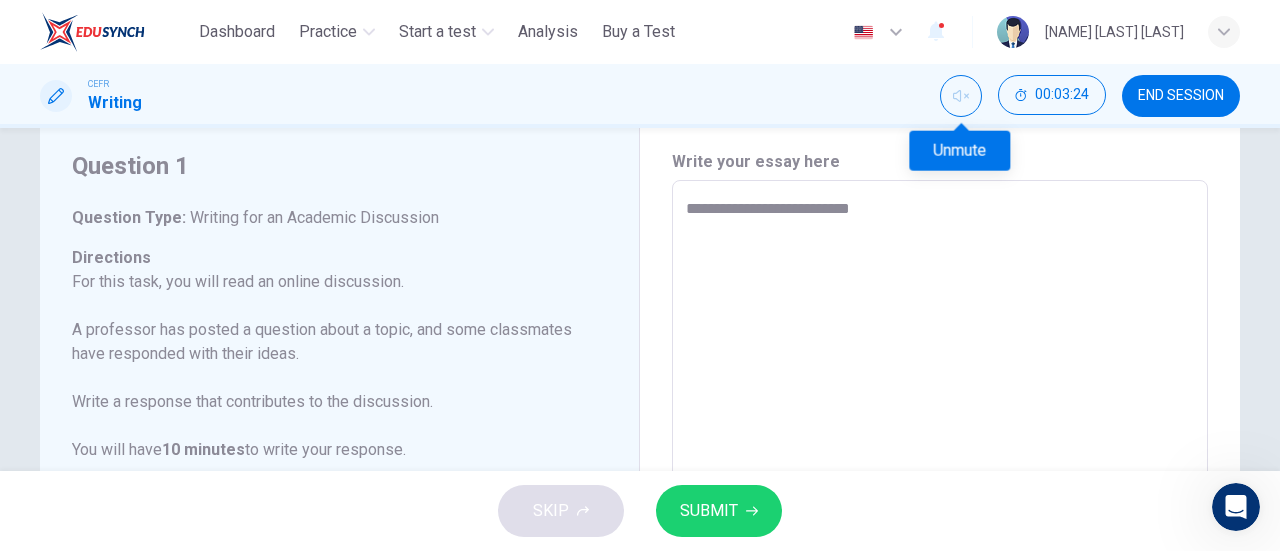 type on "**********" 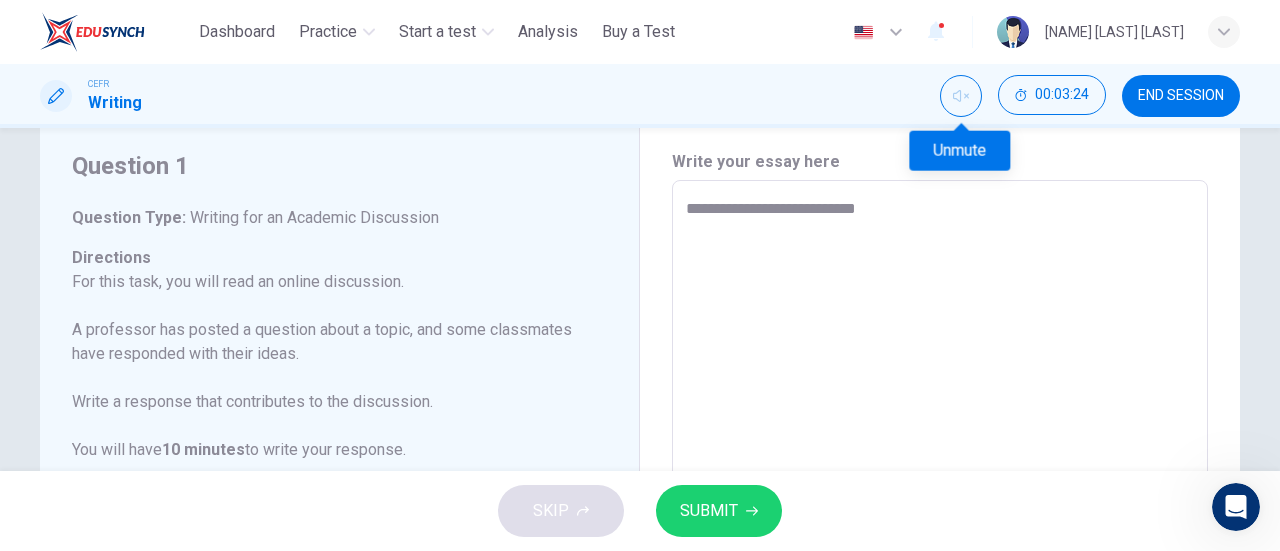 type on "**********" 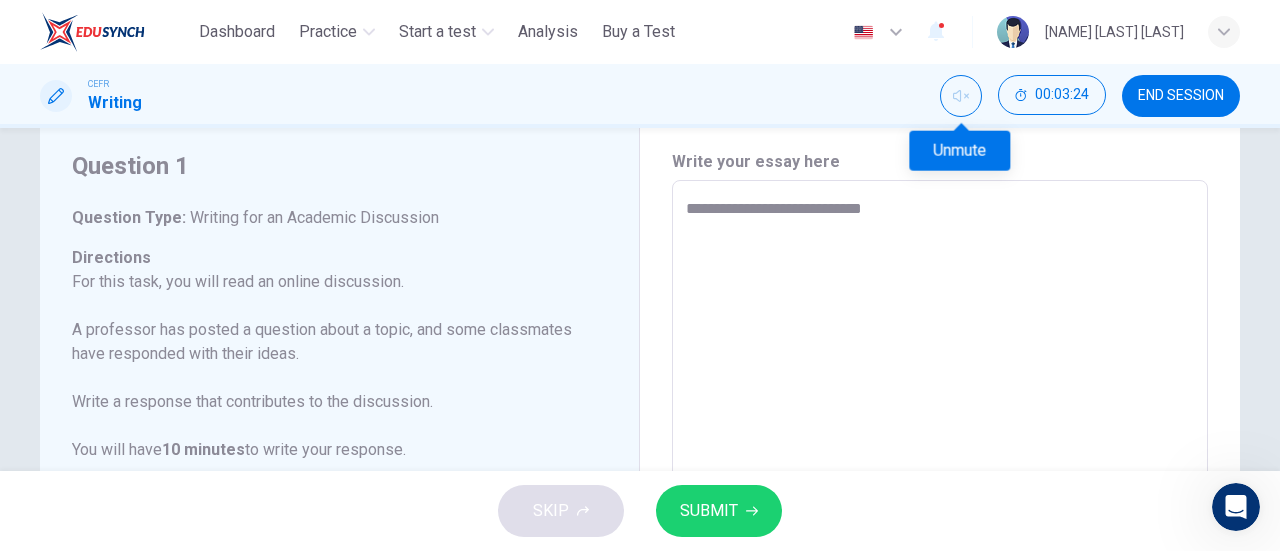 type on "*" 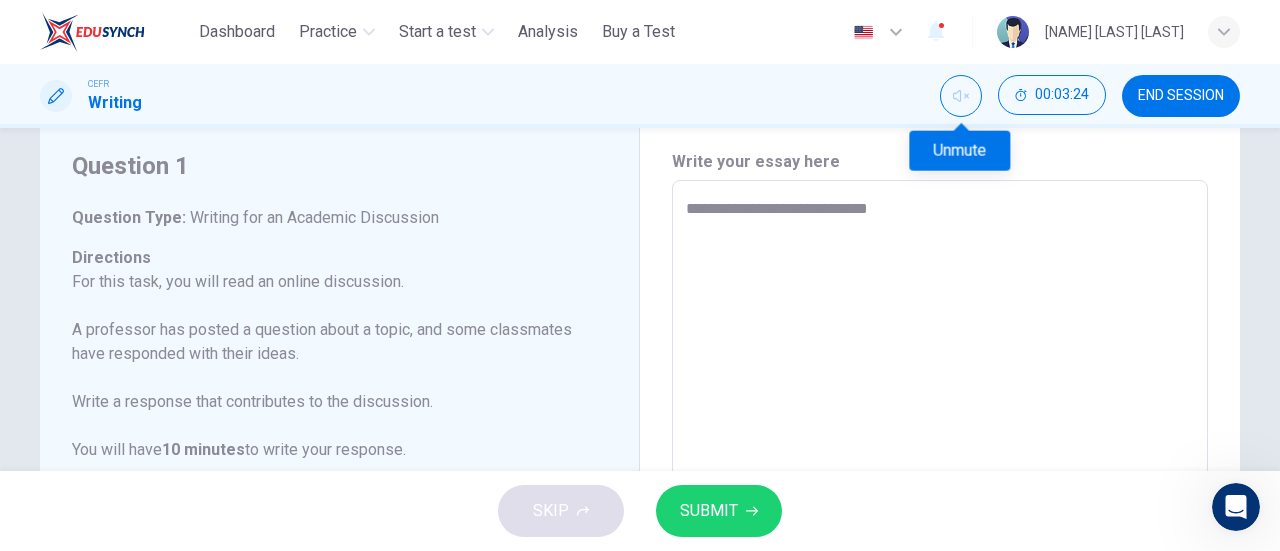 type on "*" 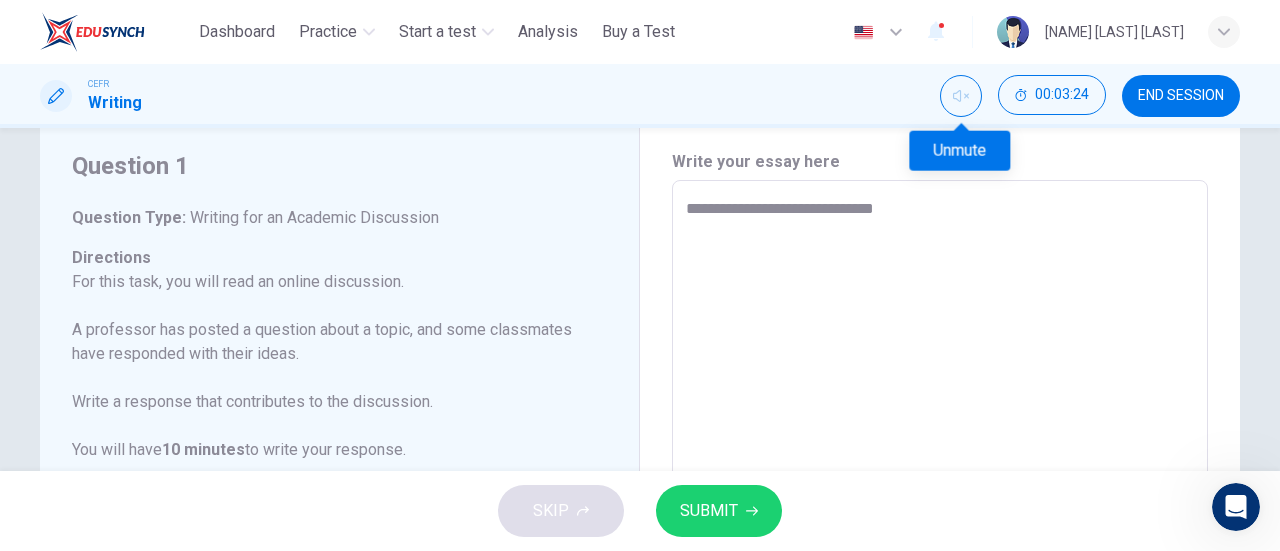 type on "*" 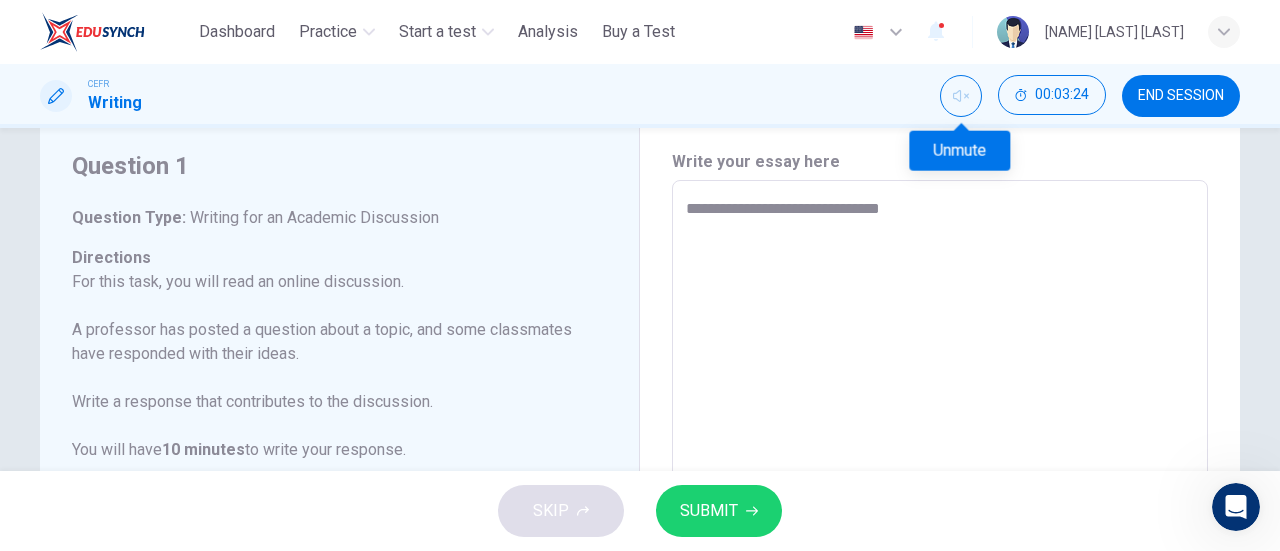 type on "*" 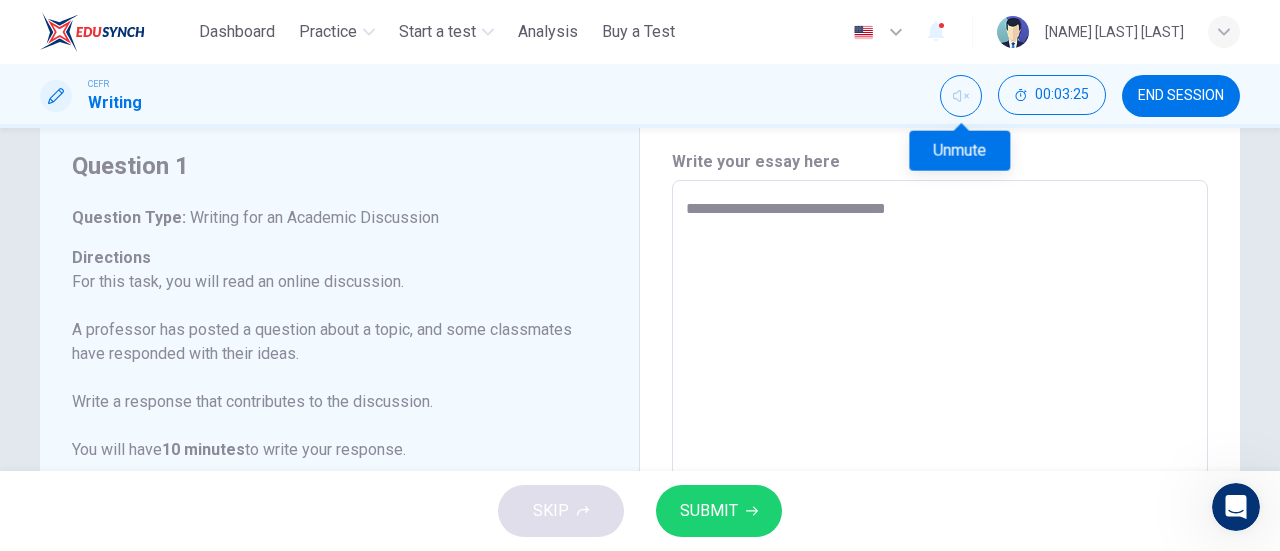 type on "**********" 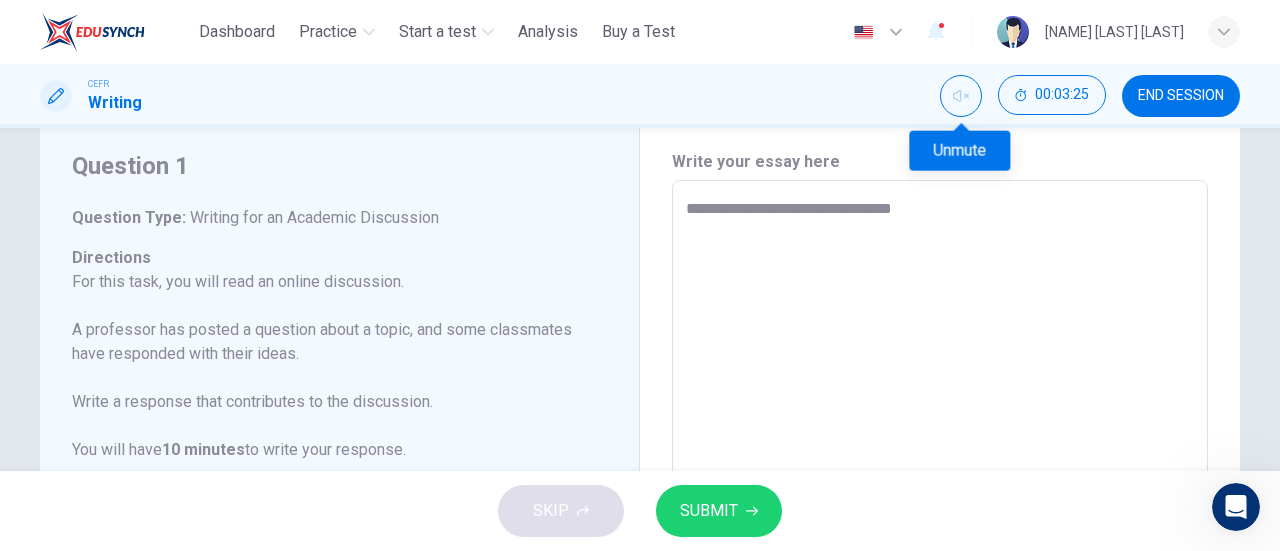 type on "*" 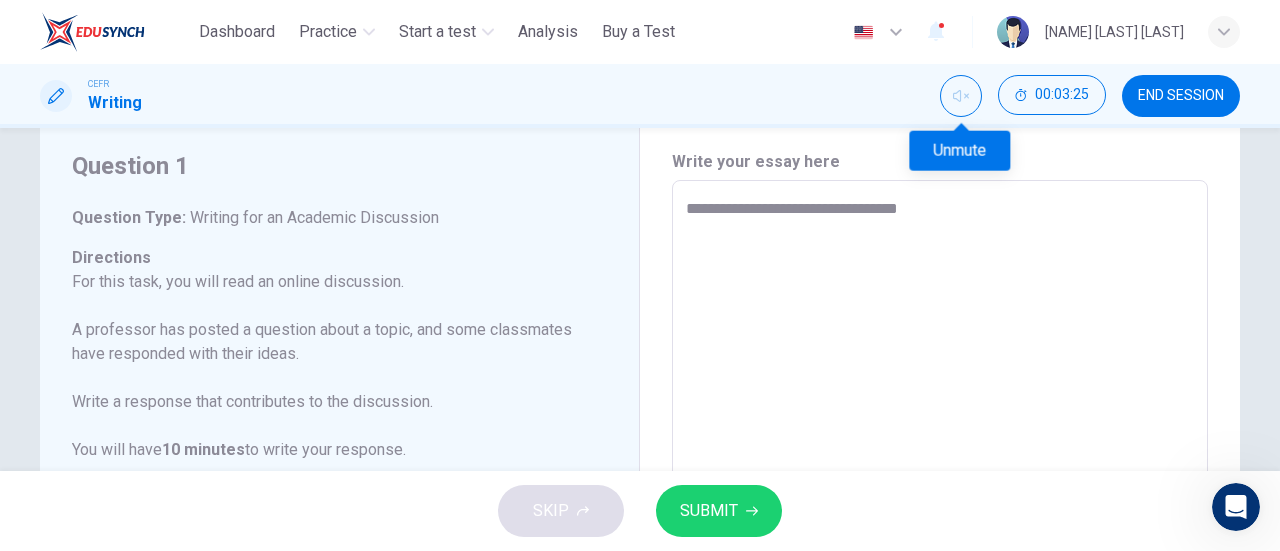 type on "*" 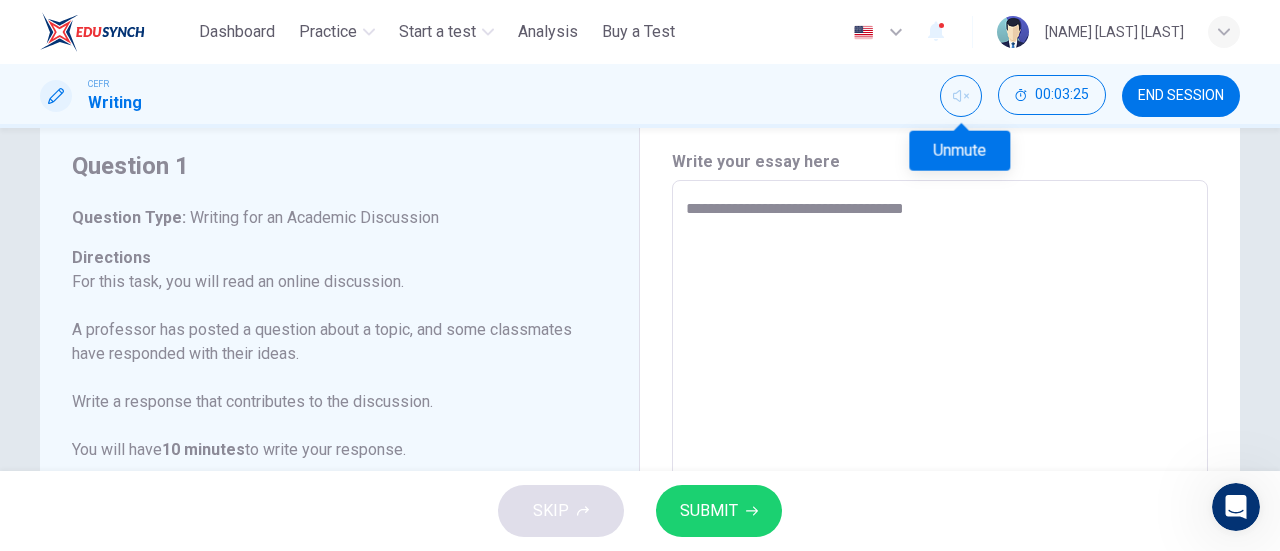 type on "*" 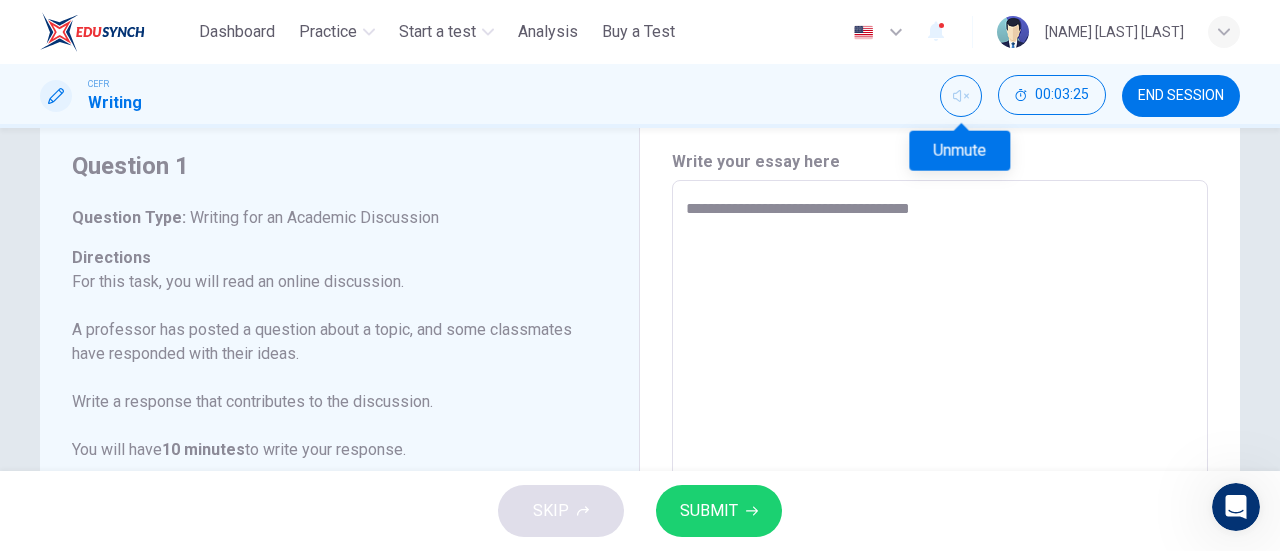 type on "*" 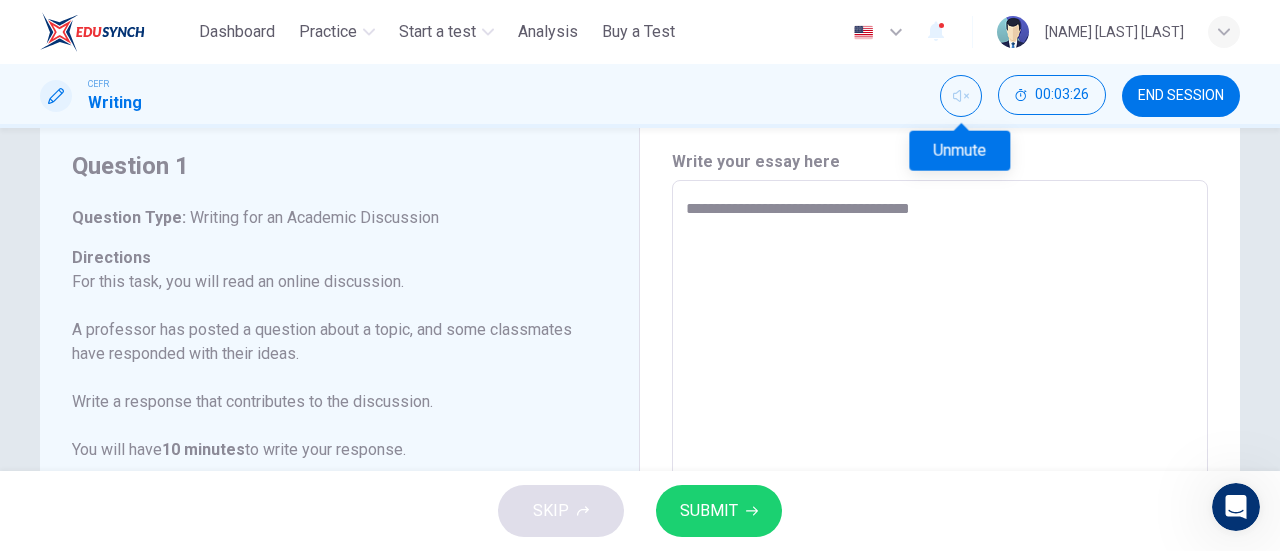 type on "**********" 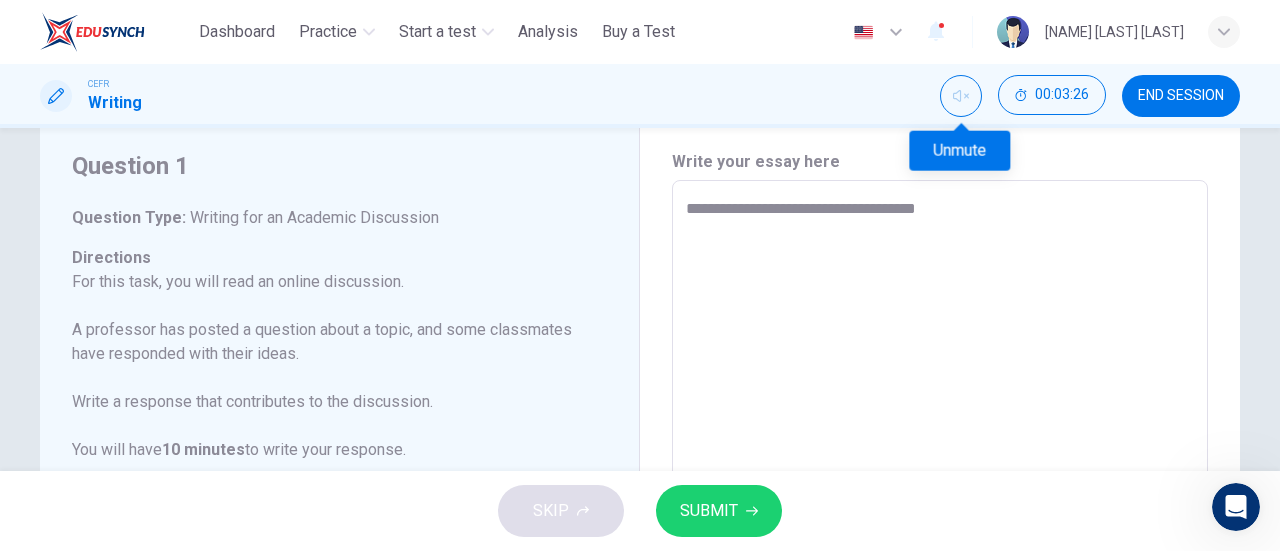 type on "**********" 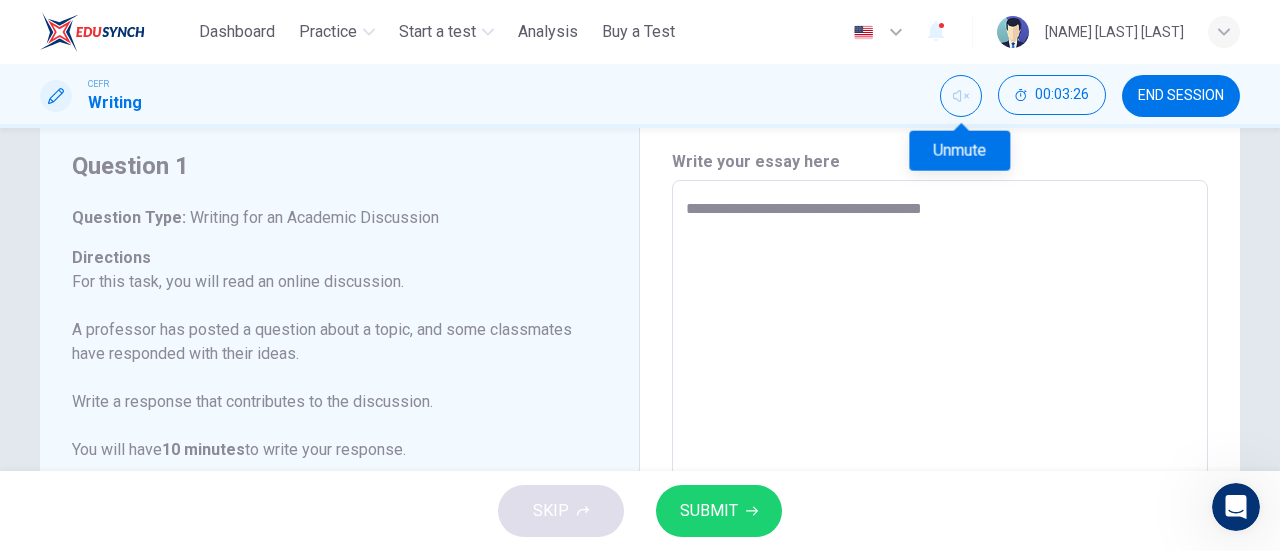 type on "*" 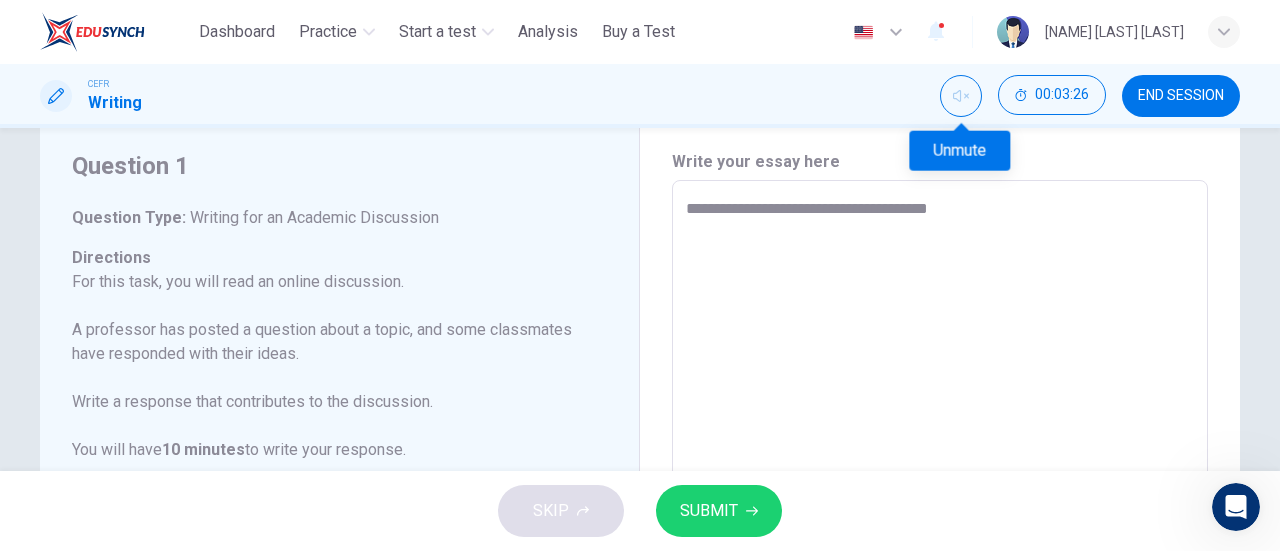 type on "*" 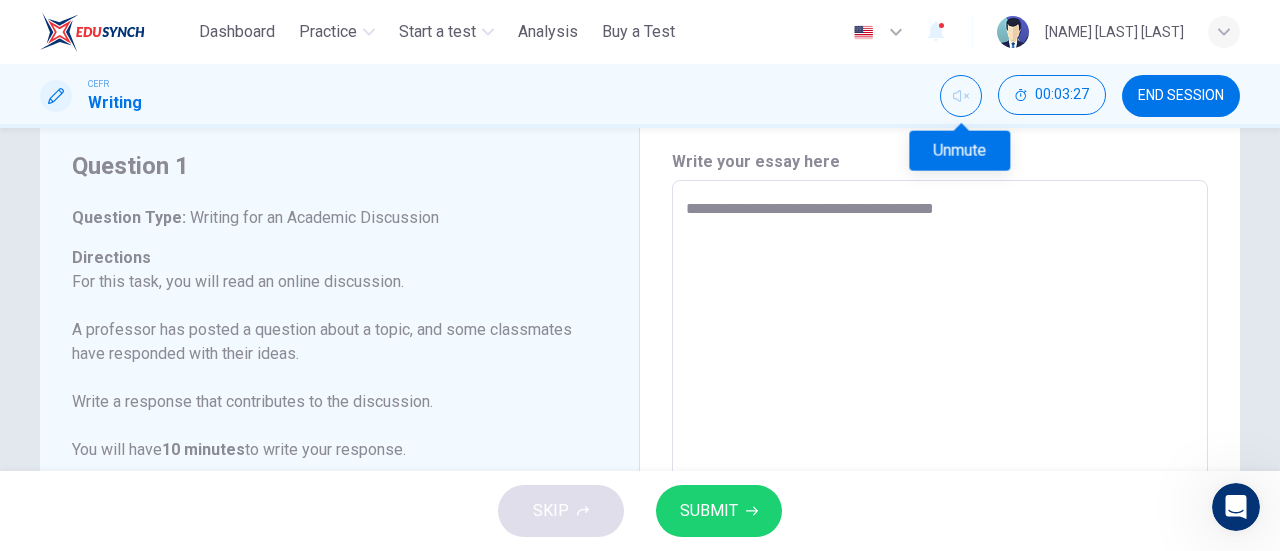 type on "**********" 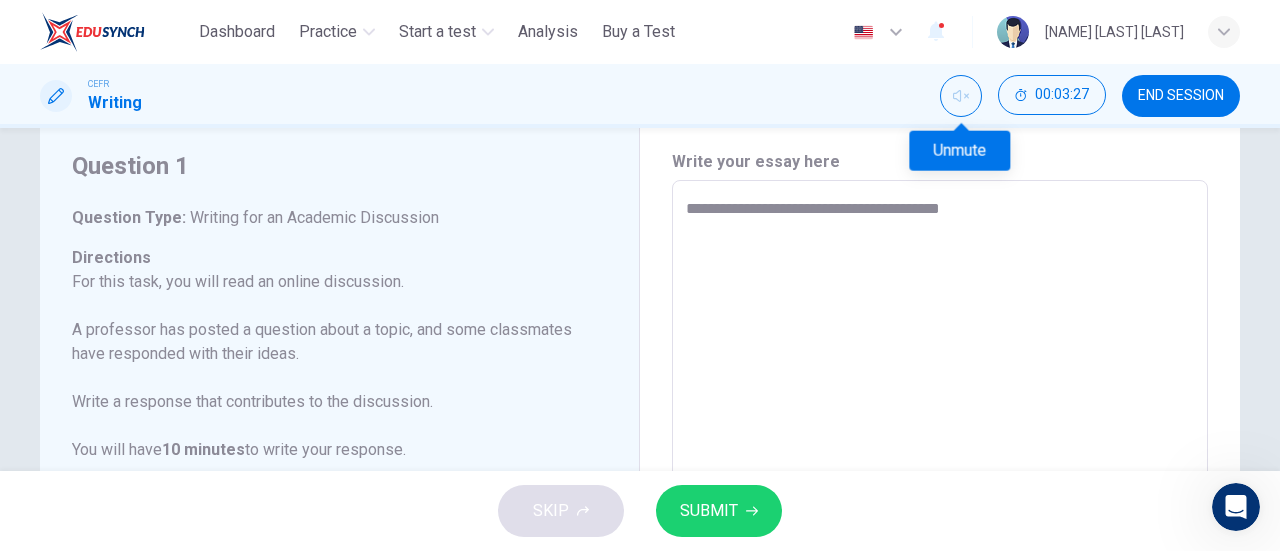 type on "*" 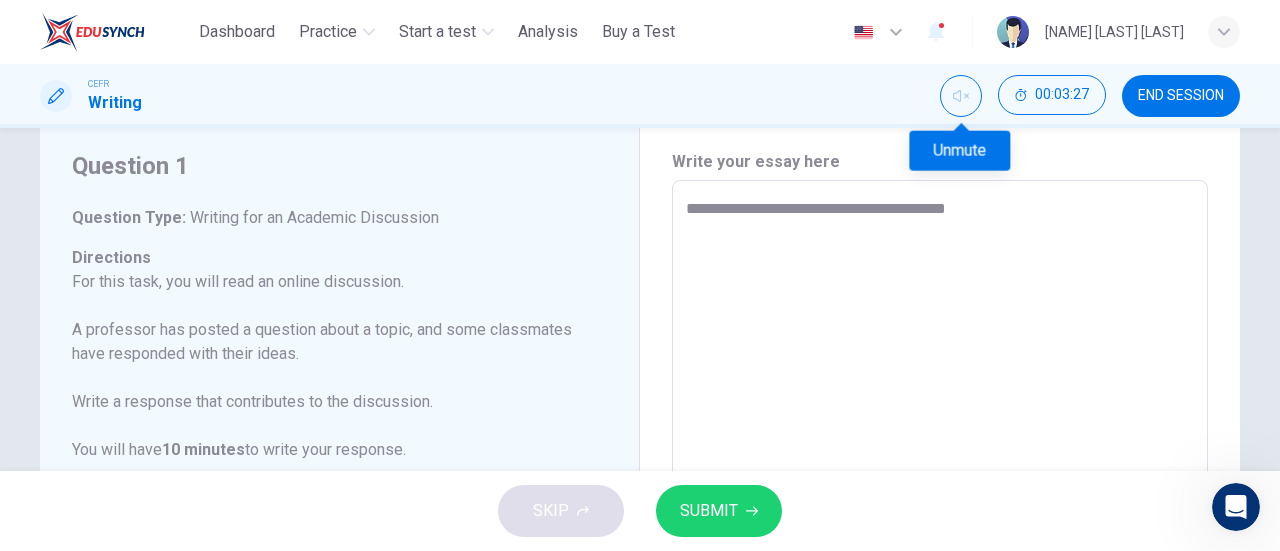 type on "*" 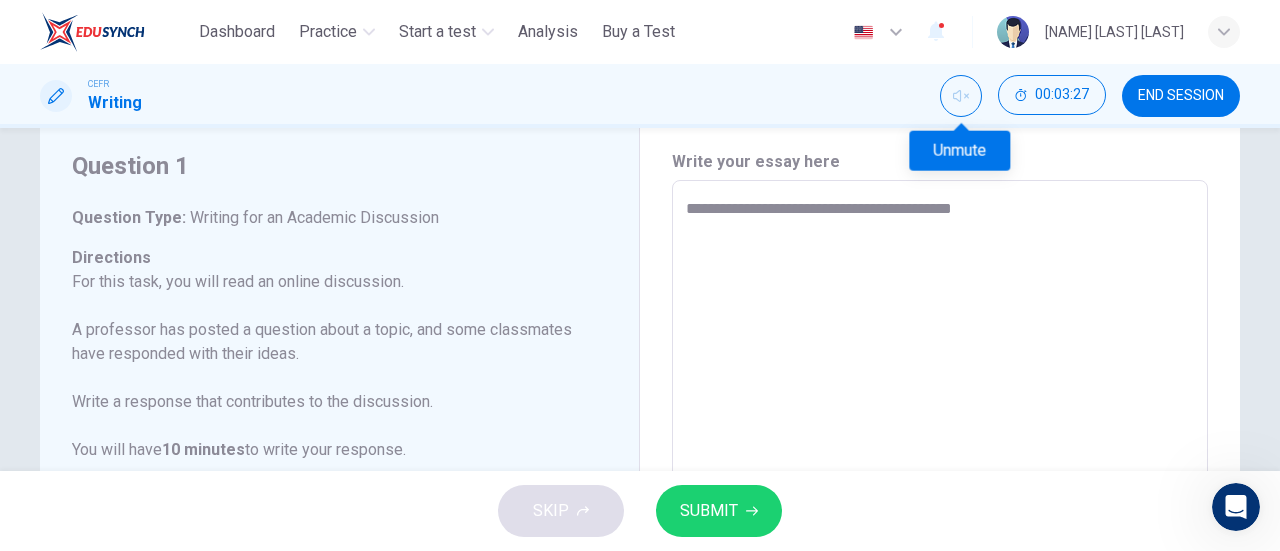 type on "*" 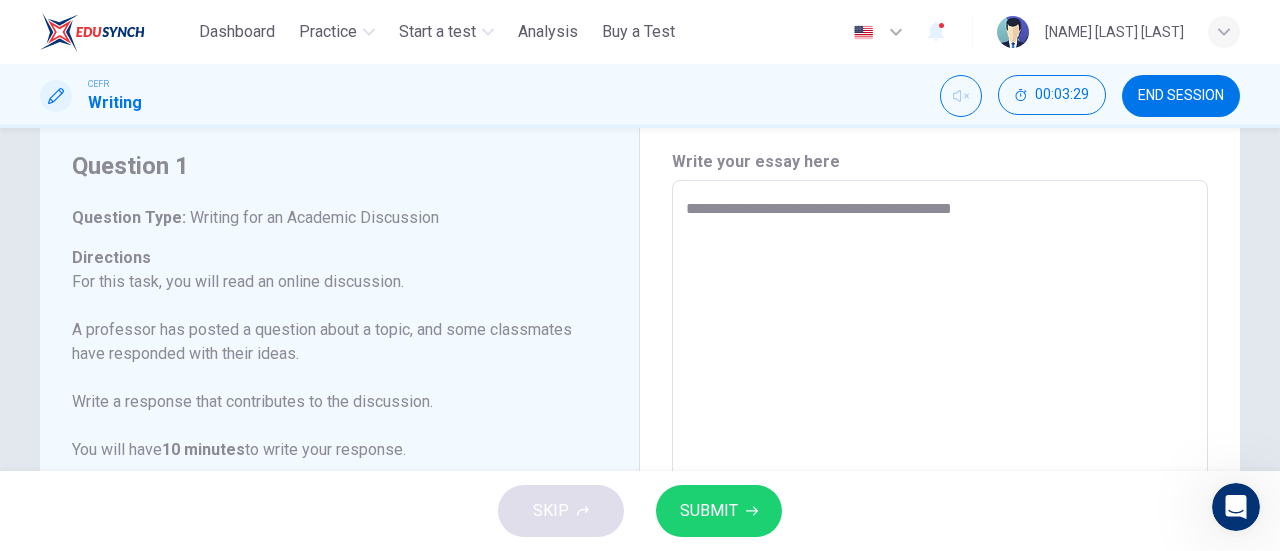 type on "**********" 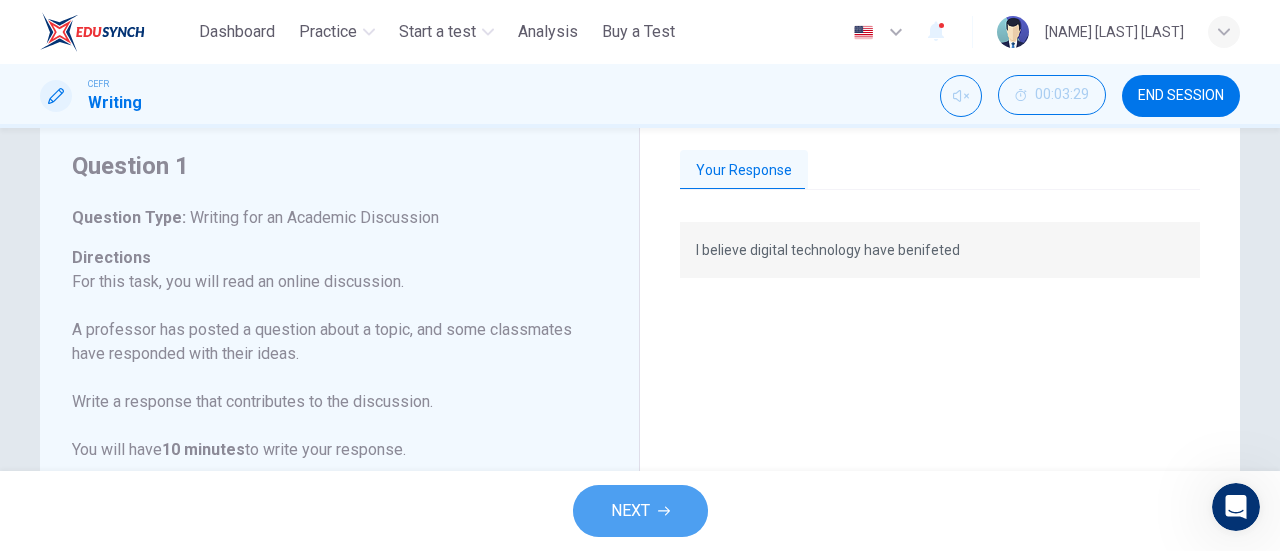 click on "NEXT" at bounding box center [640, 511] 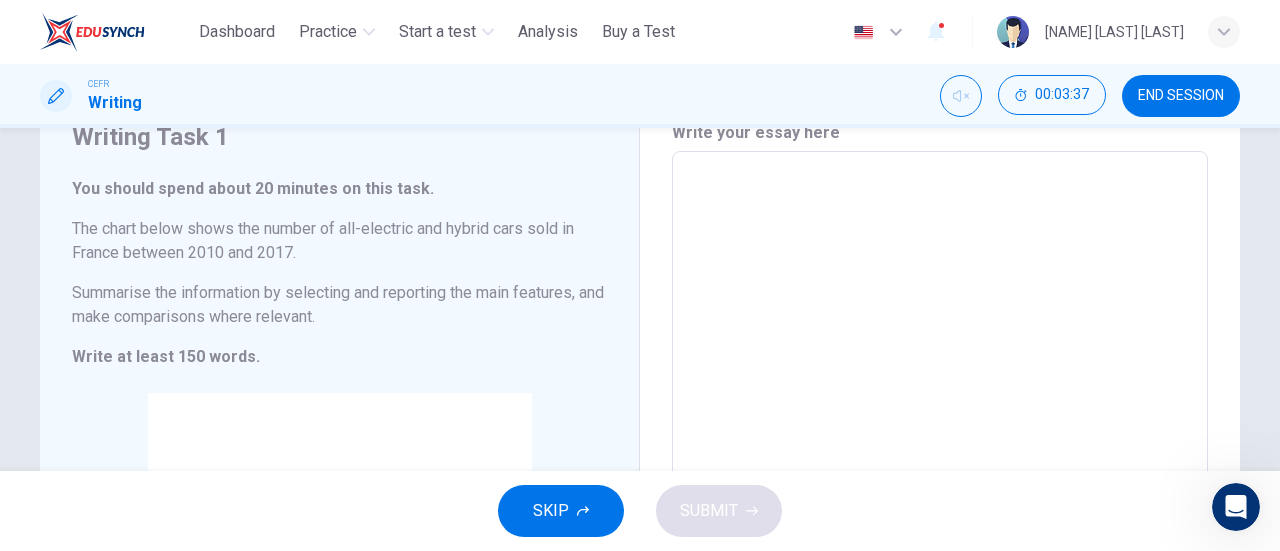 scroll, scrollTop: 84, scrollLeft: 0, axis: vertical 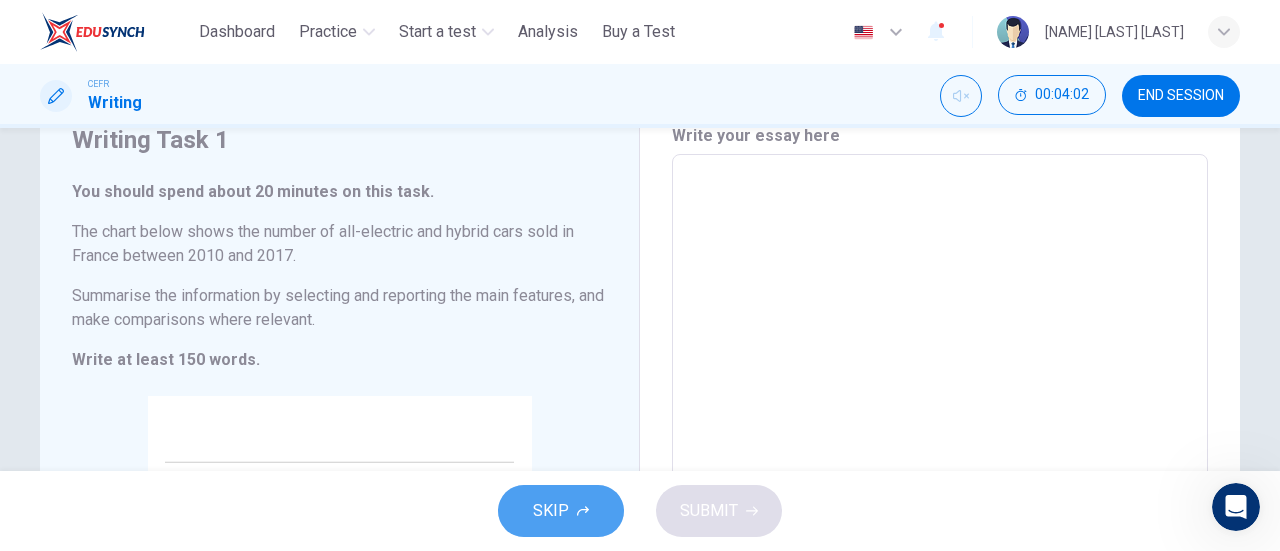 click on "SKIP" at bounding box center (551, 511) 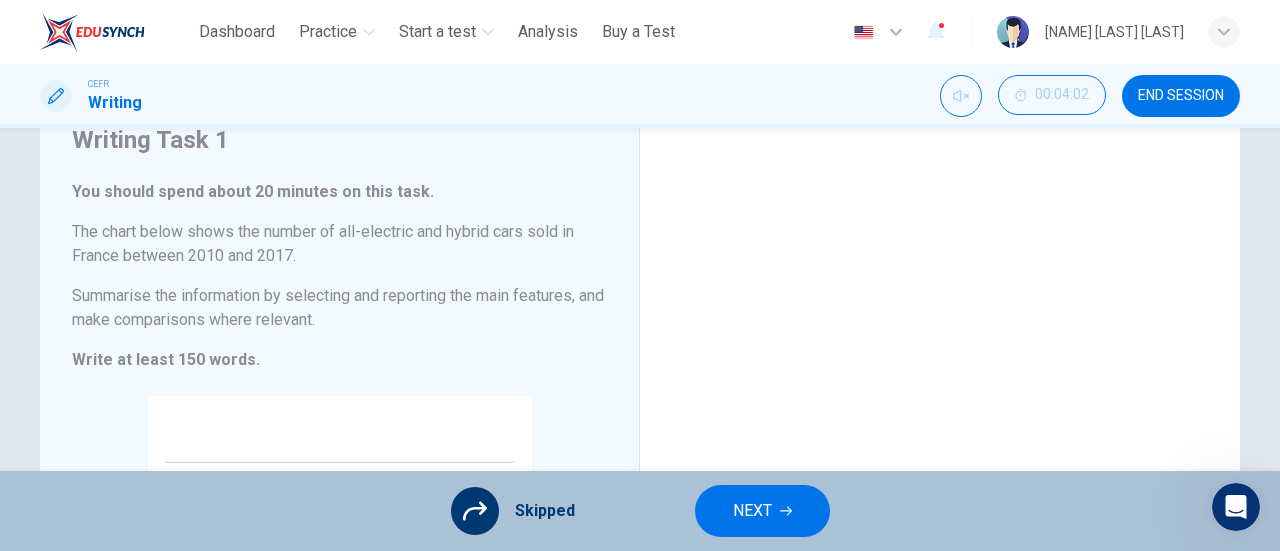 click on "NEXT" at bounding box center (752, 511) 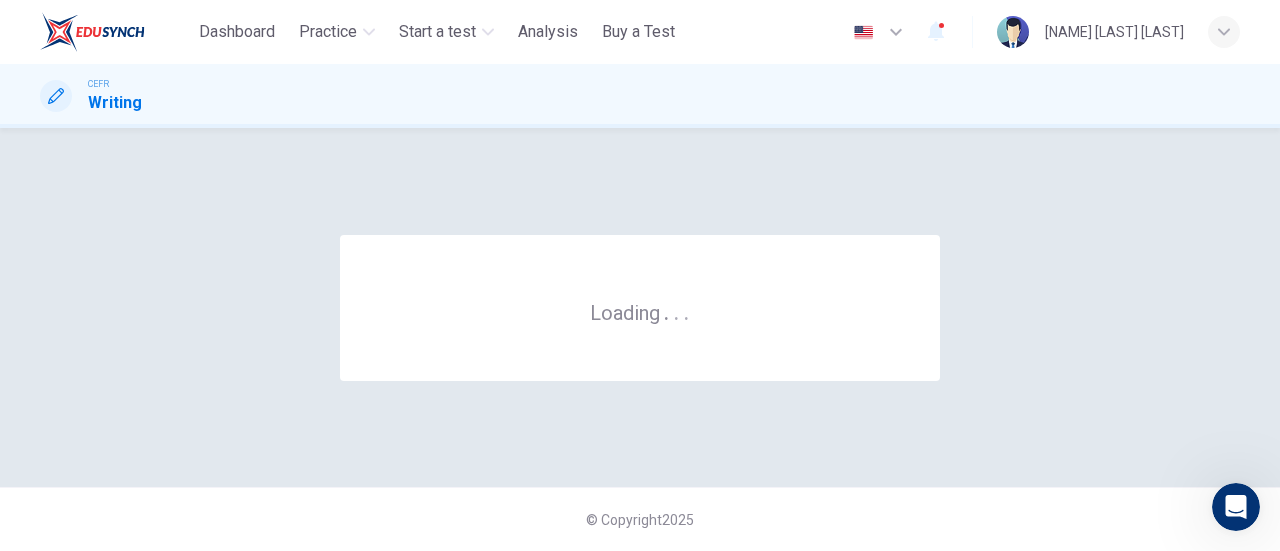 scroll, scrollTop: 0, scrollLeft: 0, axis: both 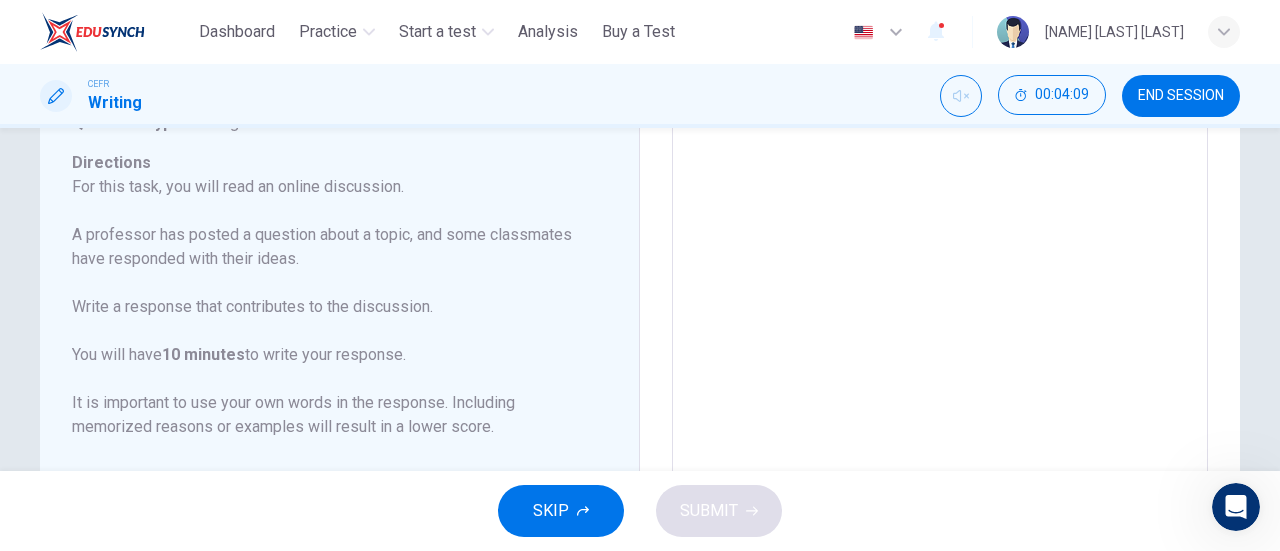 click on "Question   3 Question Type :   Writing for an Academic Discussion Directions For this task, you will read an online discussion. A professor has posted a question about a topic, and some classmates have responded with their ideas. Write a response that contributes to the discussion. You will have  10 minutes  to write your response.  It is important to use your own words in the response. Including memorized reasons or examples will result in a lower score. Question : Some people prefer to spend their free time outdoors.  In your response, you should do the following:
• Express and support your personal opinion
• Make a contribution to the discussion in your own words An effective response will contain at least 100 words. Professor:  Our recent focus has been on the impacts of globalization on cultural diversity. Some say globalization threatens unique cultures, while others argue it allows for cultural exchange and mutual understanding. Where do you stand on this issue? Amelia: Henry: Question Professor:" at bounding box center (640, 420) 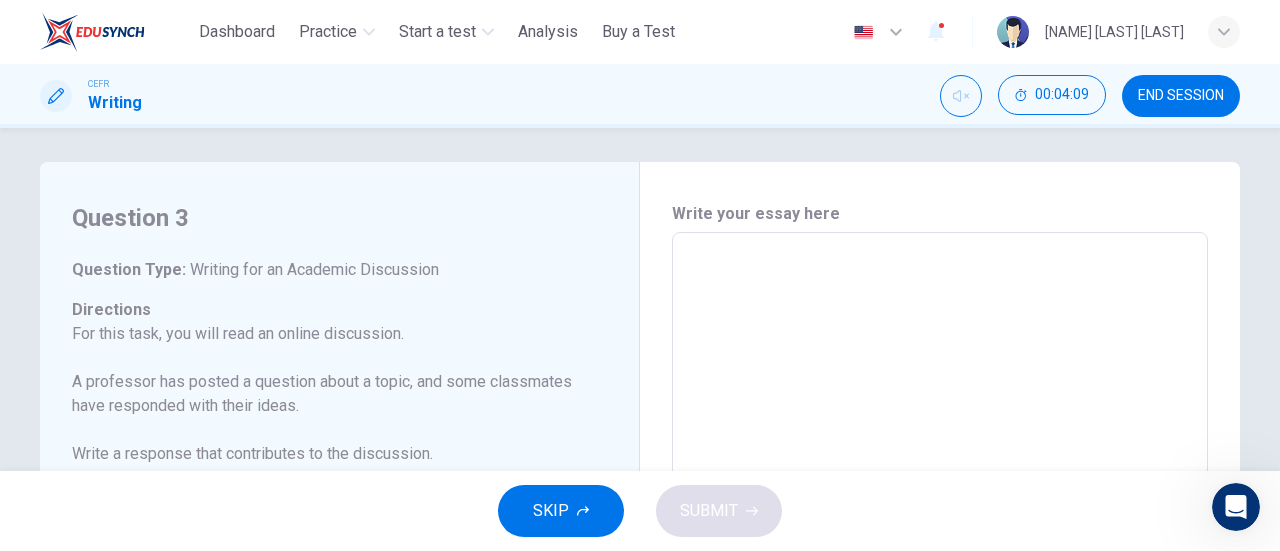 scroll, scrollTop: 4, scrollLeft: 0, axis: vertical 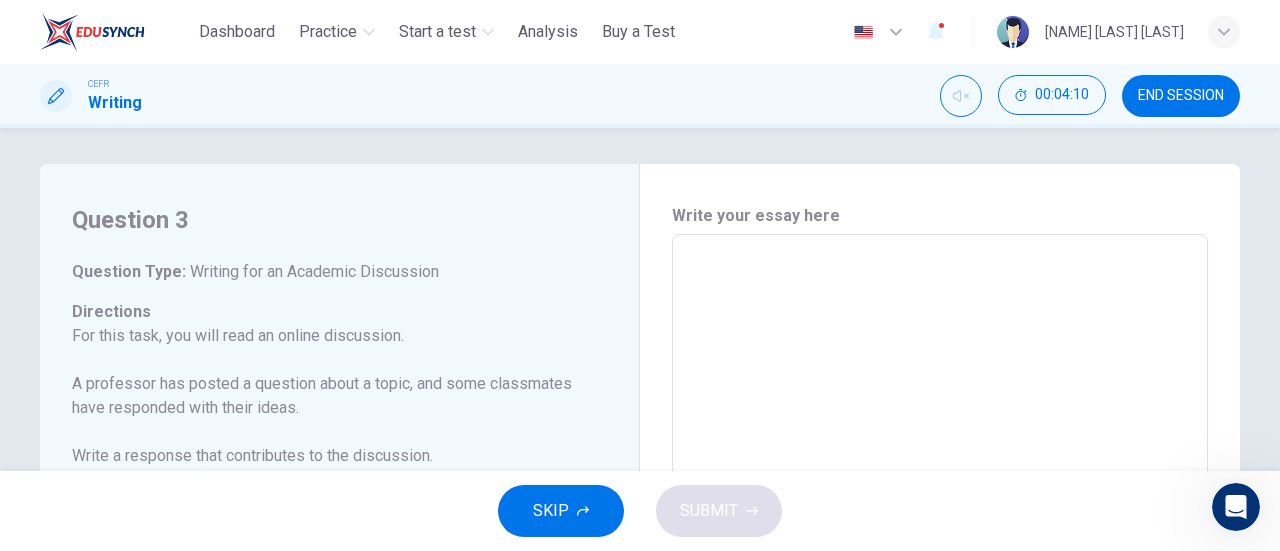 click at bounding box center (940, 568) 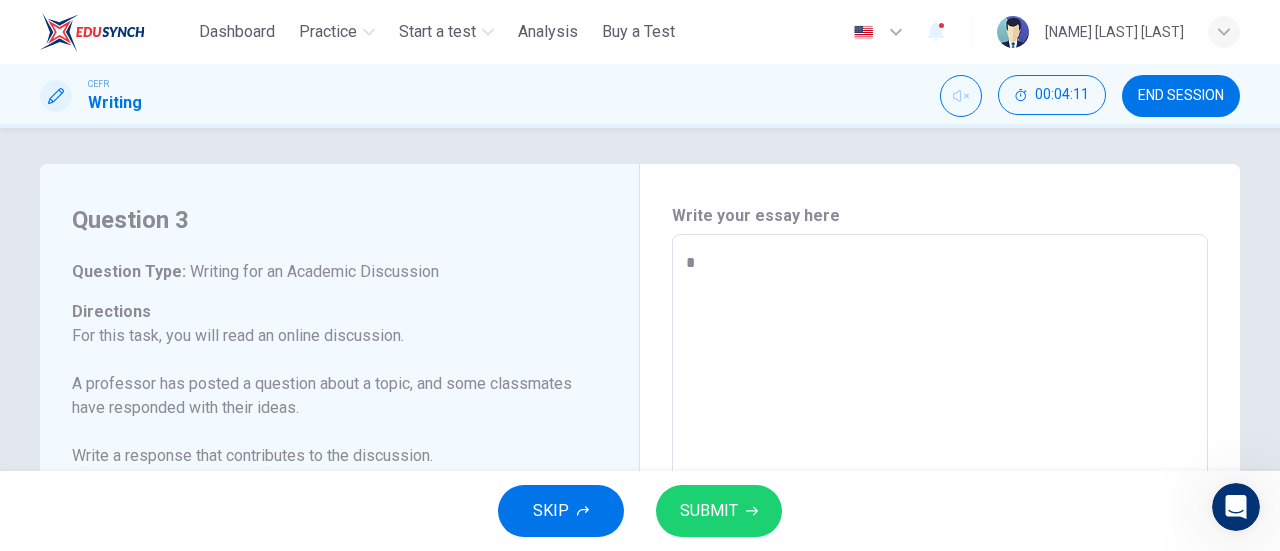 type on "**" 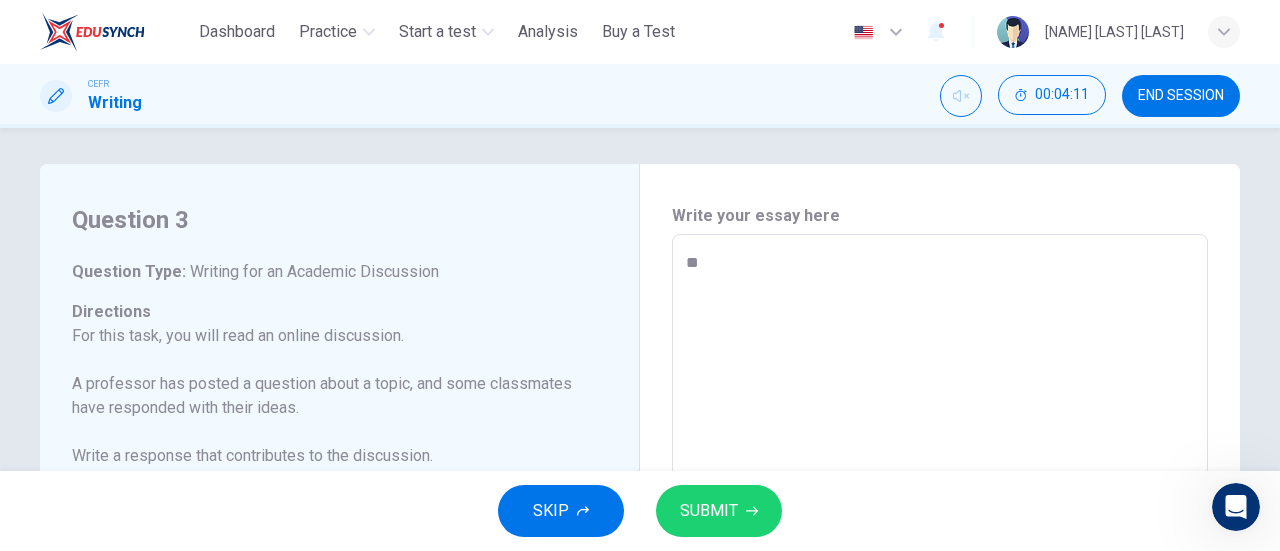 type on "*" 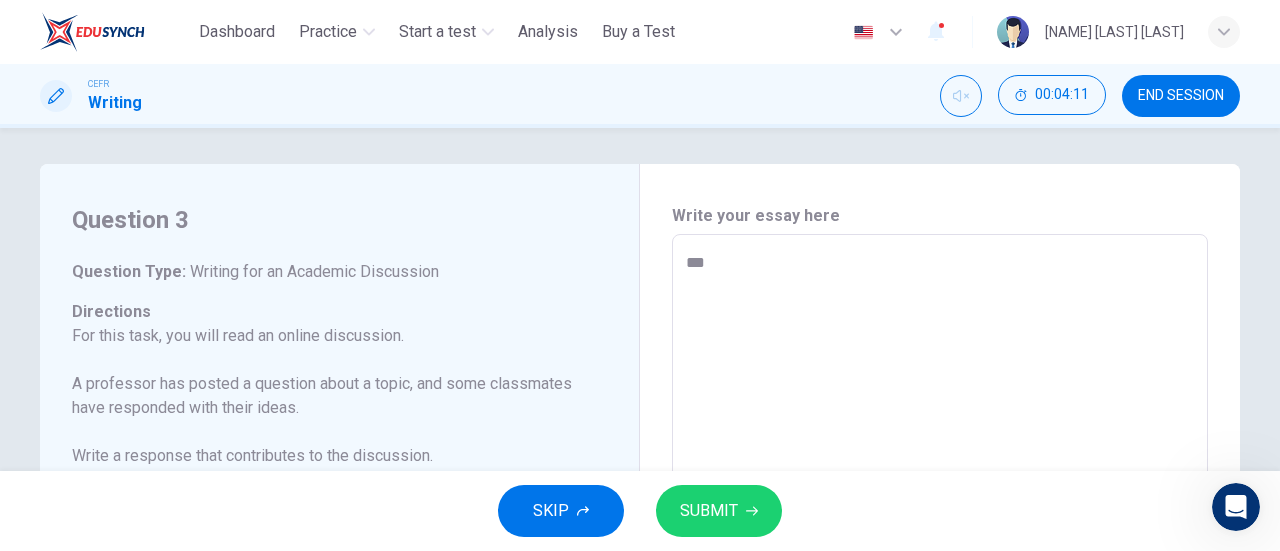 type on "*" 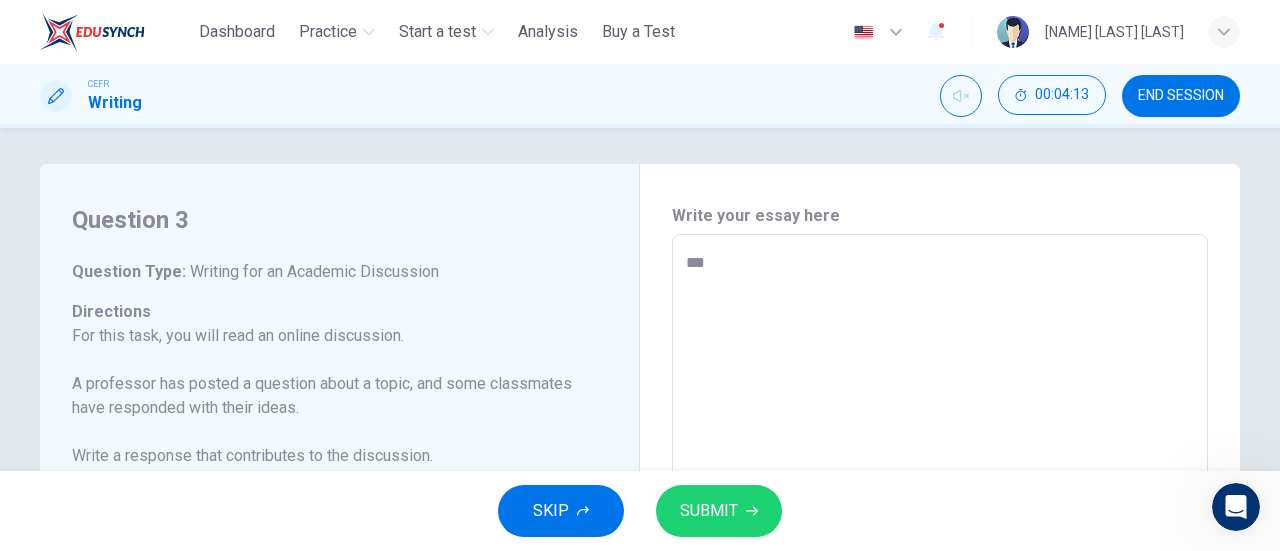 type on "***" 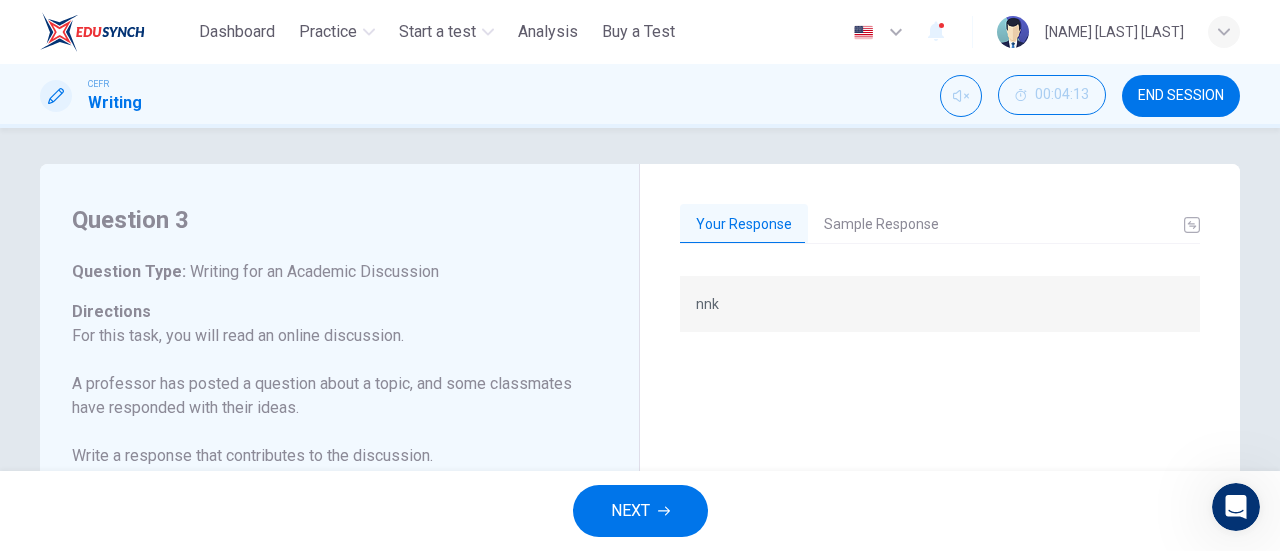 click on "NEXT" at bounding box center [640, 511] 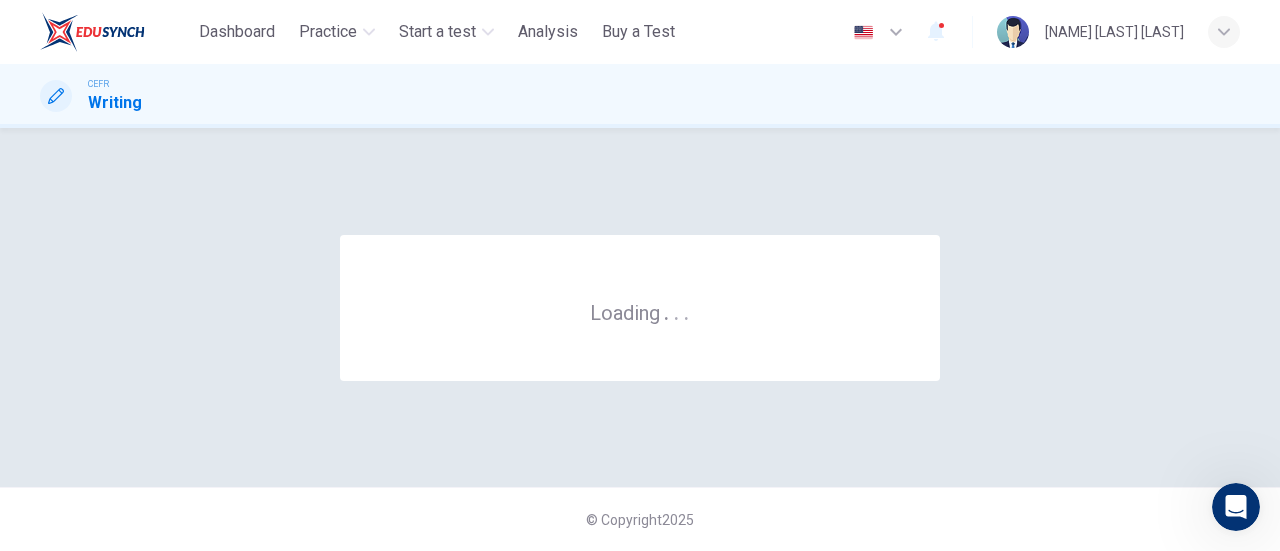 scroll, scrollTop: 0, scrollLeft: 0, axis: both 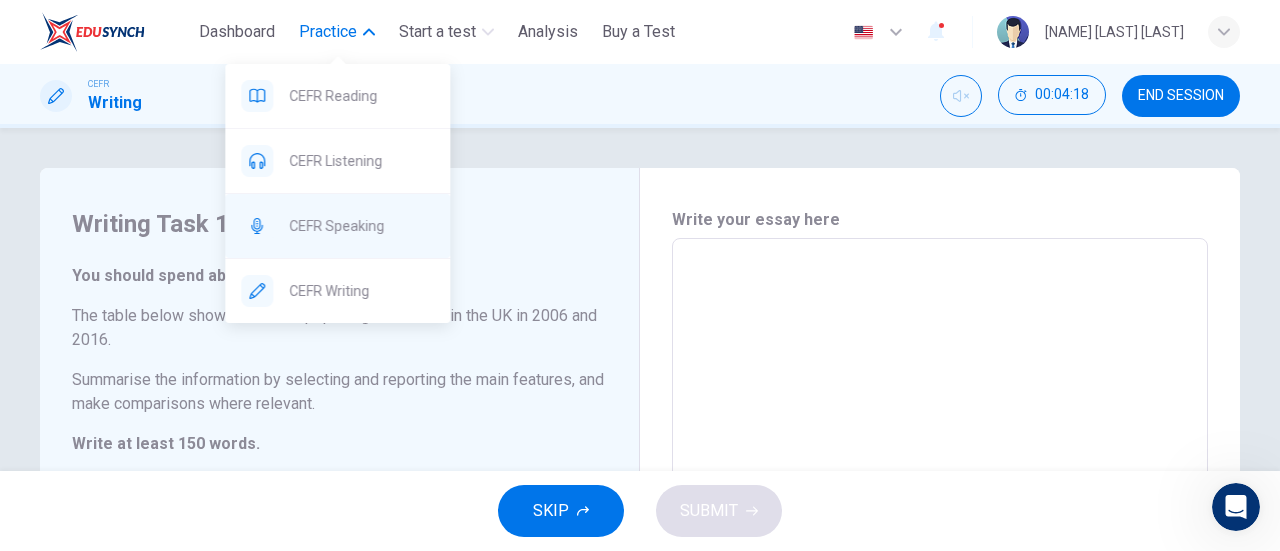 click on "CEFR Speaking" at bounding box center (337, 226) 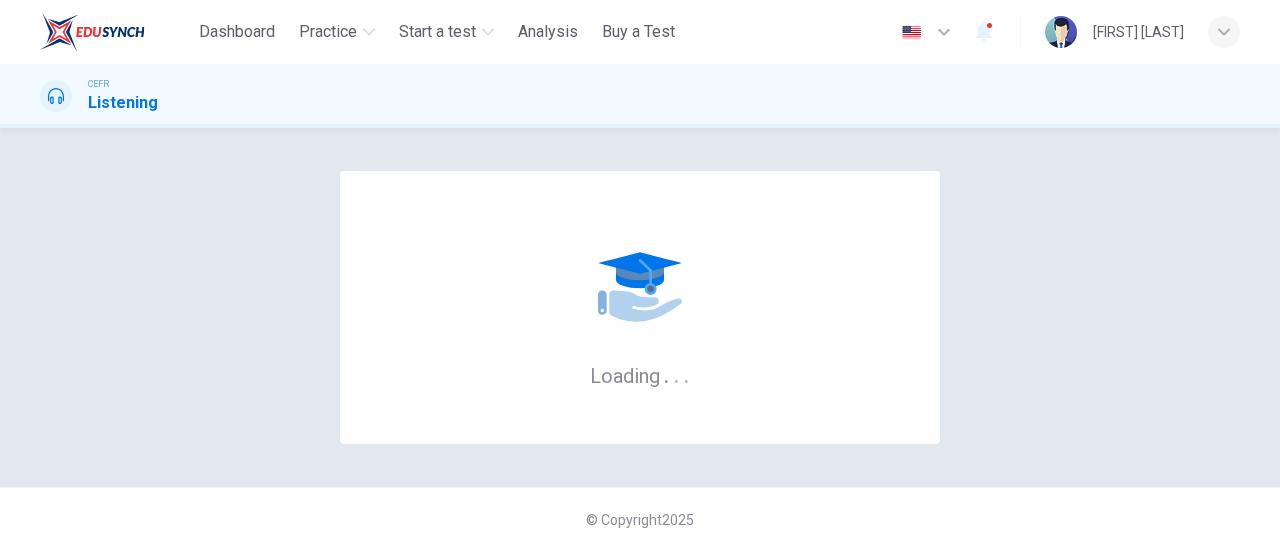 scroll, scrollTop: 0, scrollLeft: 0, axis: both 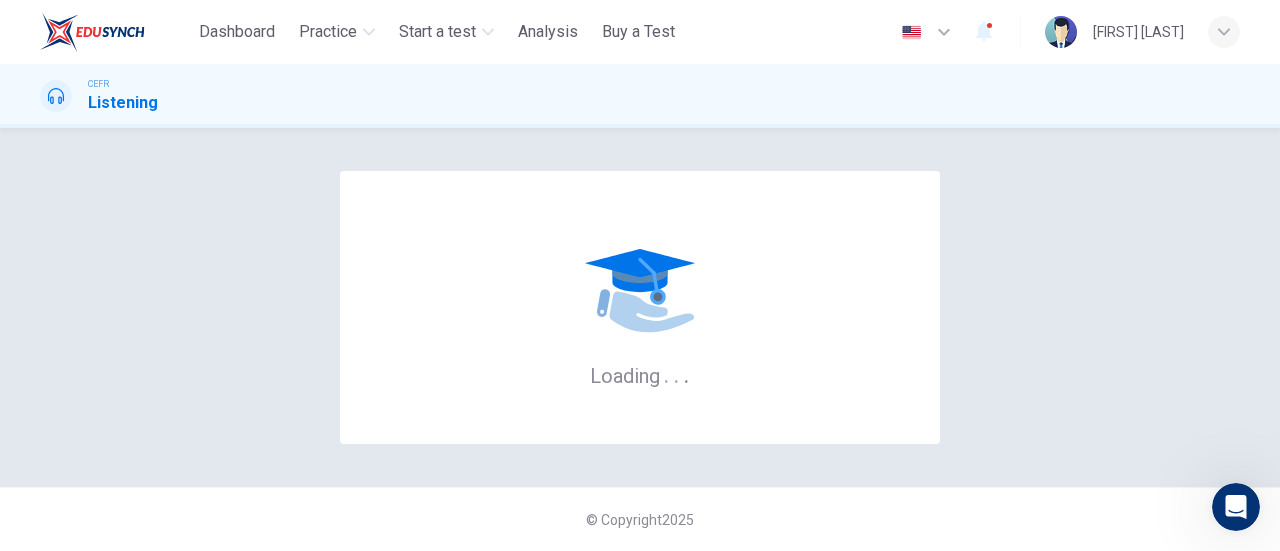 click on "Loading . . . © Copyright  2025" at bounding box center [640, 339] 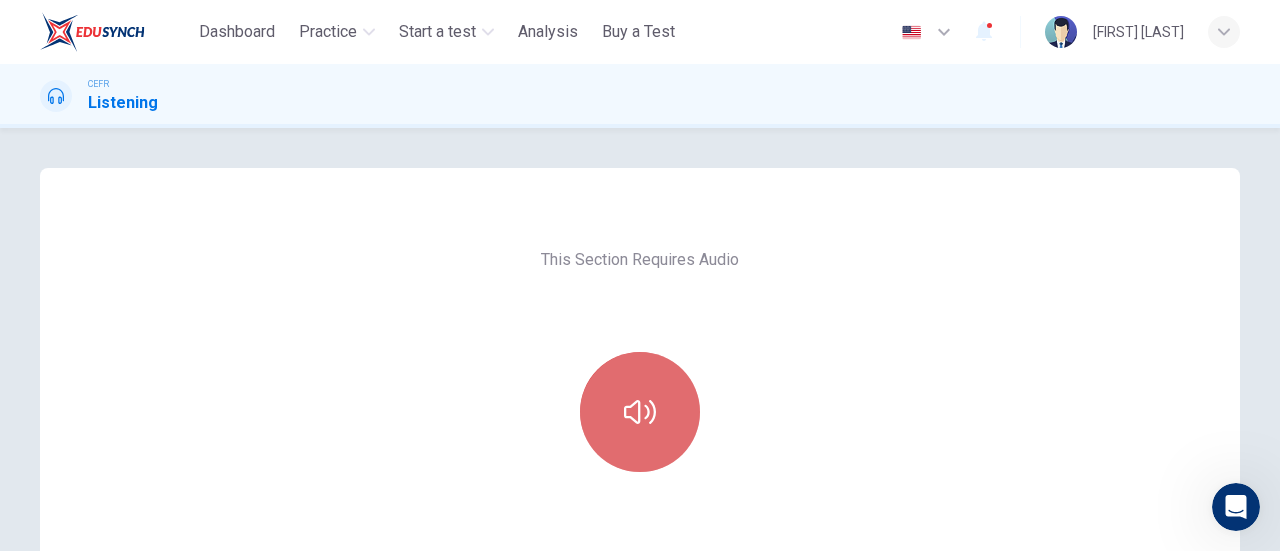 click at bounding box center (640, 412) 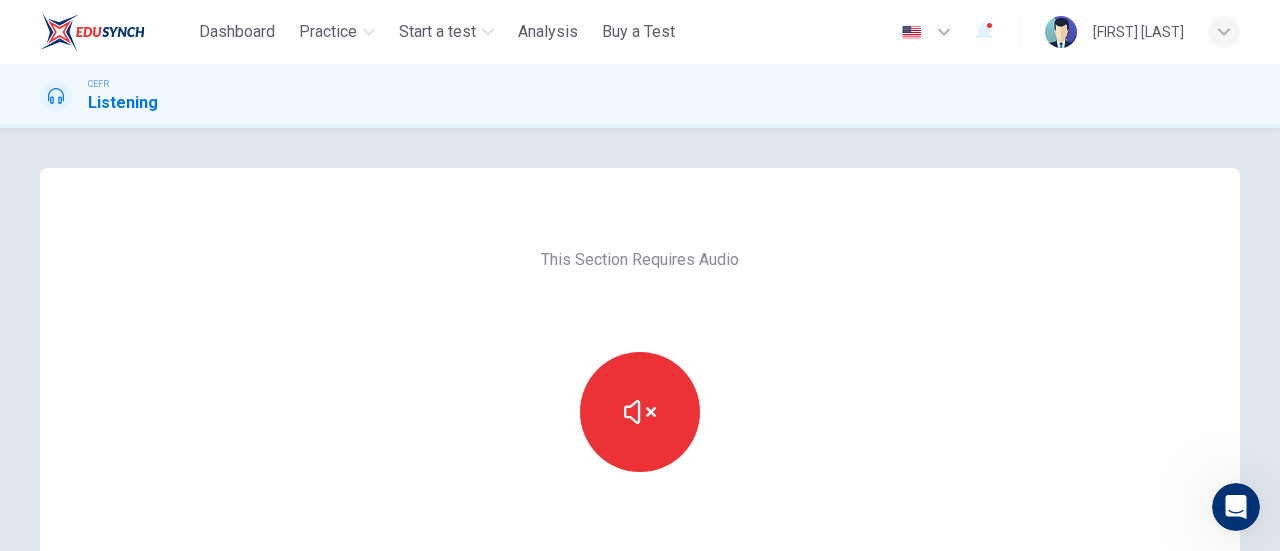 scroll, scrollTop: 370, scrollLeft: 0, axis: vertical 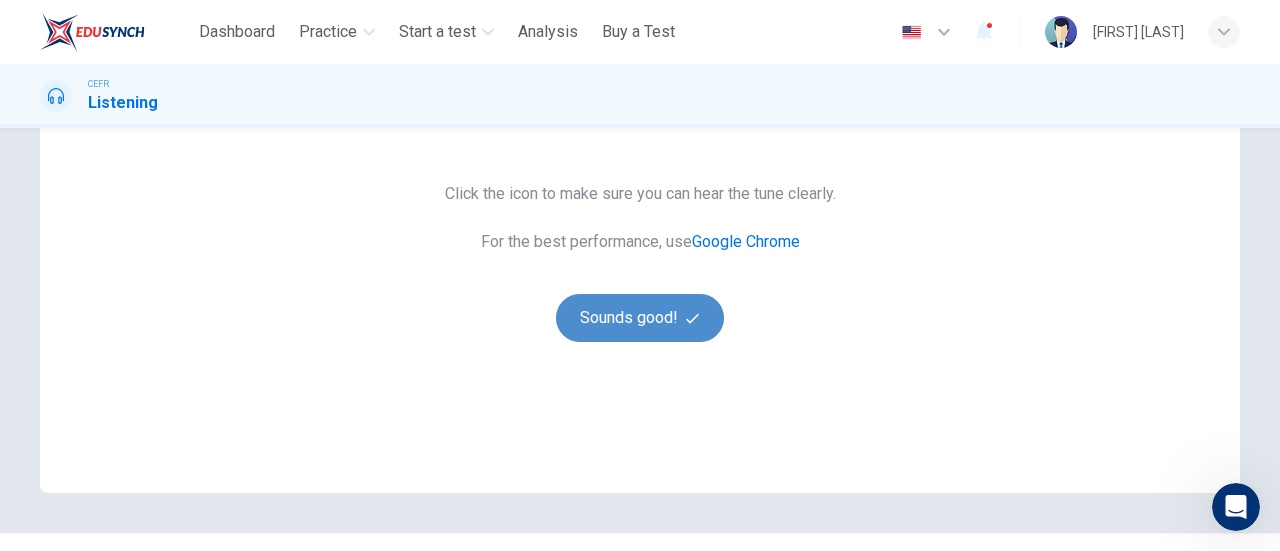 click on "Sounds good!" at bounding box center [640, 318] 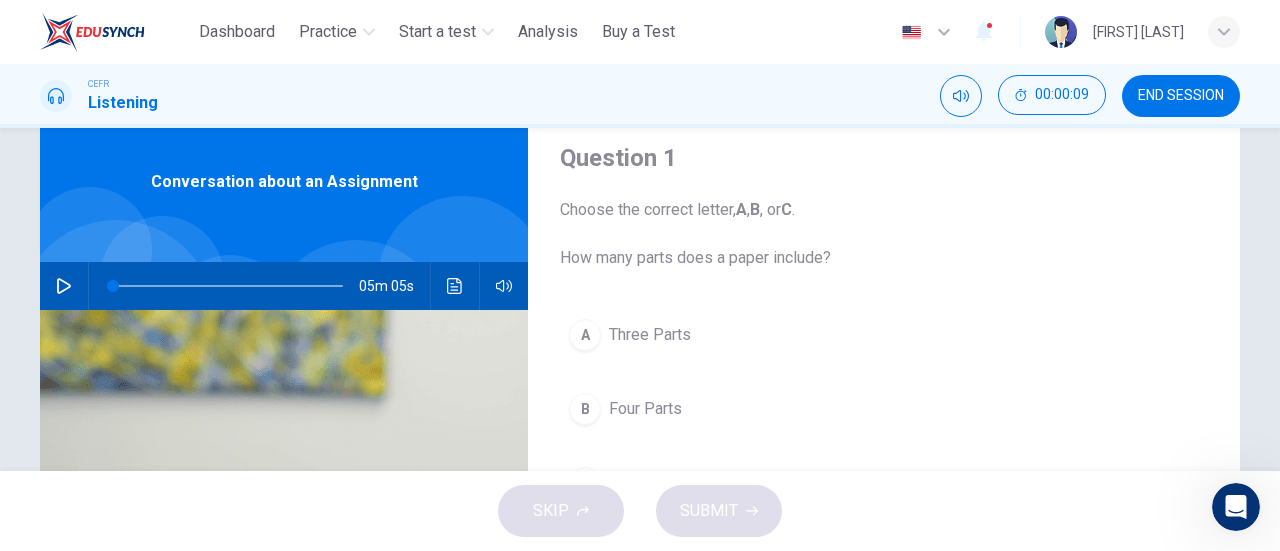 scroll, scrollTop: 63, scrollLeft: 0, axis: vertical 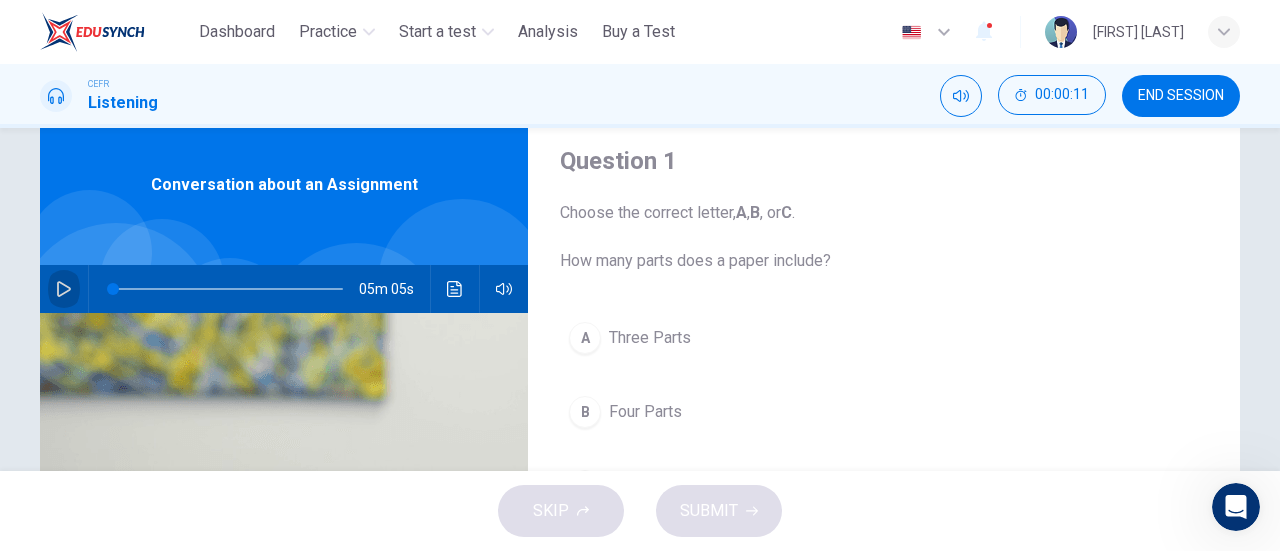 click at bounding box center (64, 289) 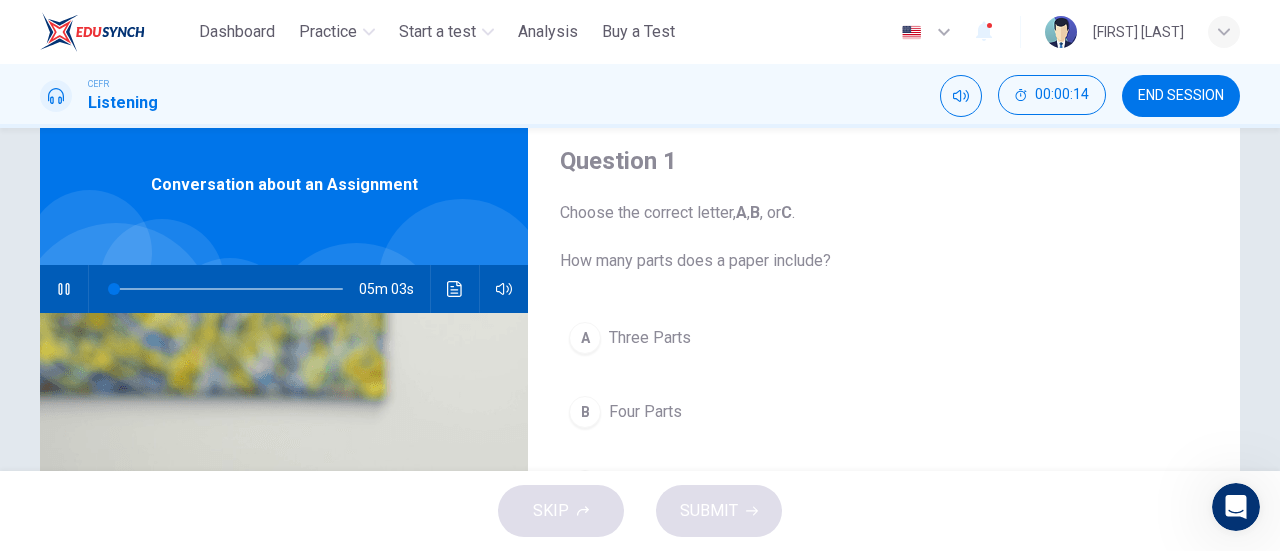 type on "*" 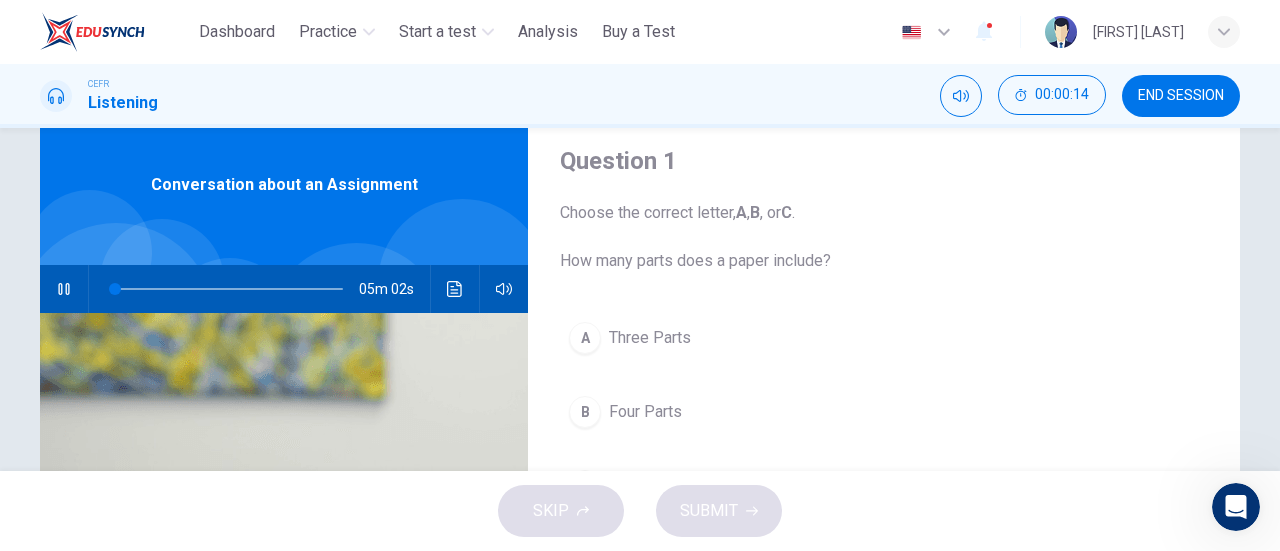 type 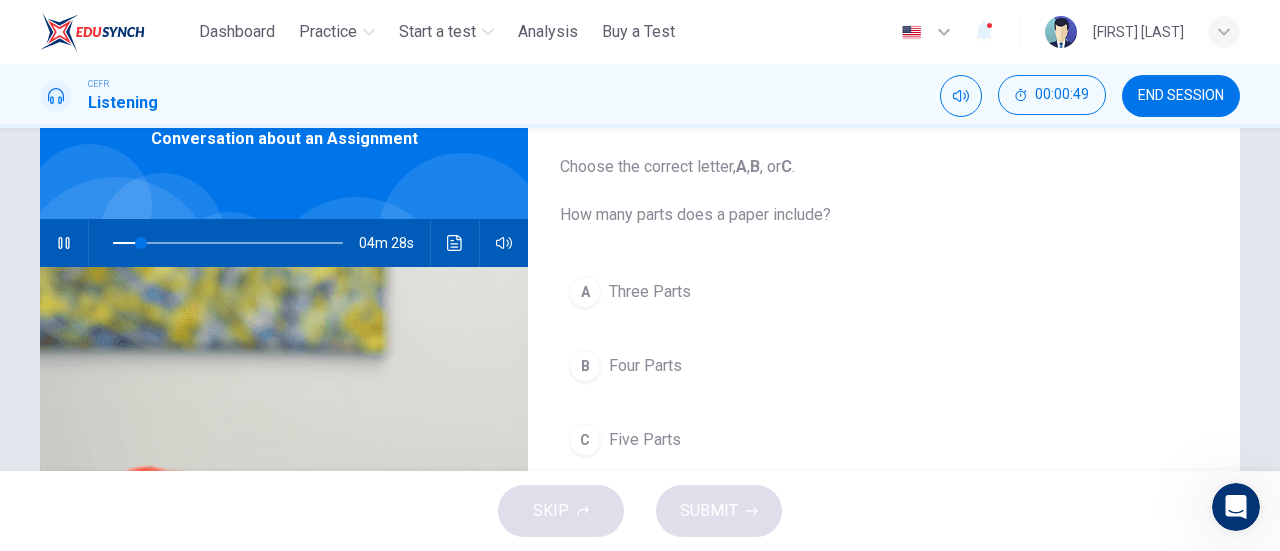 scroll, scrollTop: 104, scrollLeft: 0, axis: vertical 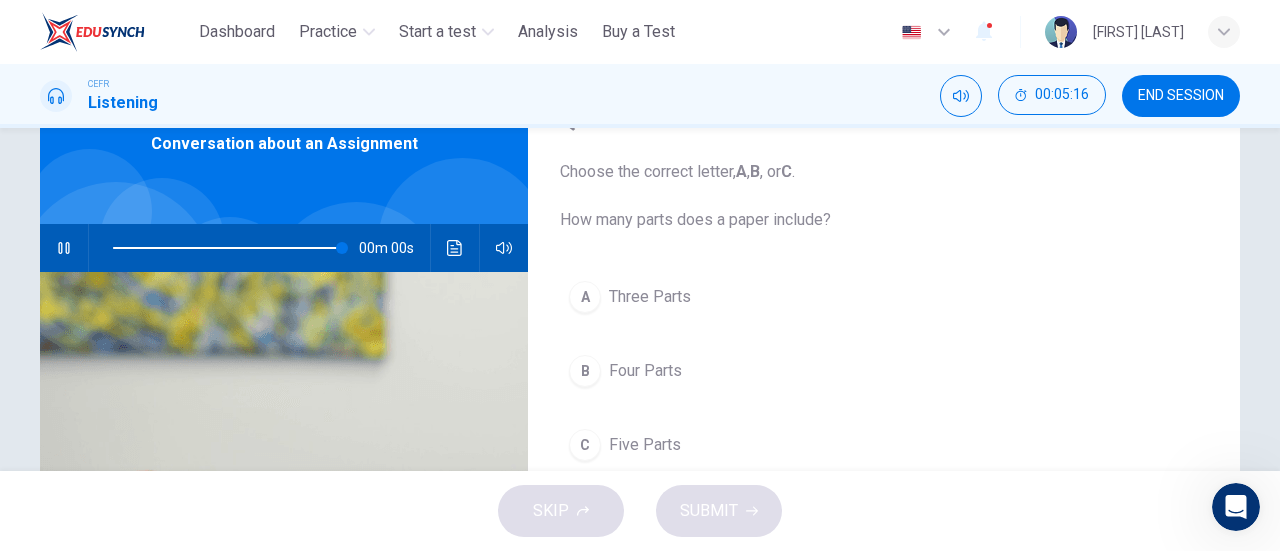 type on "*" 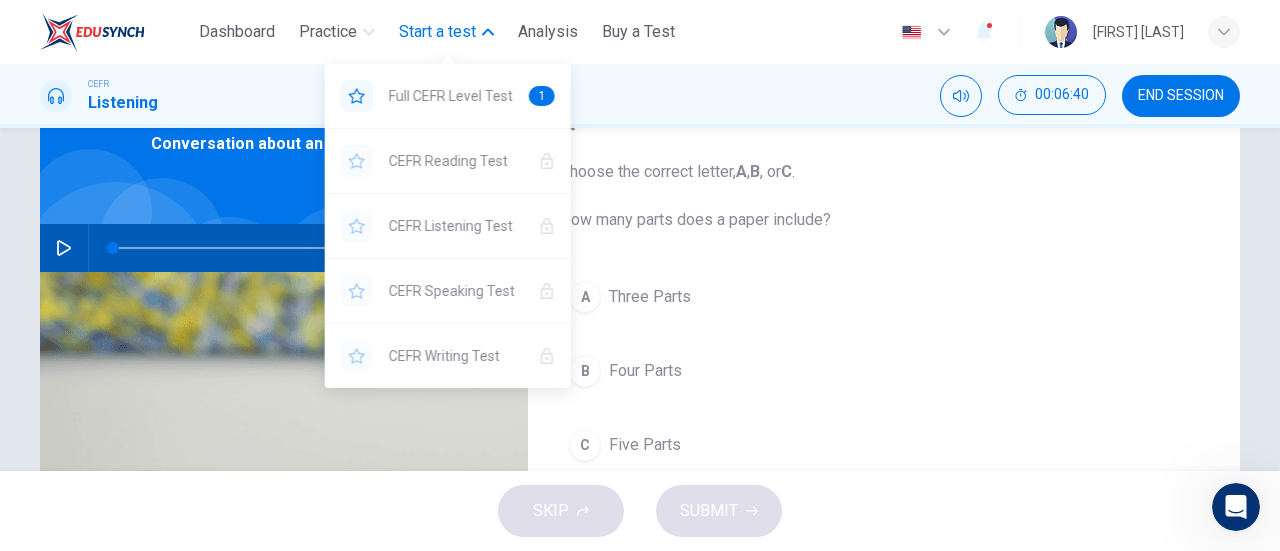 drag, startPoint x: 453, startPoint y: 35, endPoint x: 431, endPoint y: 37, distance: 22.090721 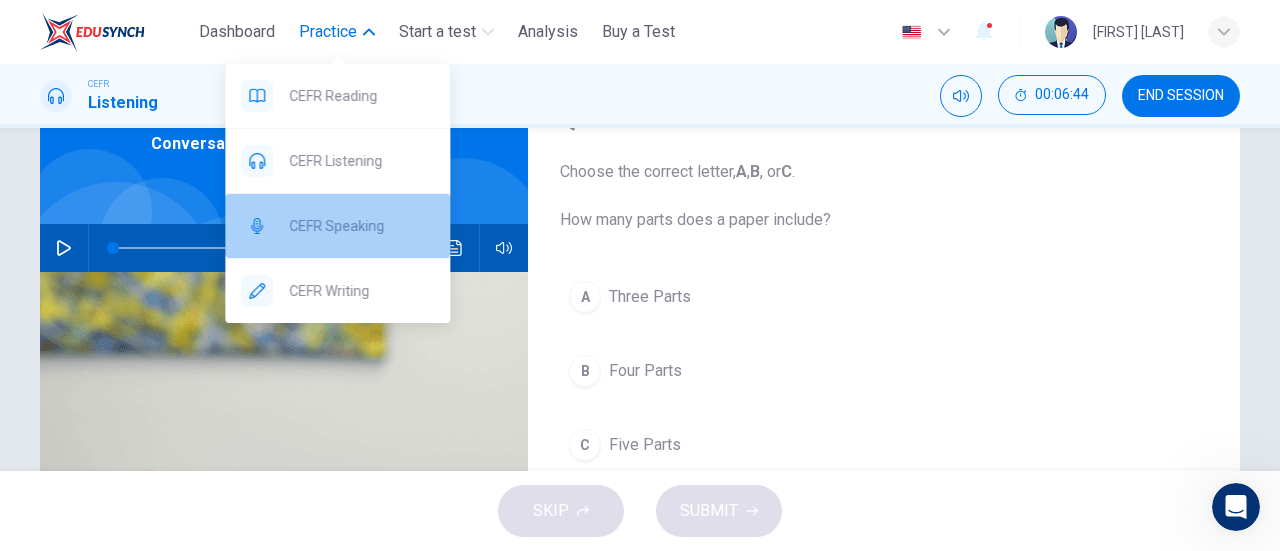 click on "CEFR Speaking" at bounding box center (361, 226) 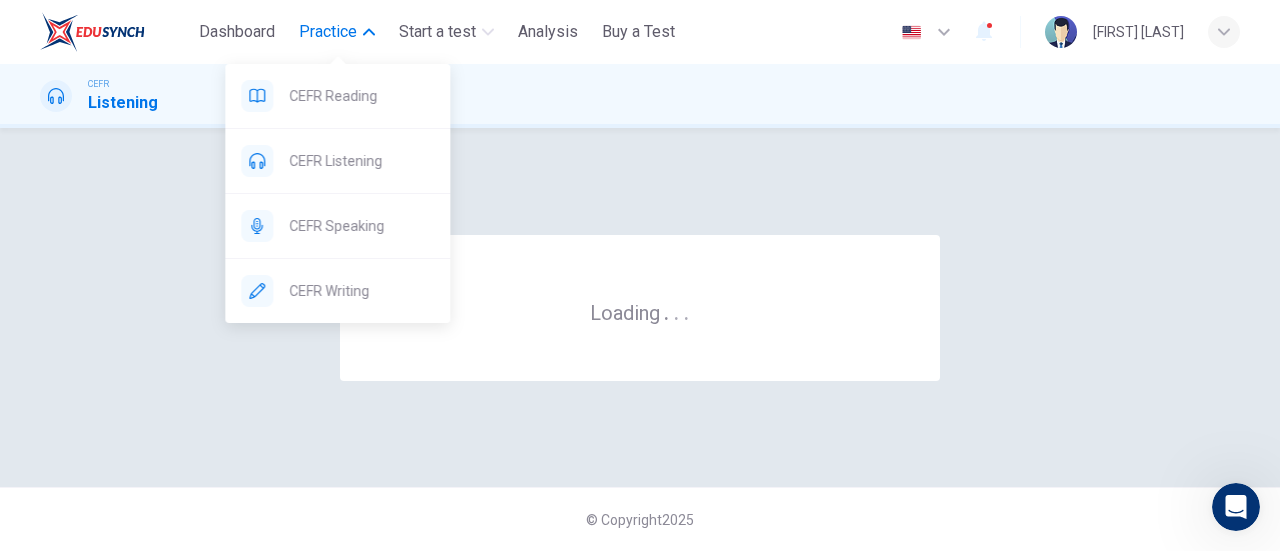 scroll, scrollTop: 0, scrollLeft: 0, axis: both 